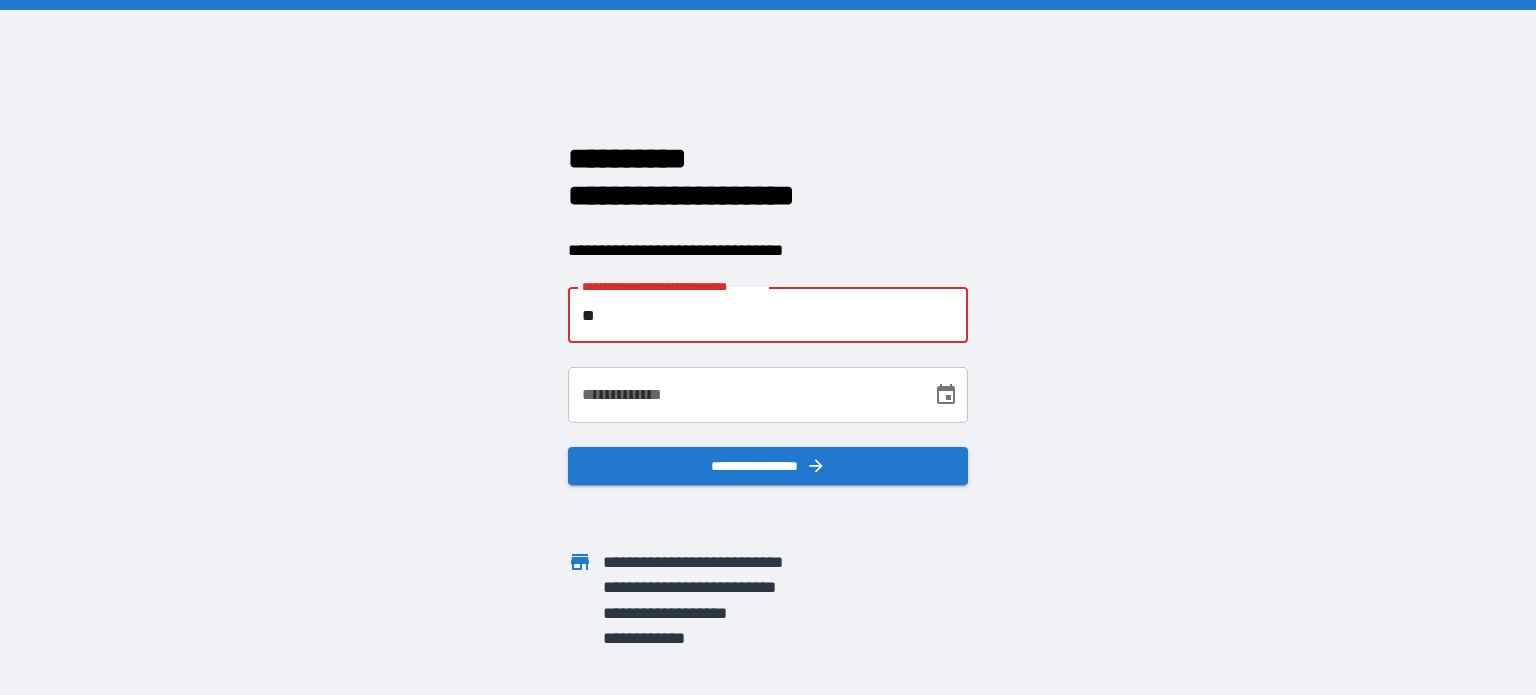 scroll, scrollTop: 0, scrollLeft: 0, axis: both 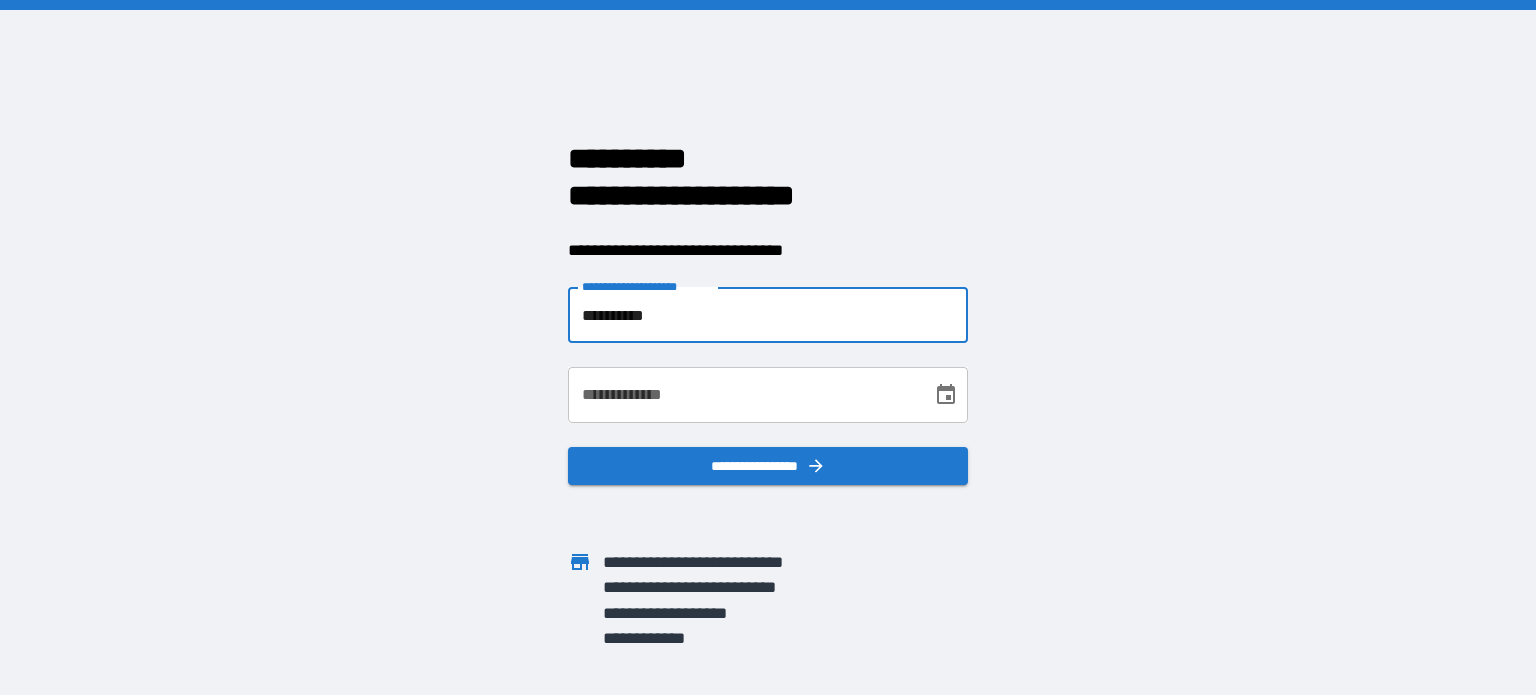 type on "**********" 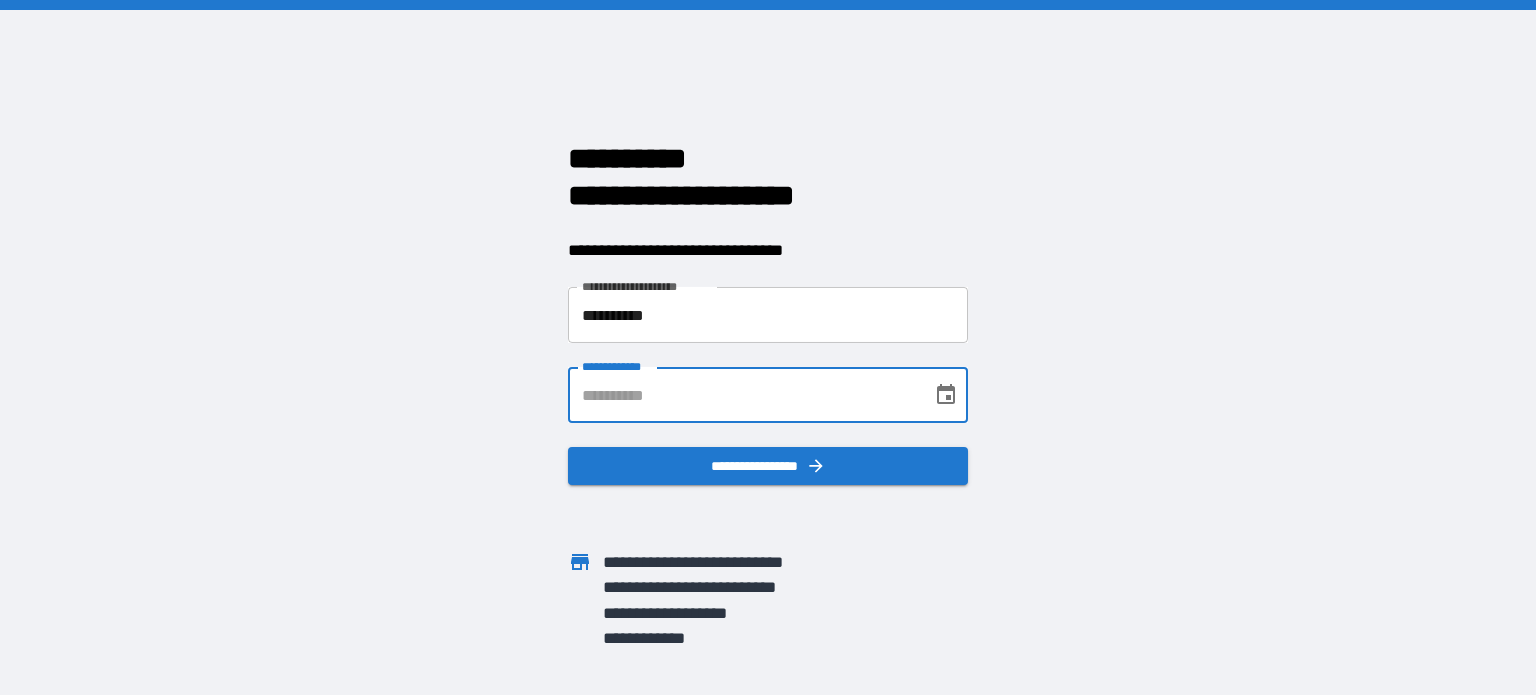 click on "**********" at bounding box center (743, 395) 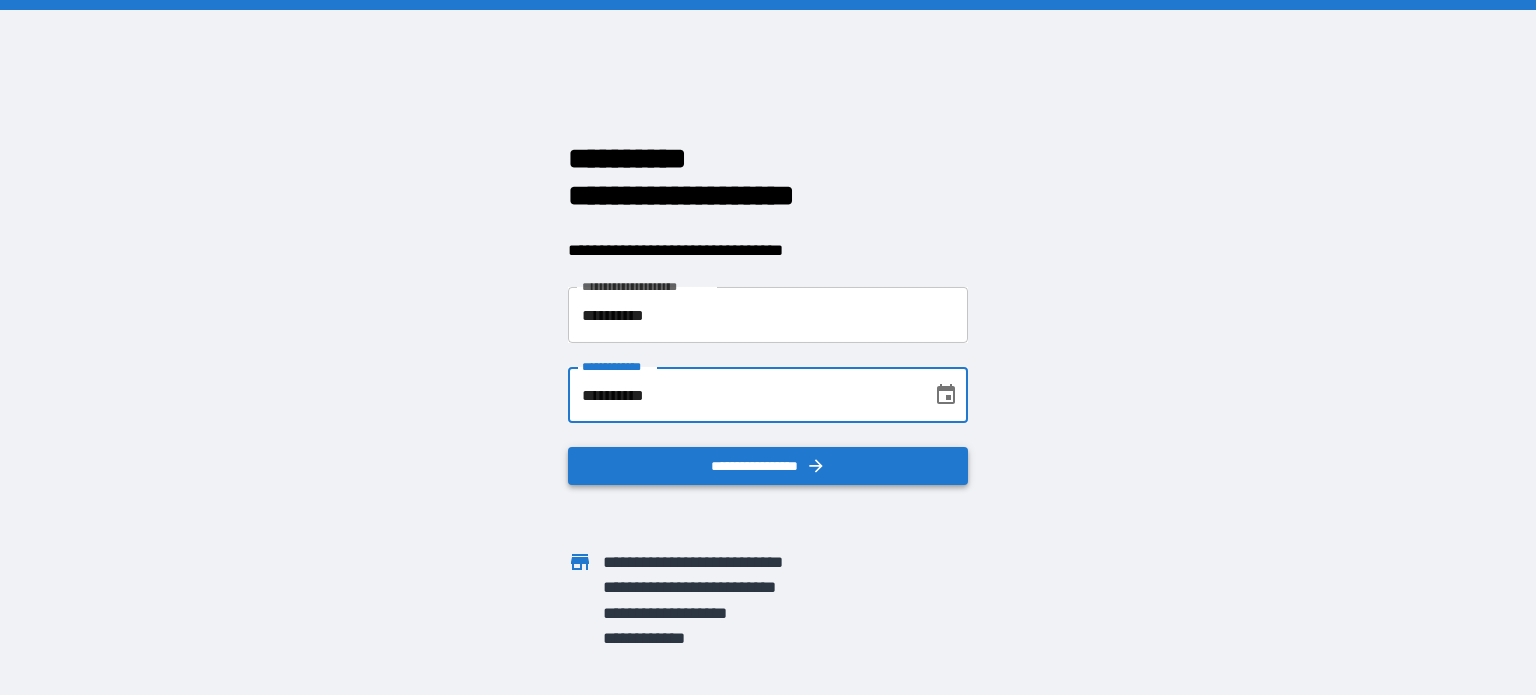 type on "**********" 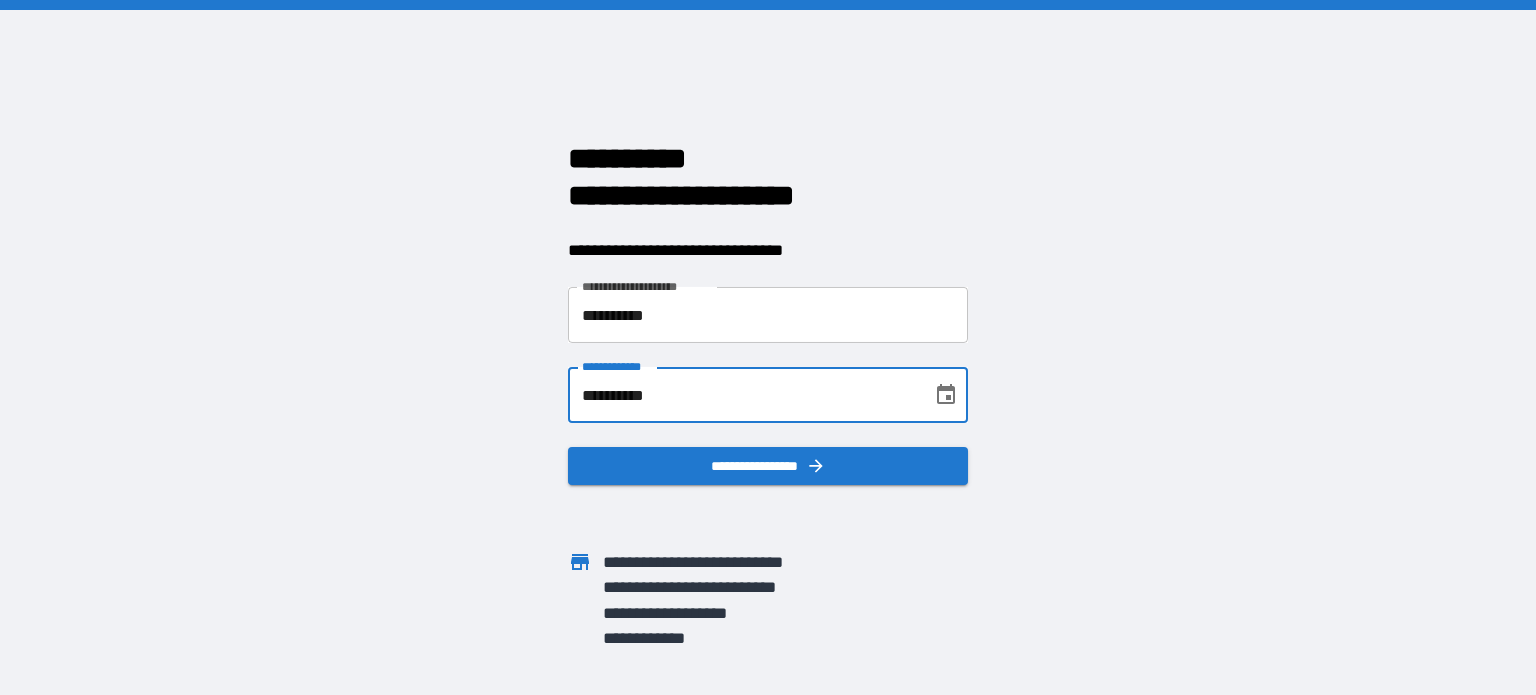 click on "**********" at bounding box center [768, 466] 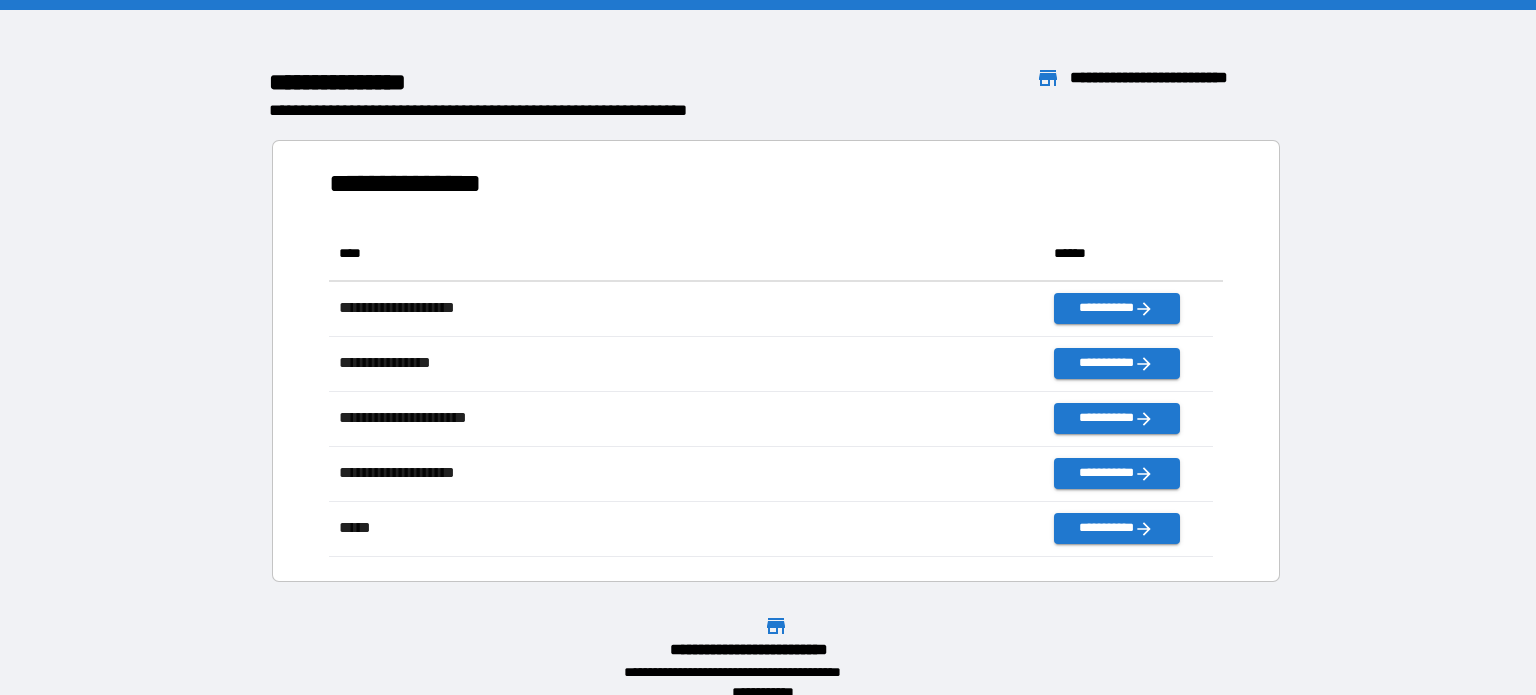 scroll, scrollTop: 16, scrollLeft: 16, axis: both 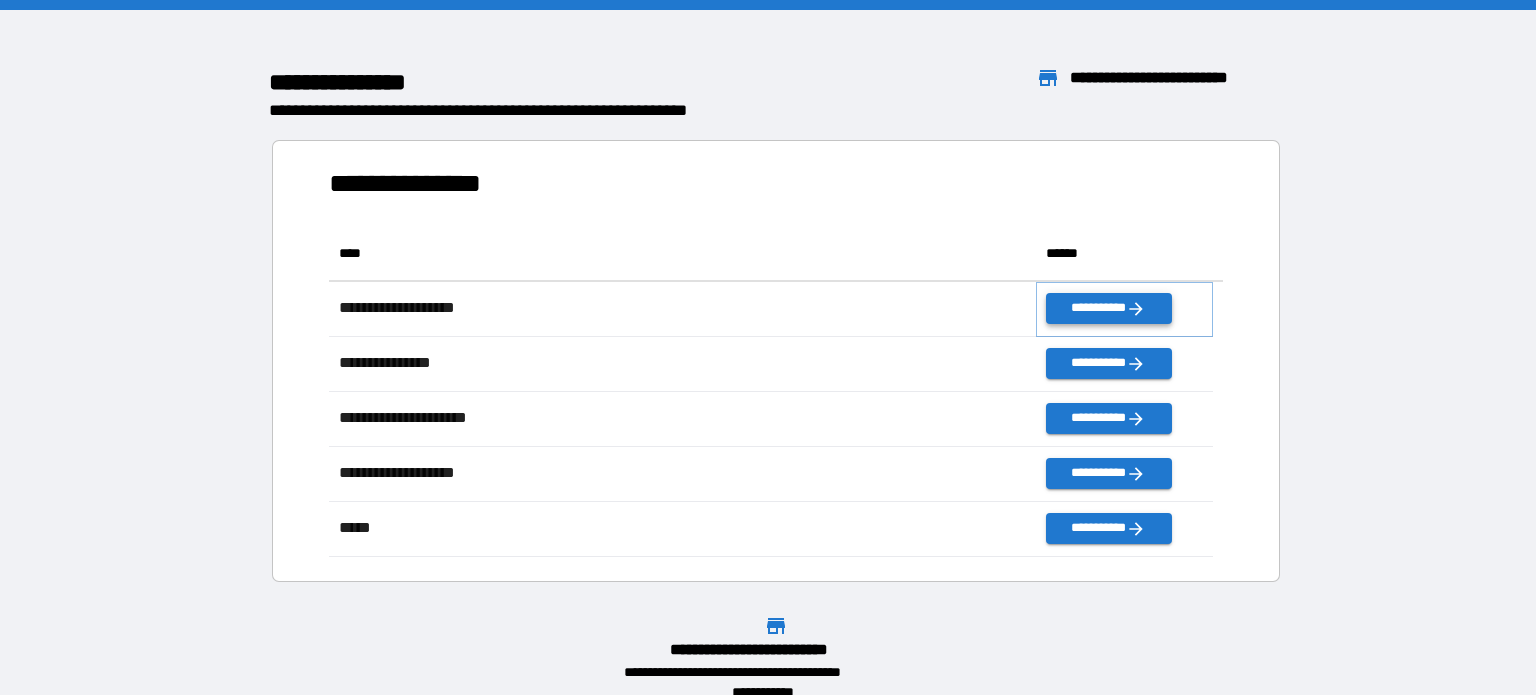 click 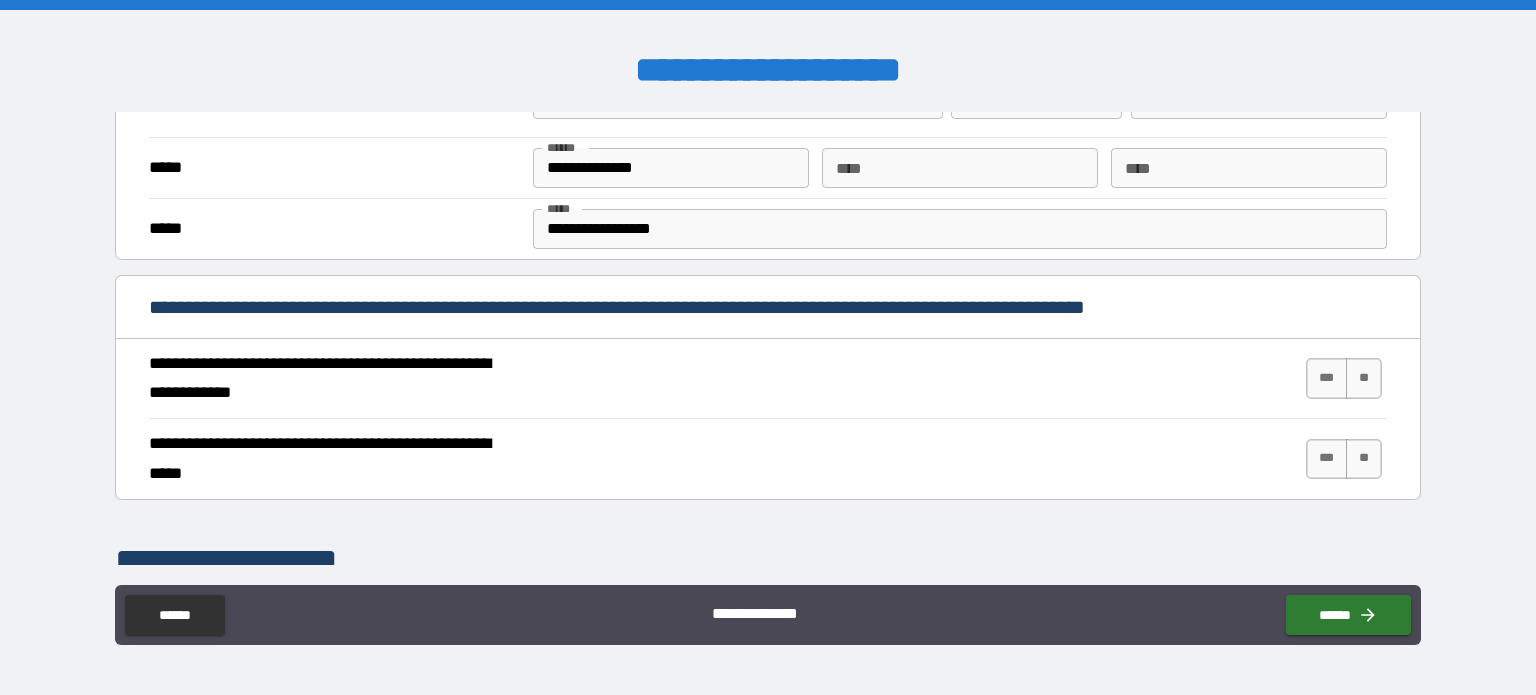 scroll, scrollTop: 600, scrollLeft: 0, axis: vertical 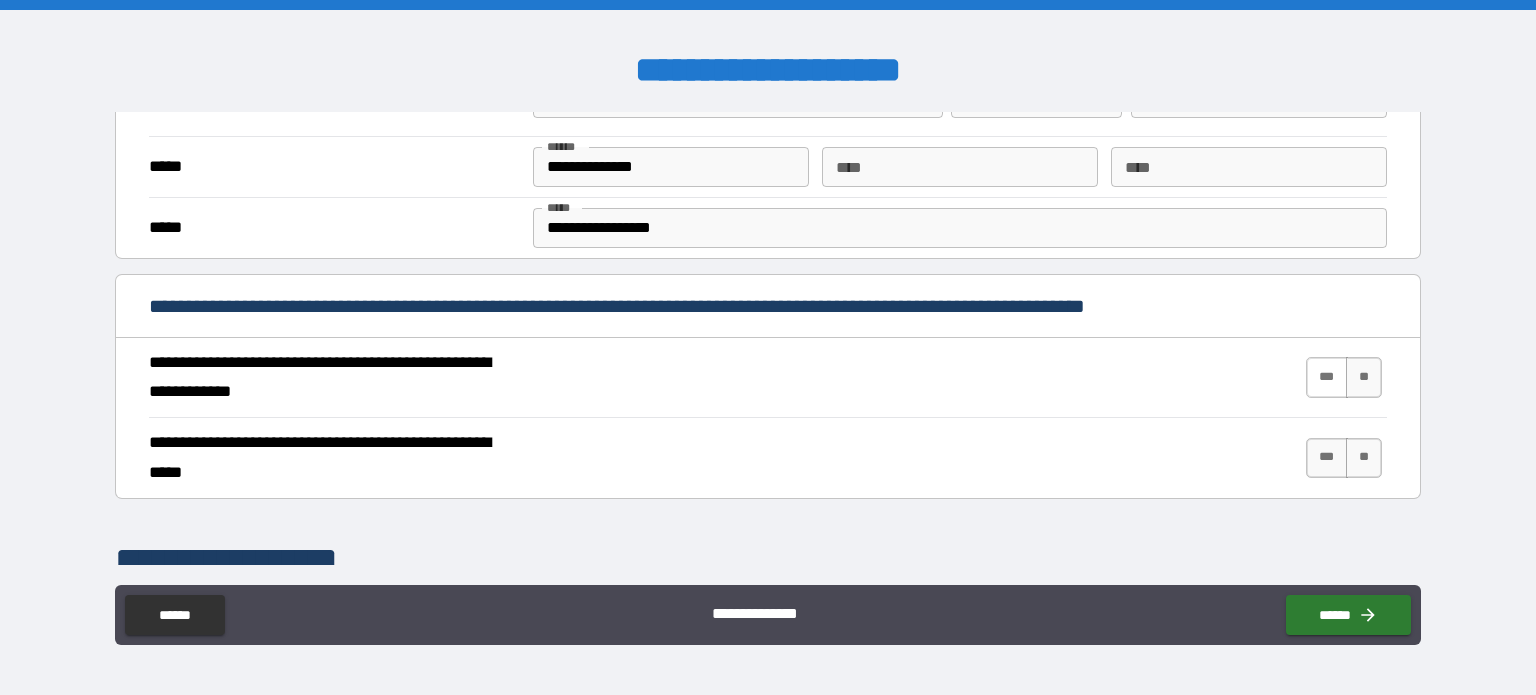click on "***" at bounding box center [1327, 377] 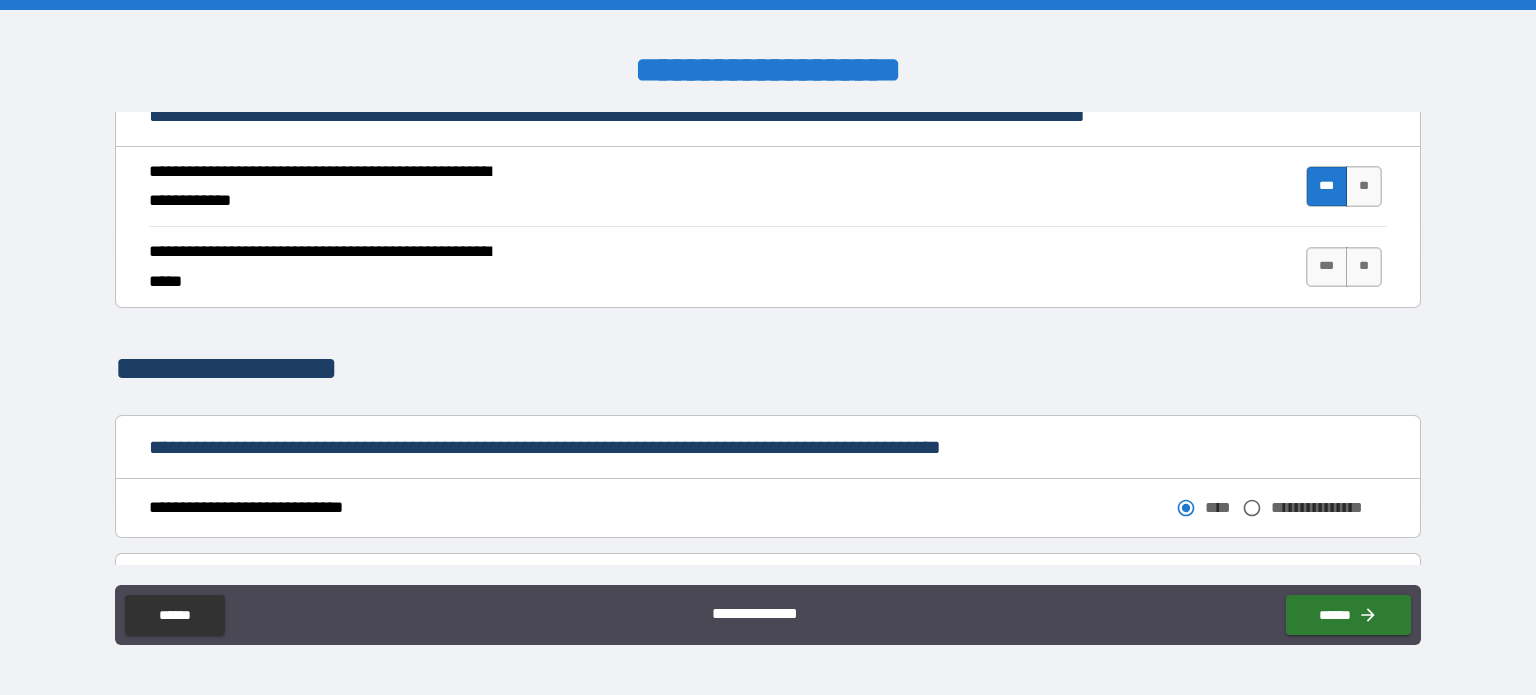 scroll, scrollTop: 800, scrollLeft: 0, axis: vertical 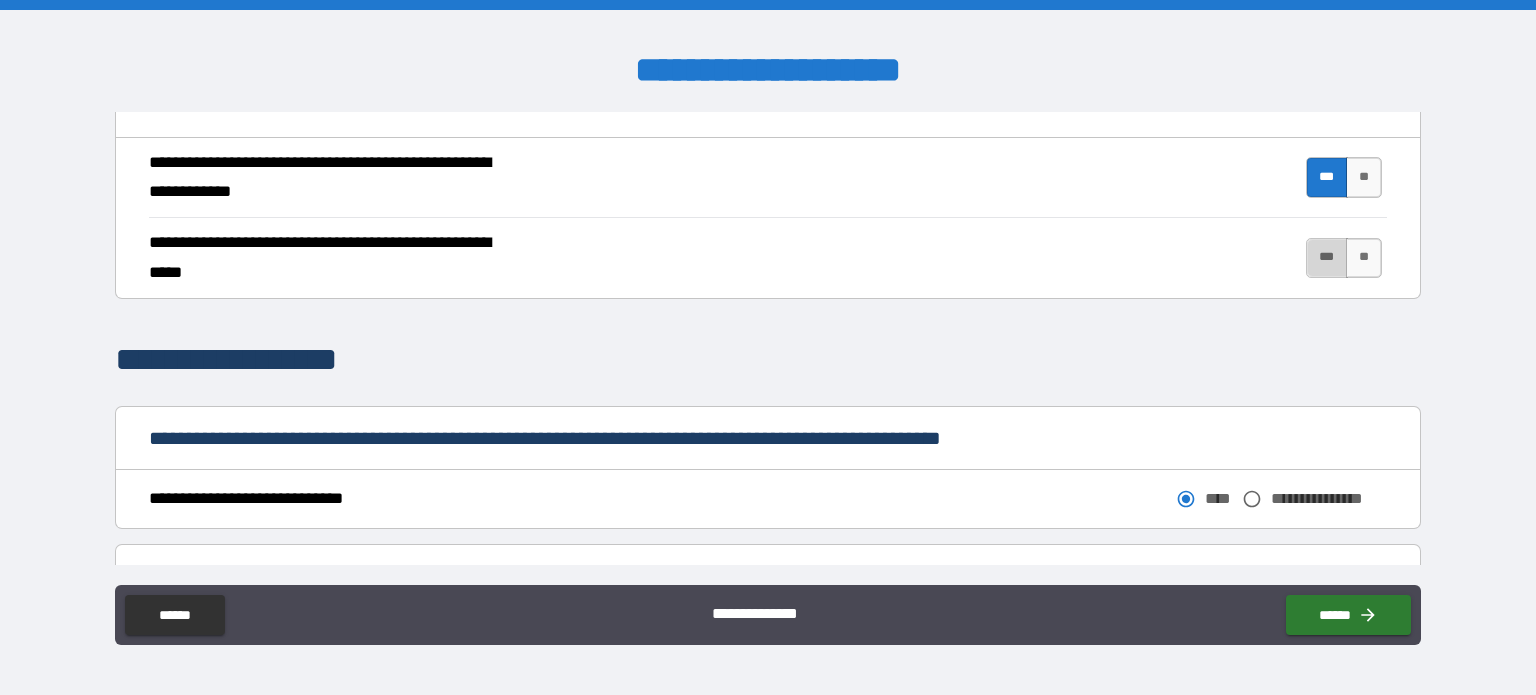 click on "***" at bounding box center (1327, 258) 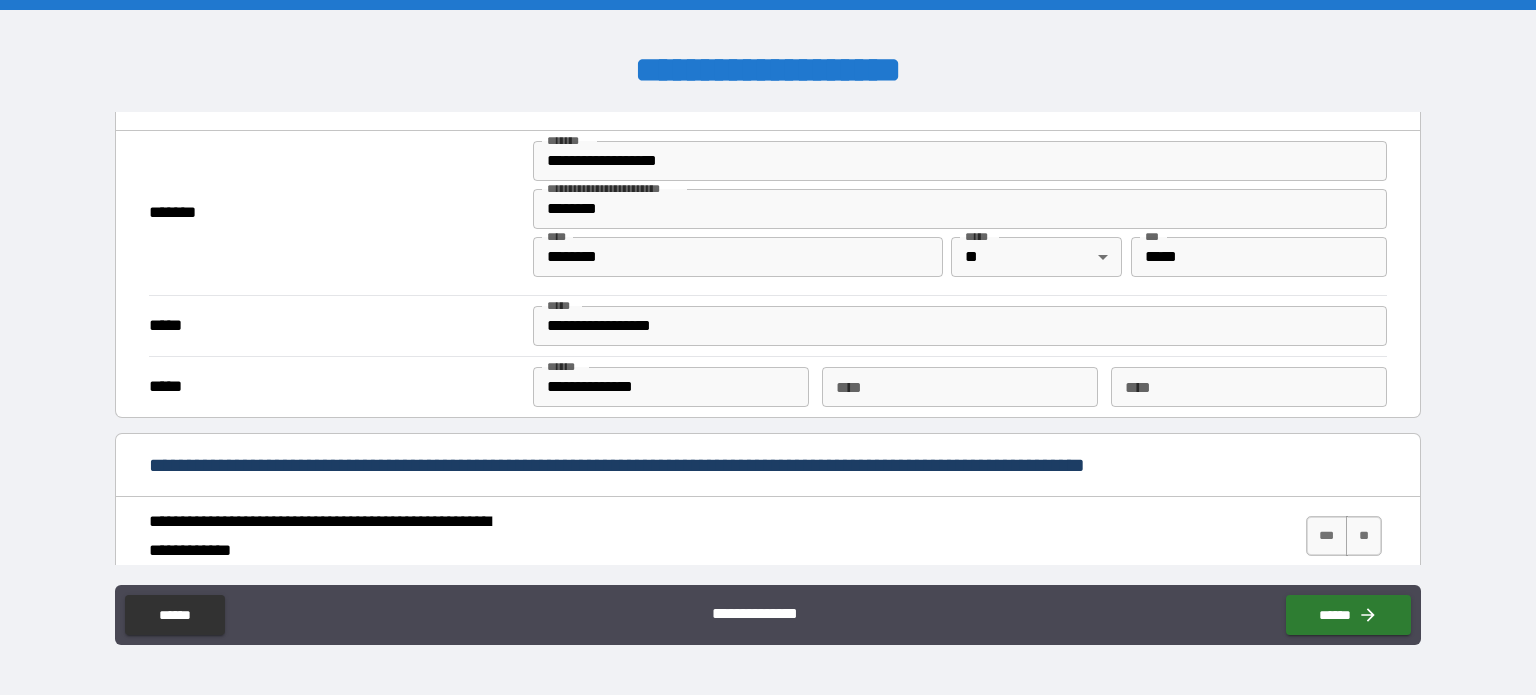 scroll, scrollTop: 1600, scrollLeft: 0, axis: vertical 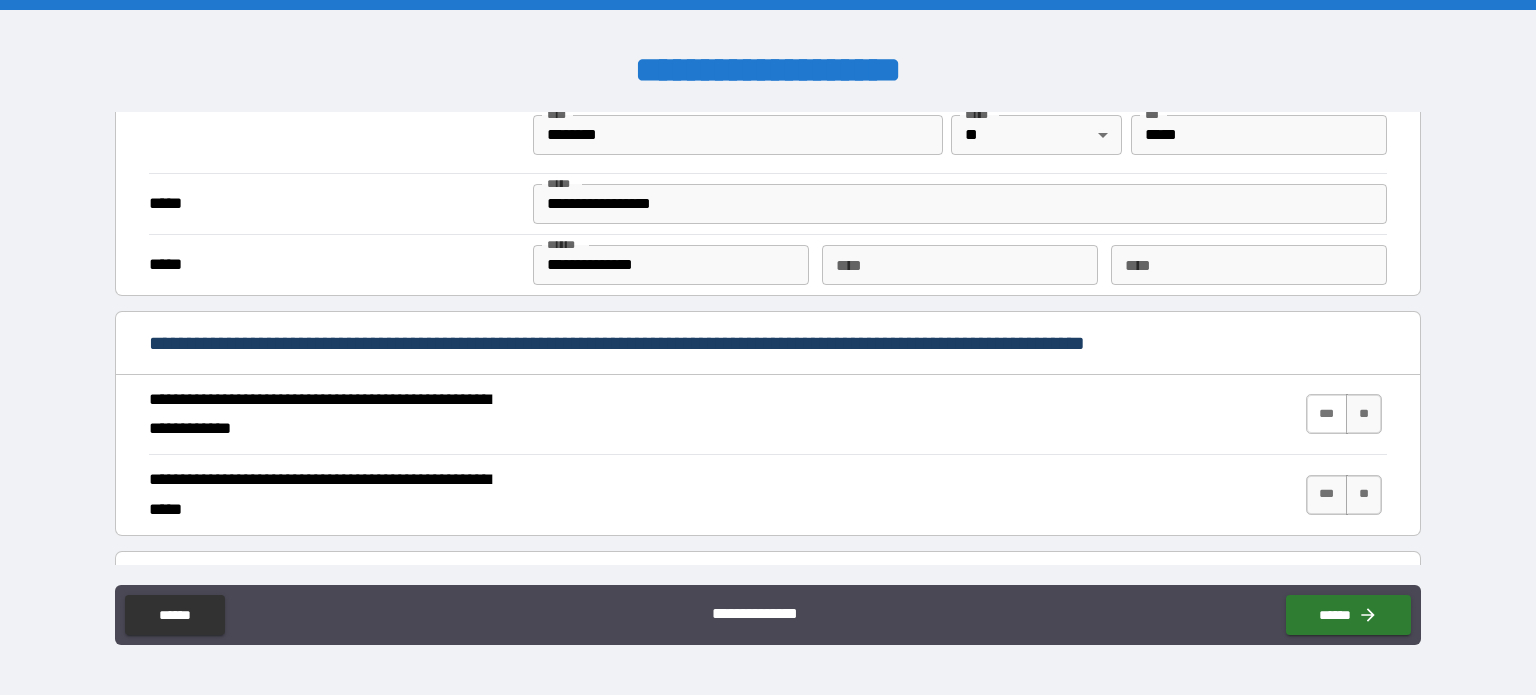 click on "**********" at bounding box center (768, 415) 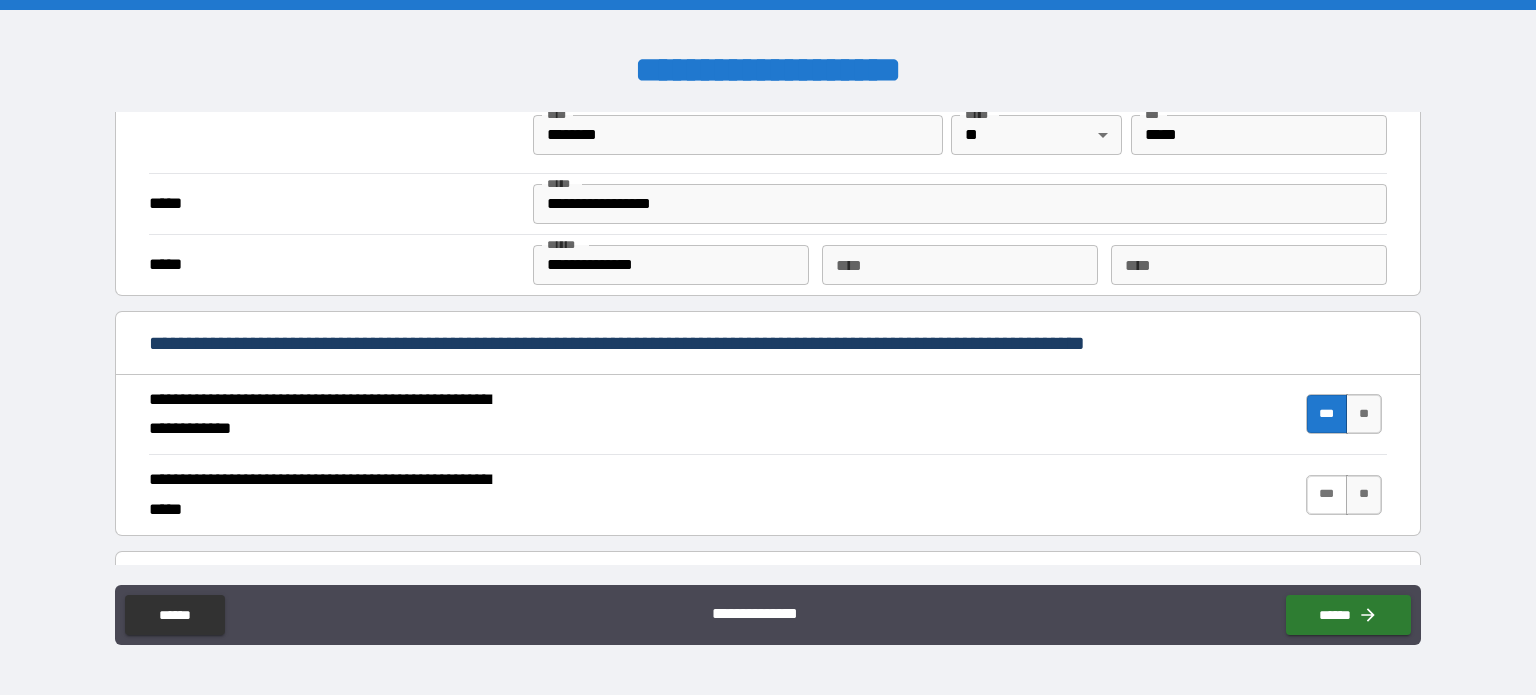 click on "***" at bounding box center (1327, 495) 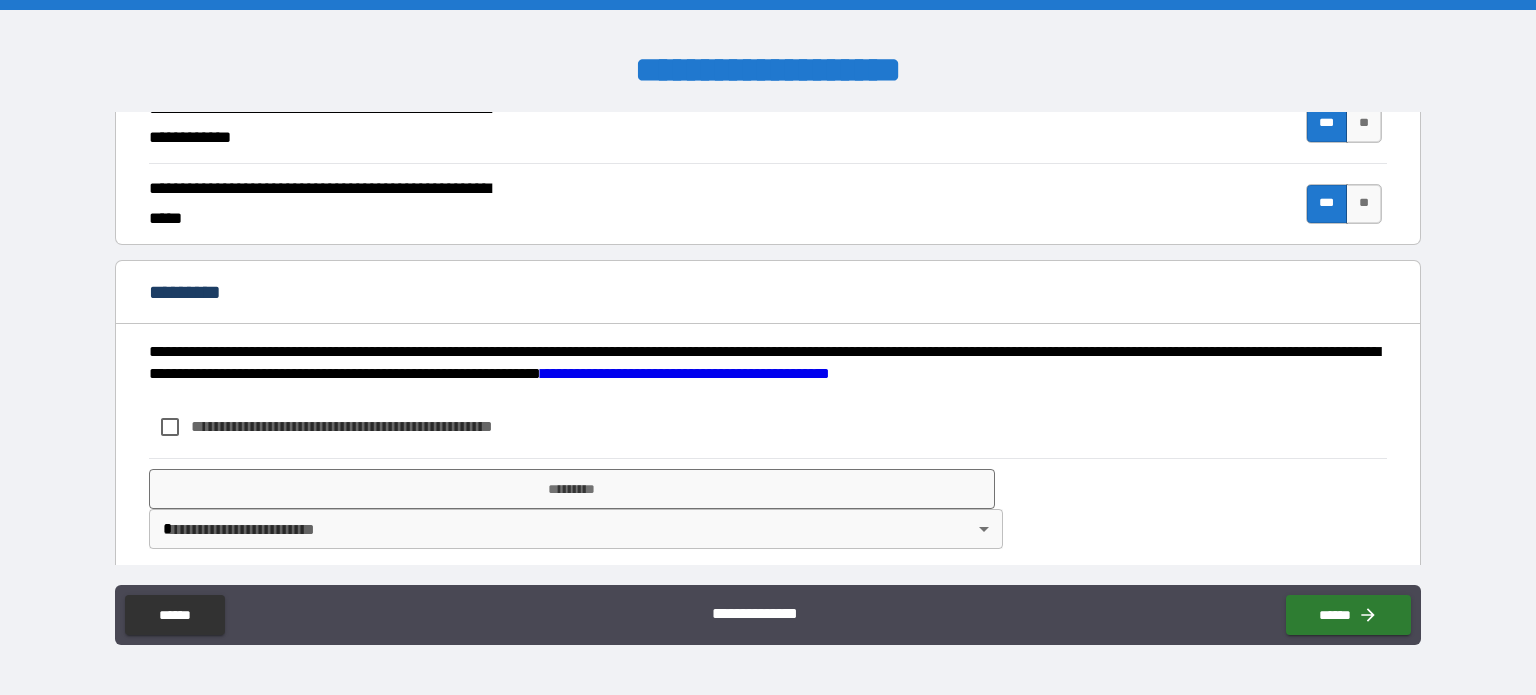 scroll, scrollTop: 1899, scrollLeft: 0, axis: vertical 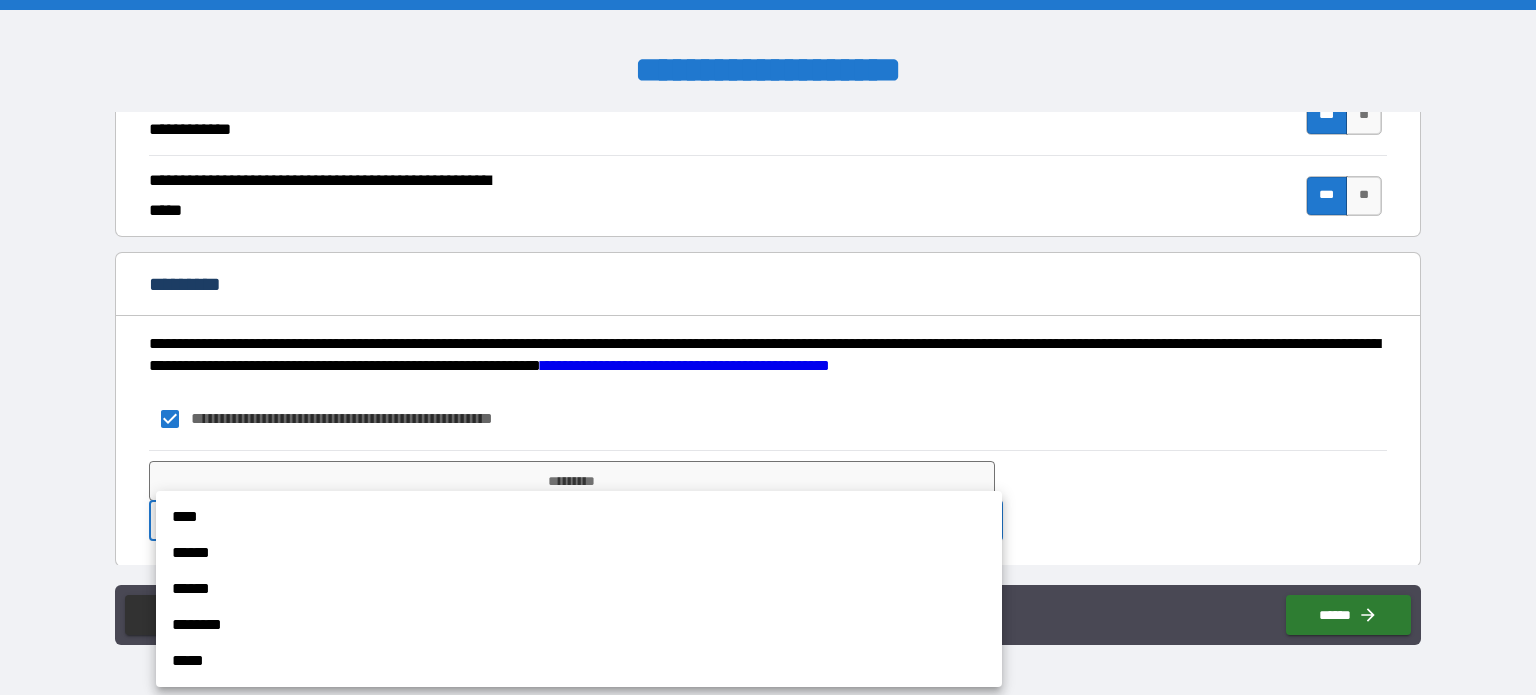 click on "**********" at bounding box center [768, 347] 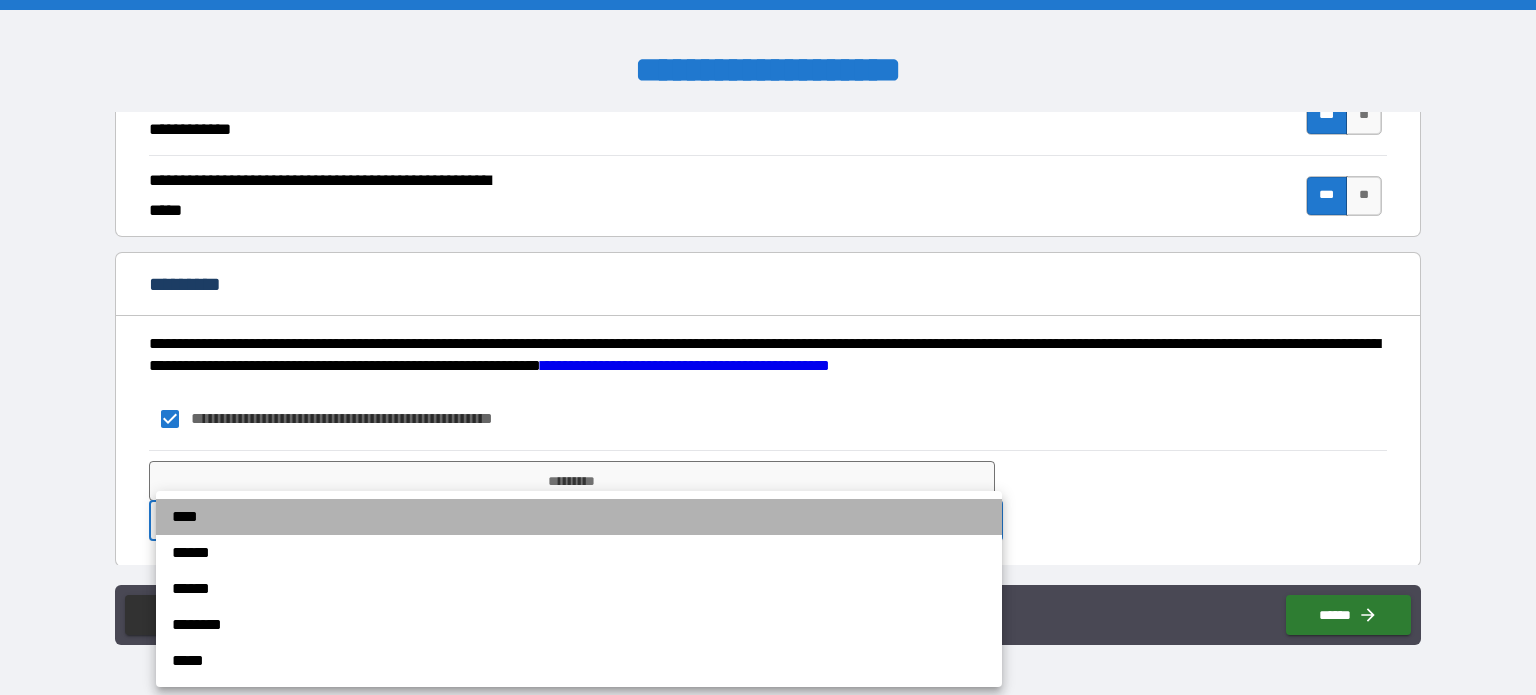 click on "****" at bounding box center [579, 517] 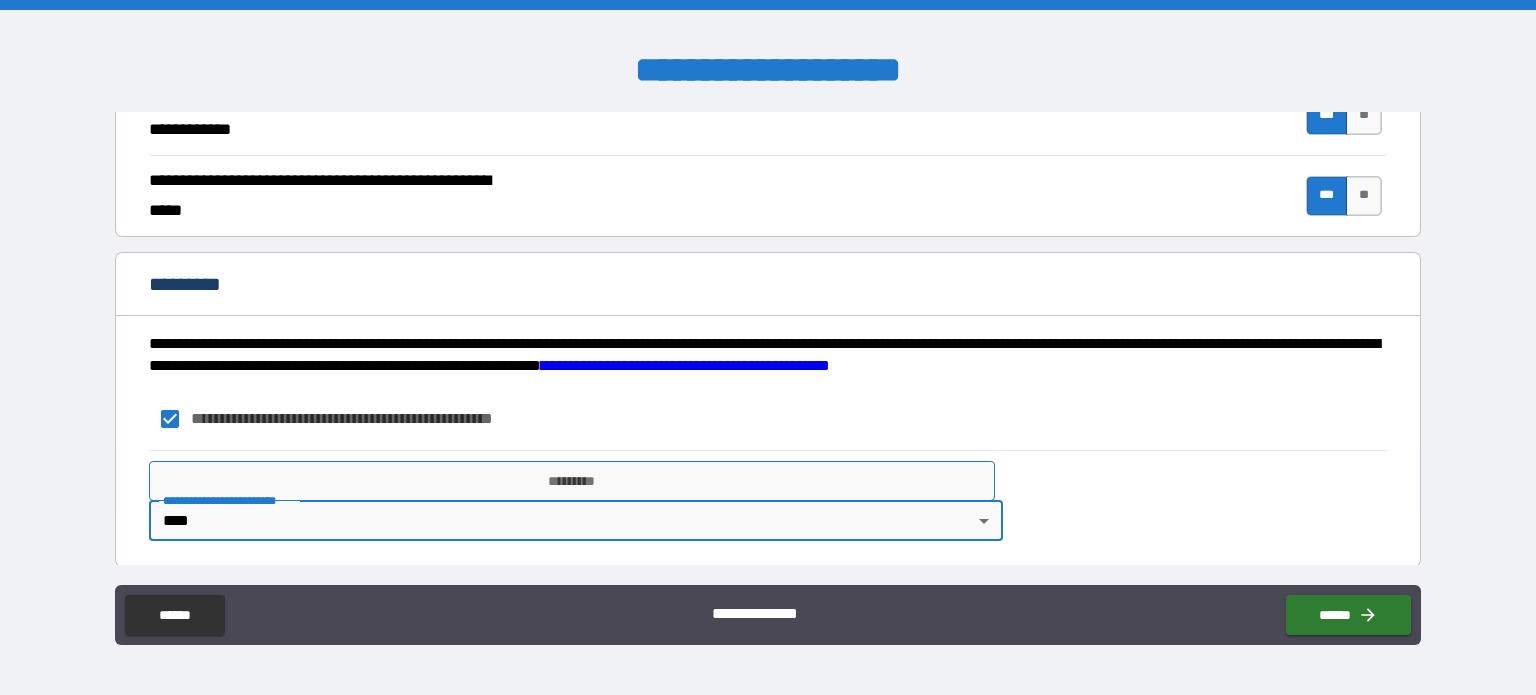 click on "*********" at bounding box center (572, 481) 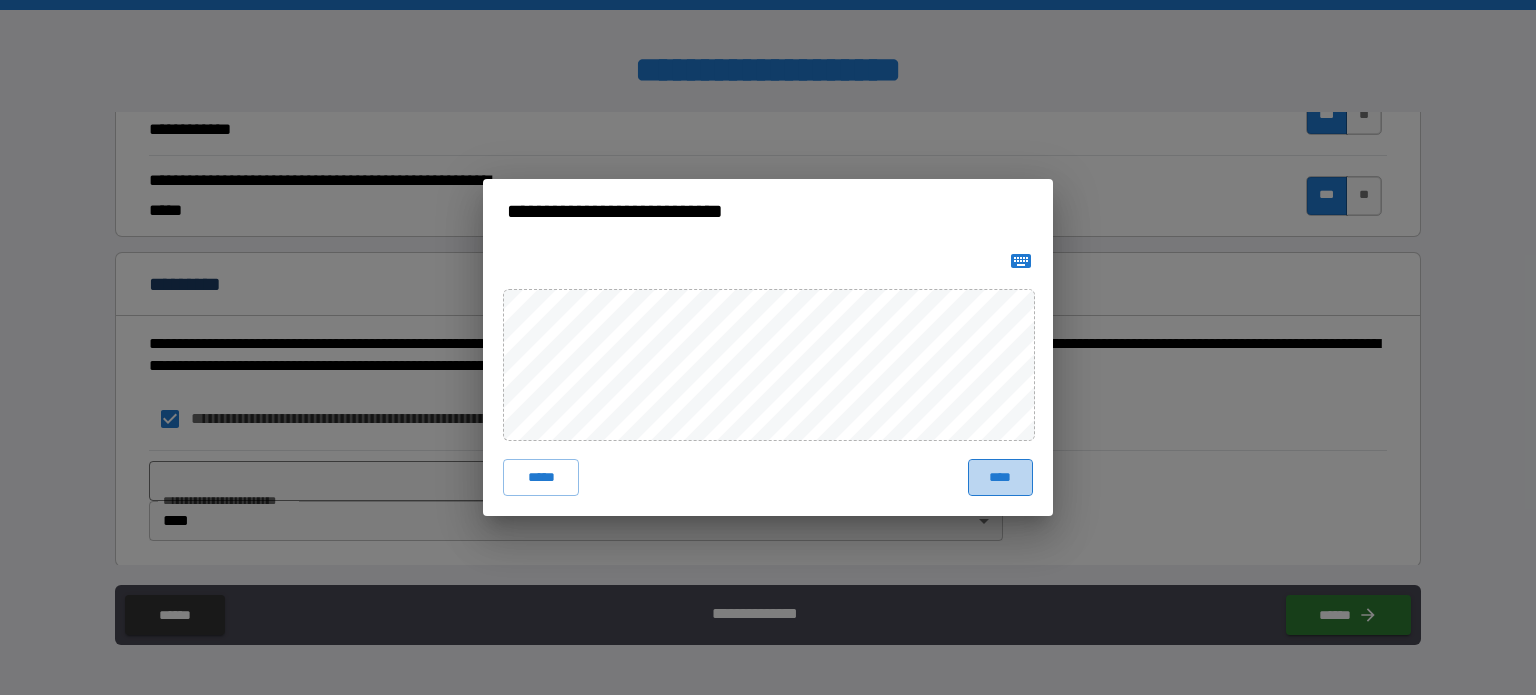 click on "****" at bounding box center (1000, 477) 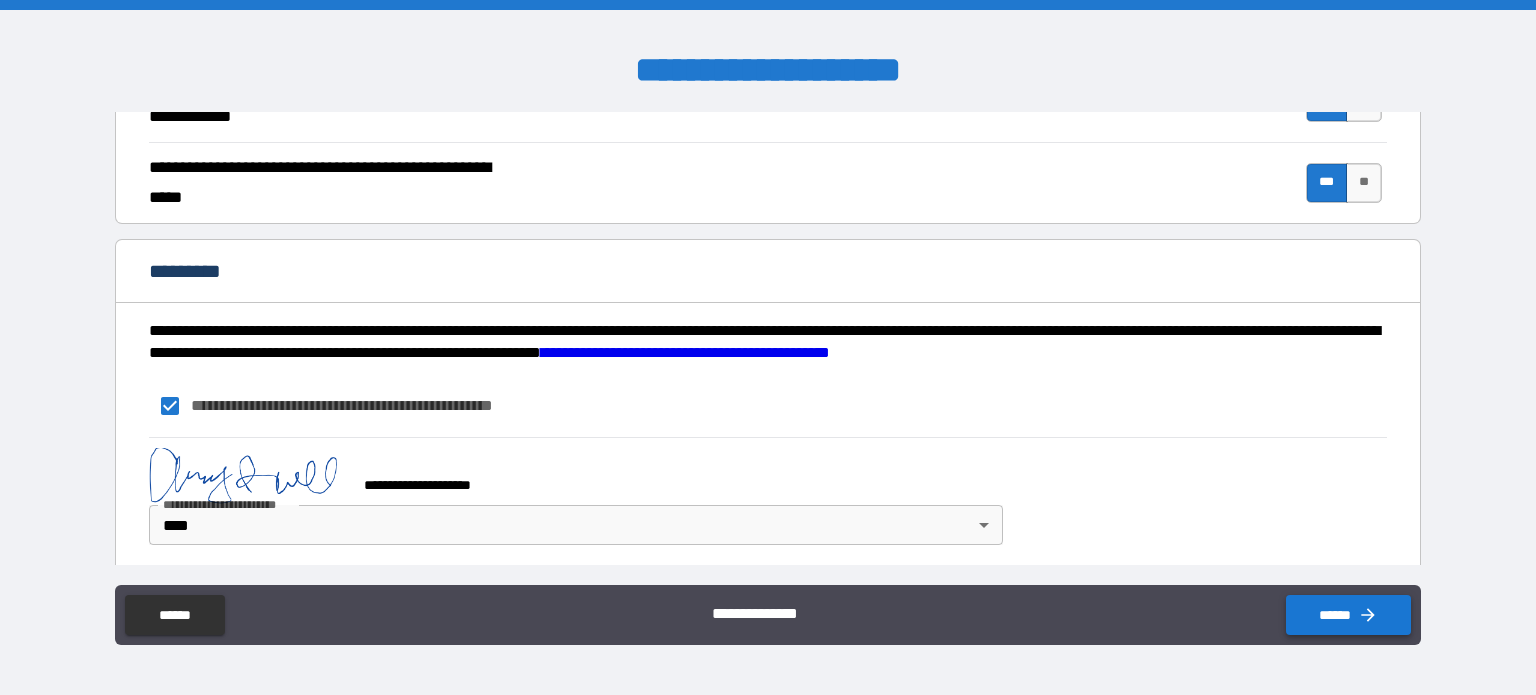 scroll, scrollTop: 1916, scrollLeft: 0, axis: vertical 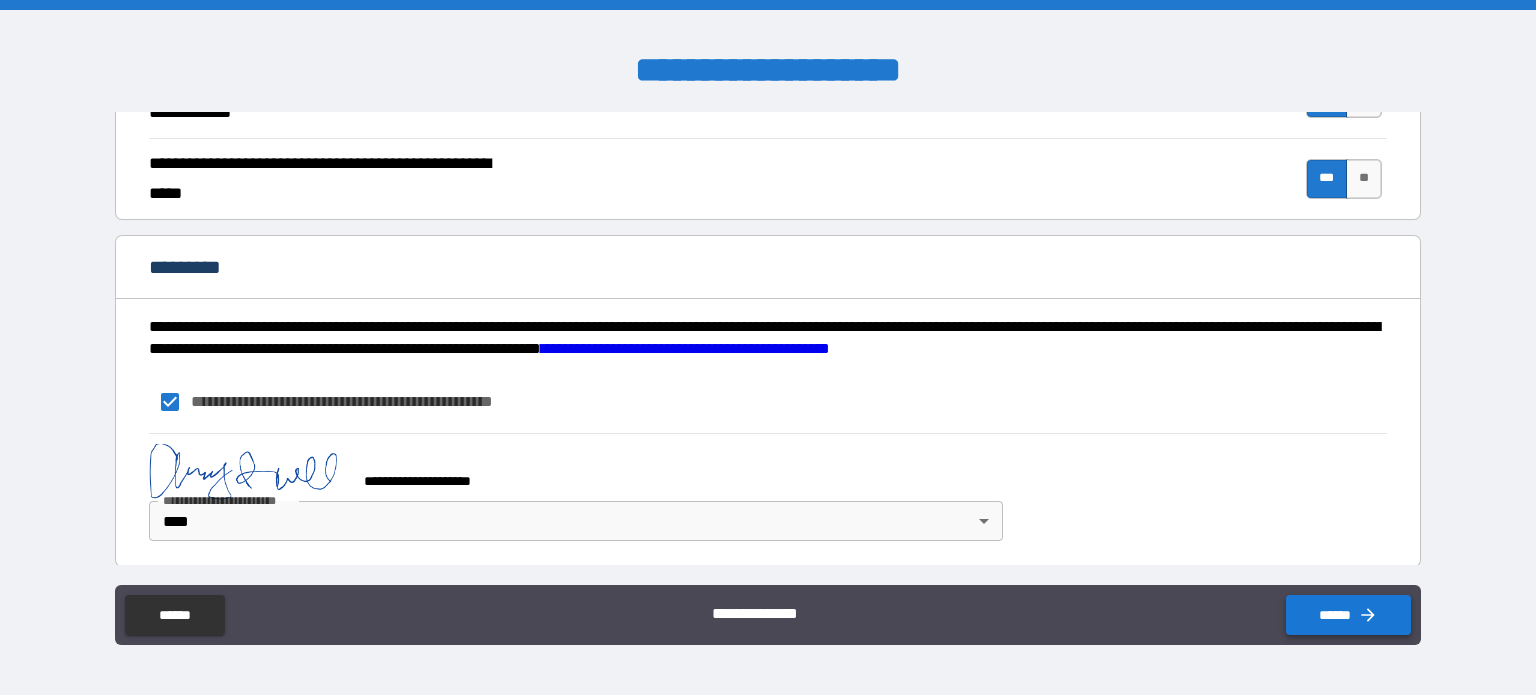 click on "******" at bounding box center [1348, 615] 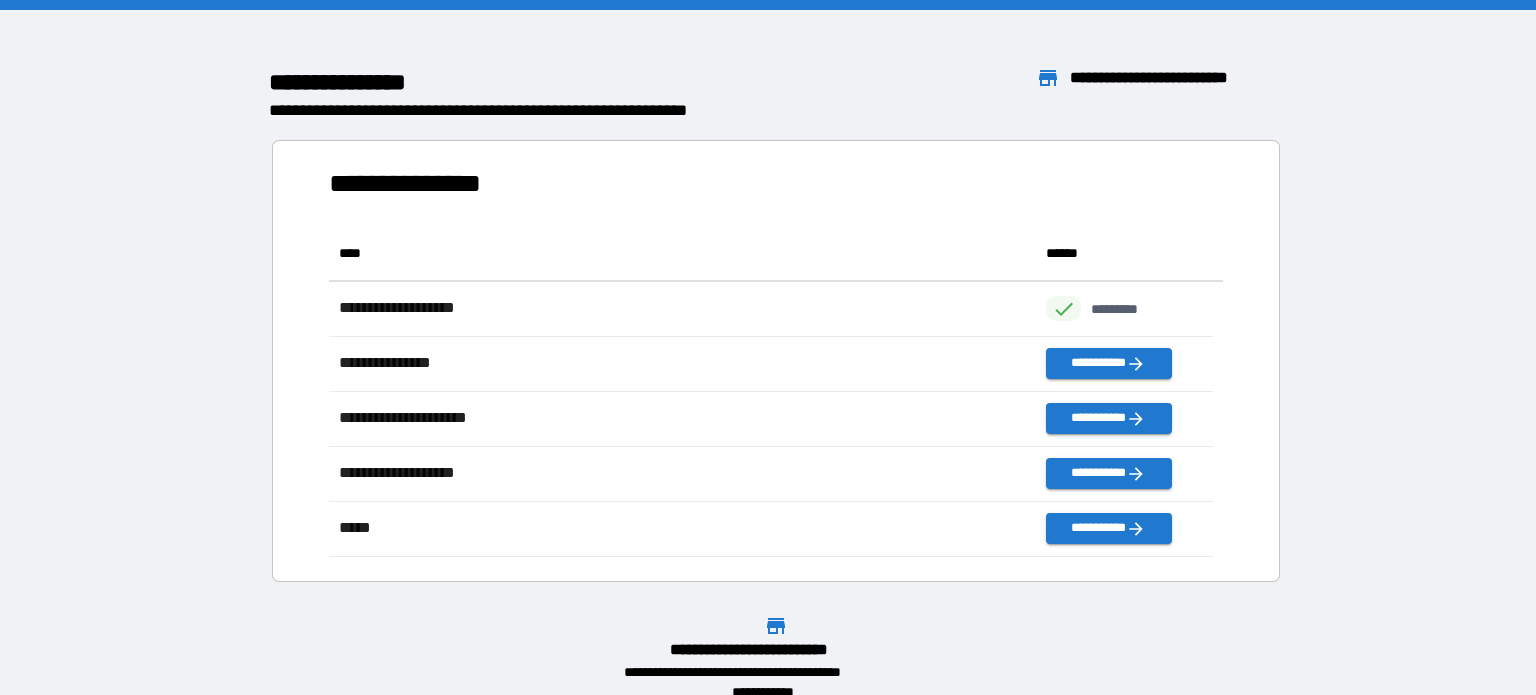 scroll, scrollTop: 16, scrollLeft: 16, axis: both 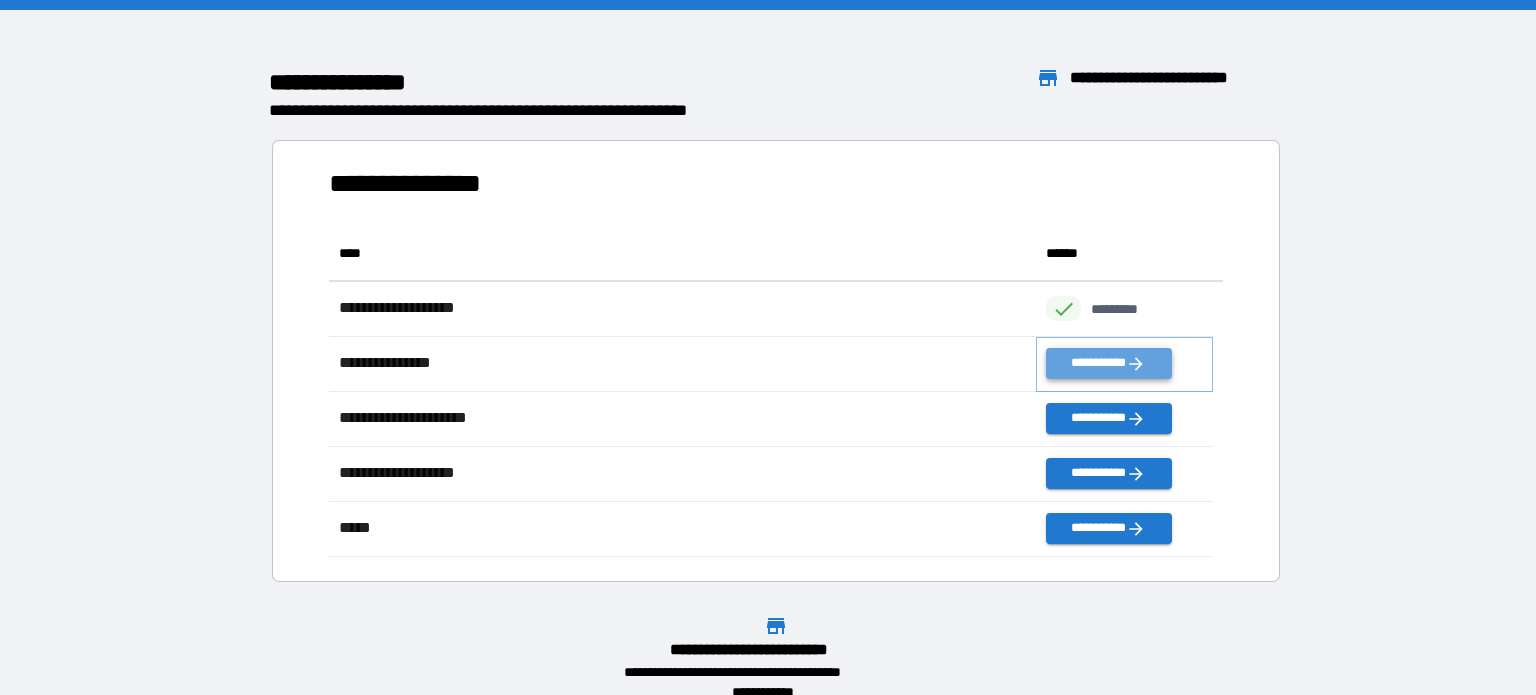 click on "**********" at bounding box center (1108, 363) 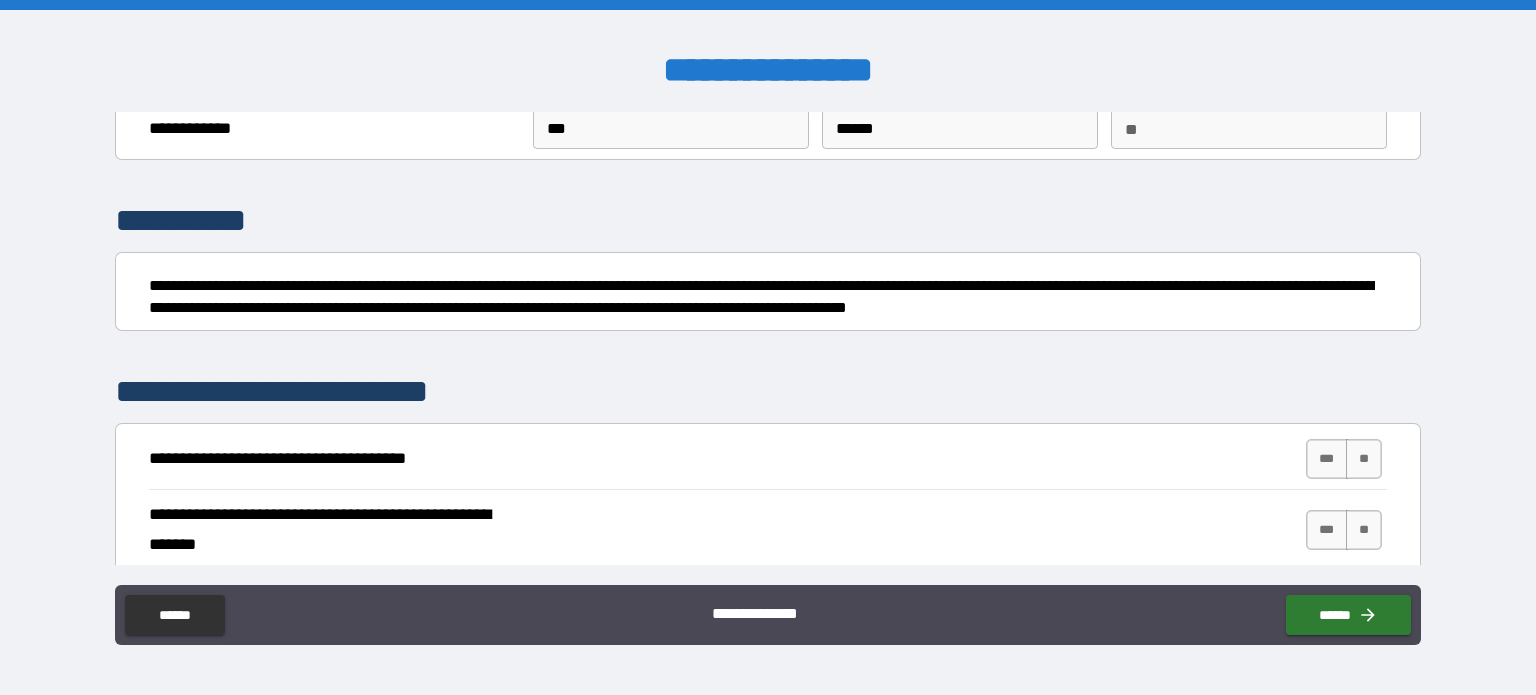 scroll, scrollTop: 200, scrollLeft: 0, axis: vertical 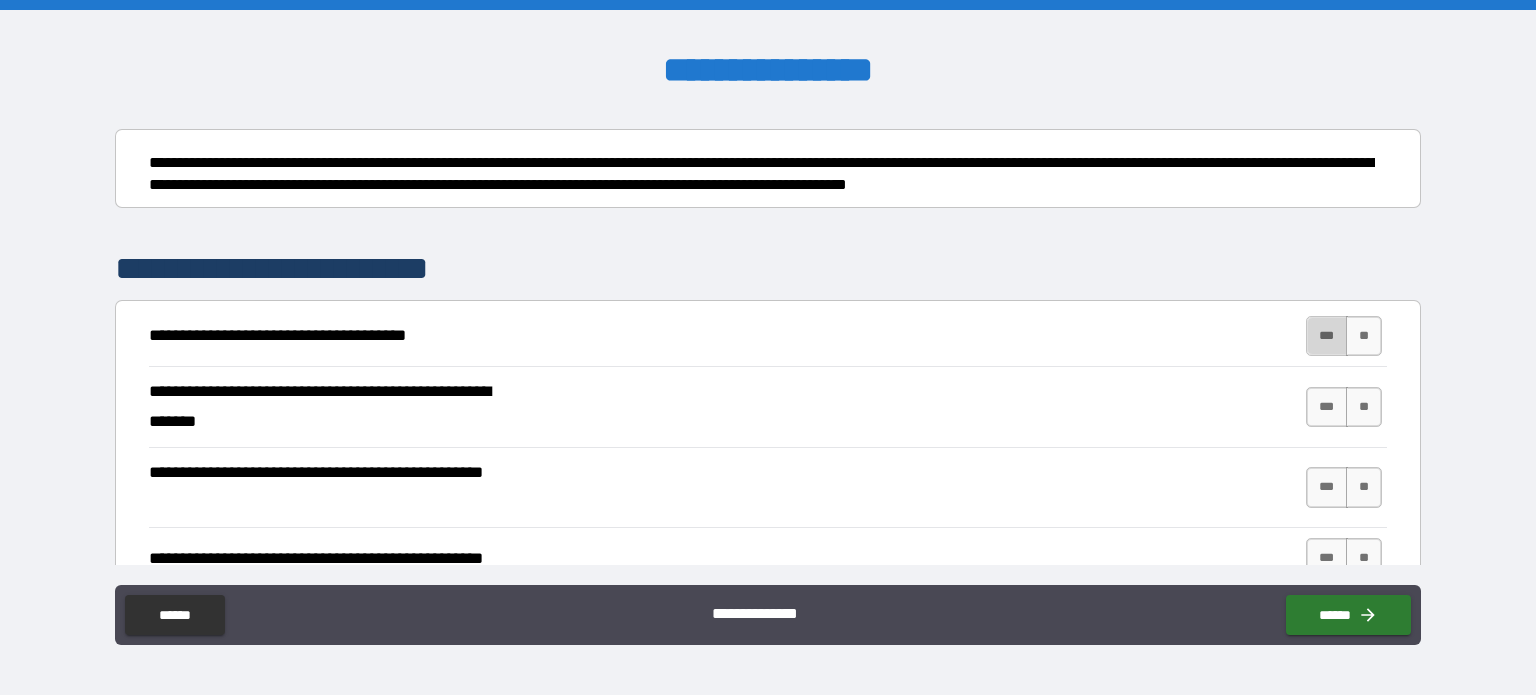 click on "***" at bounding box center [1327, 336] 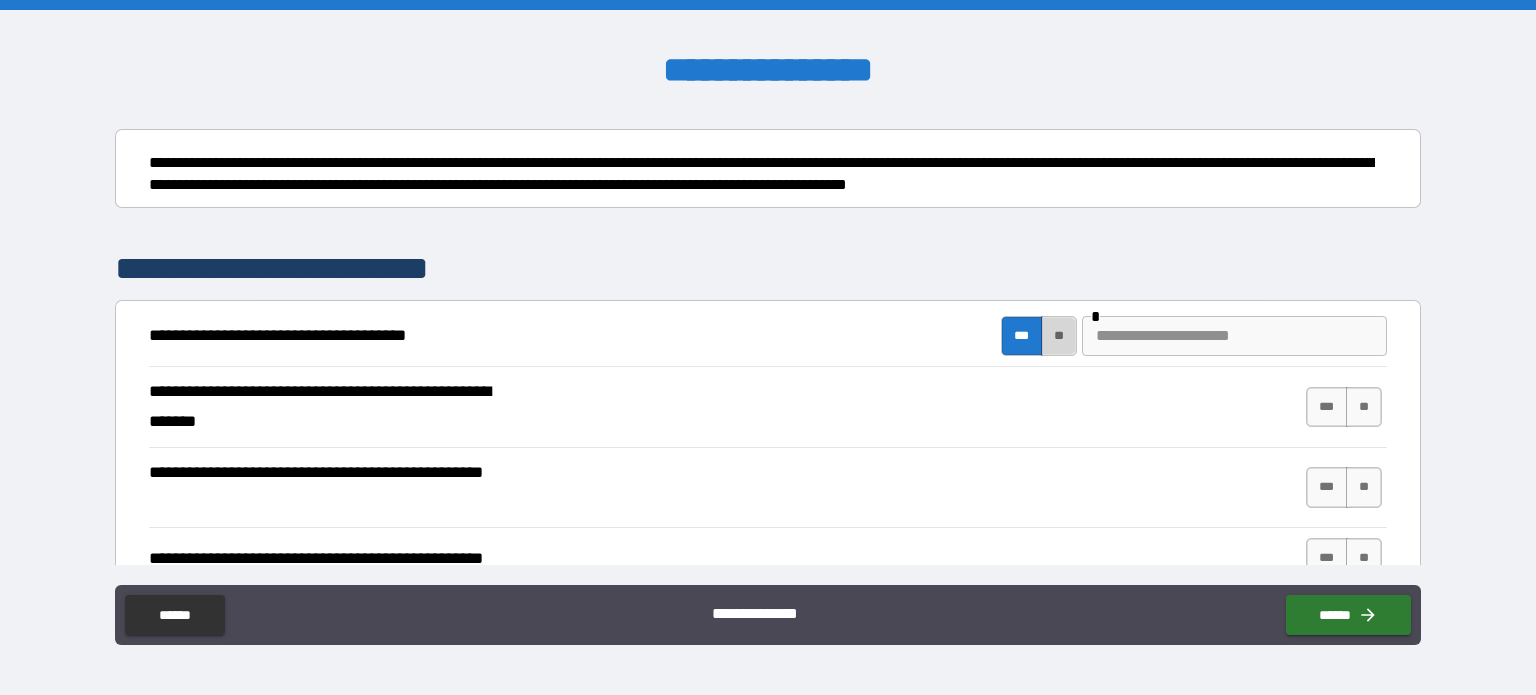 click on "**" at bounding box center [1059, 336] 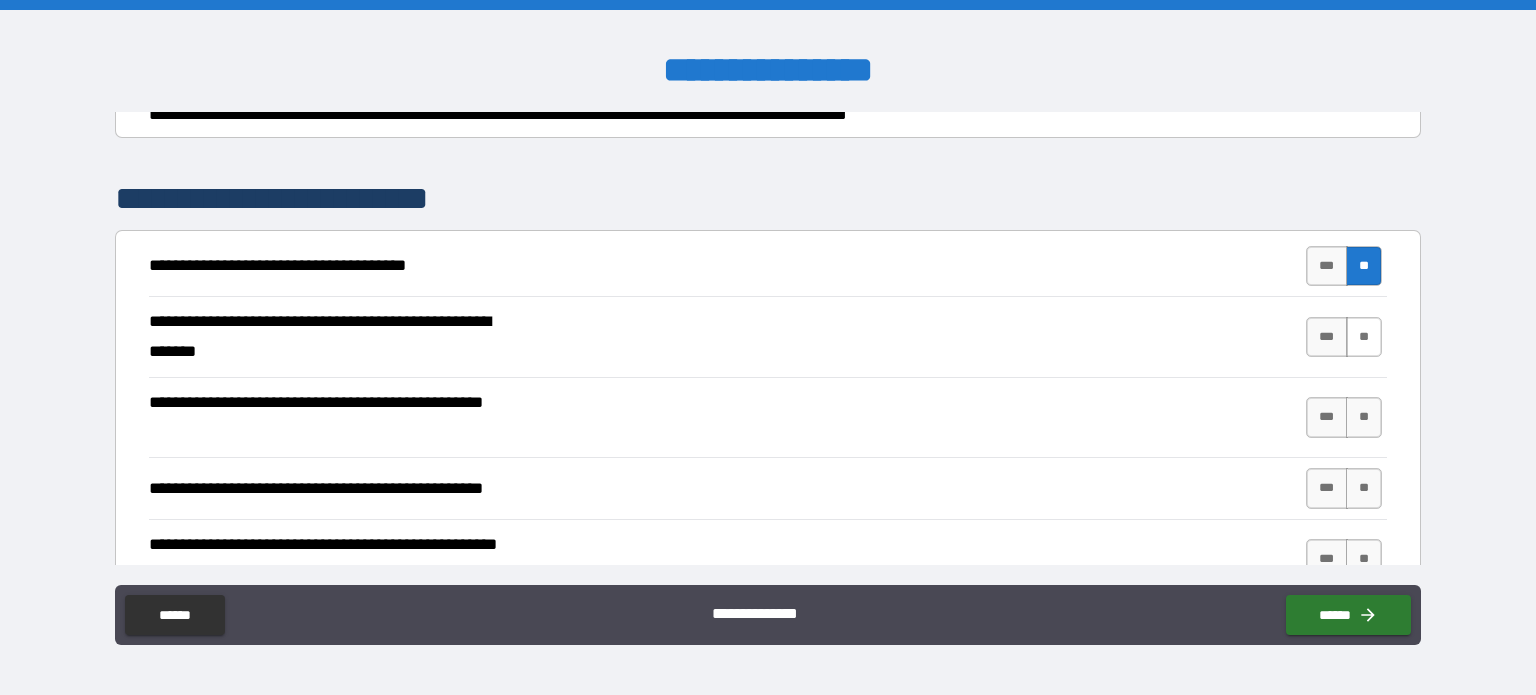 scroll, scrollTop: 300, scrollLeft: 0, axis: vertical 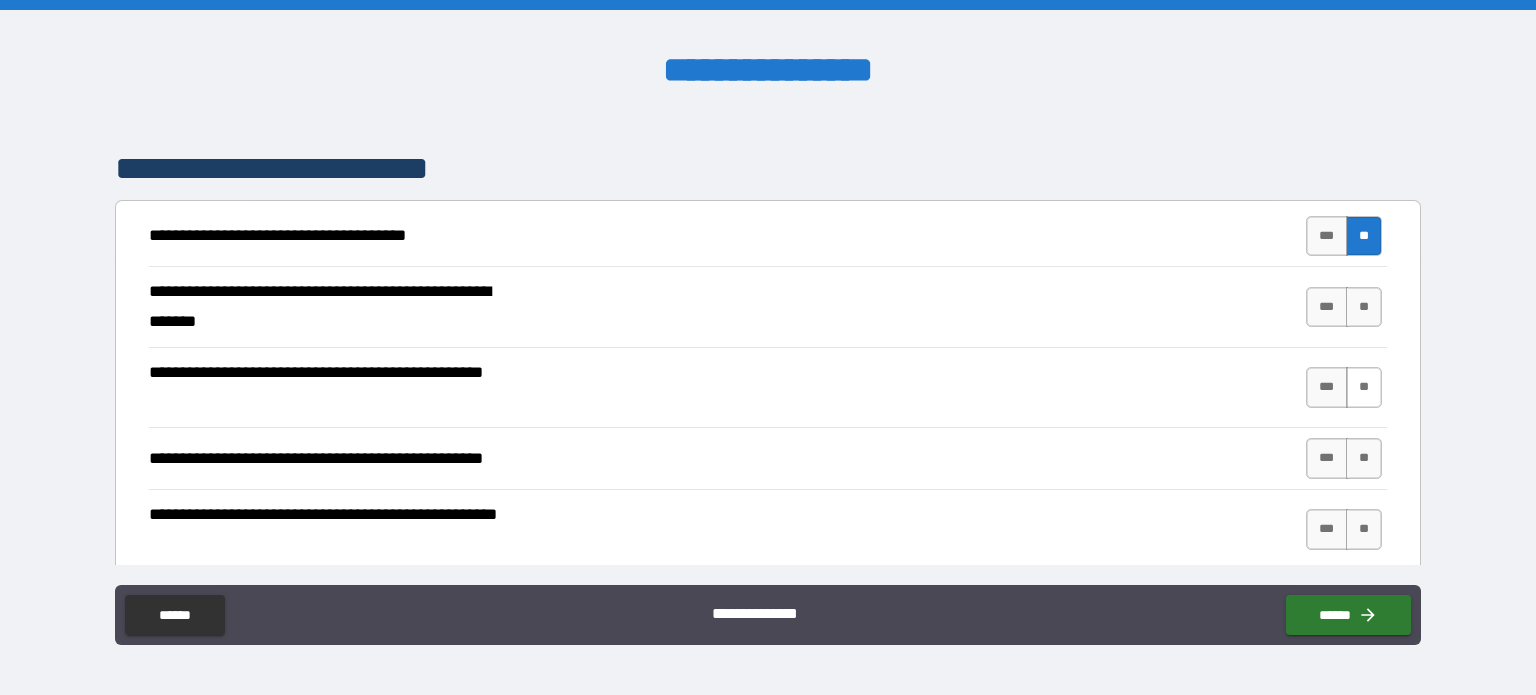 click on "**" at bounding box center [1364, 387] 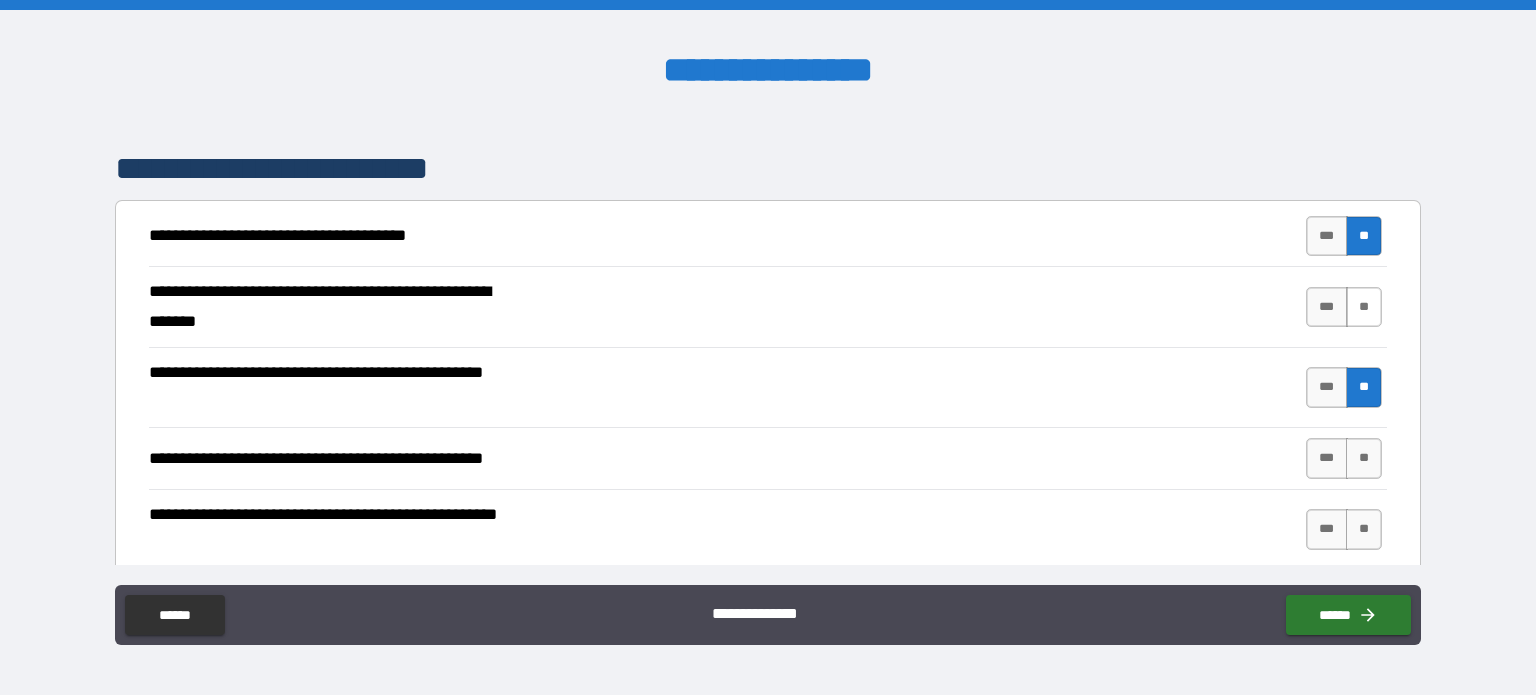 click on "**" at bounding box center [1364, 307] 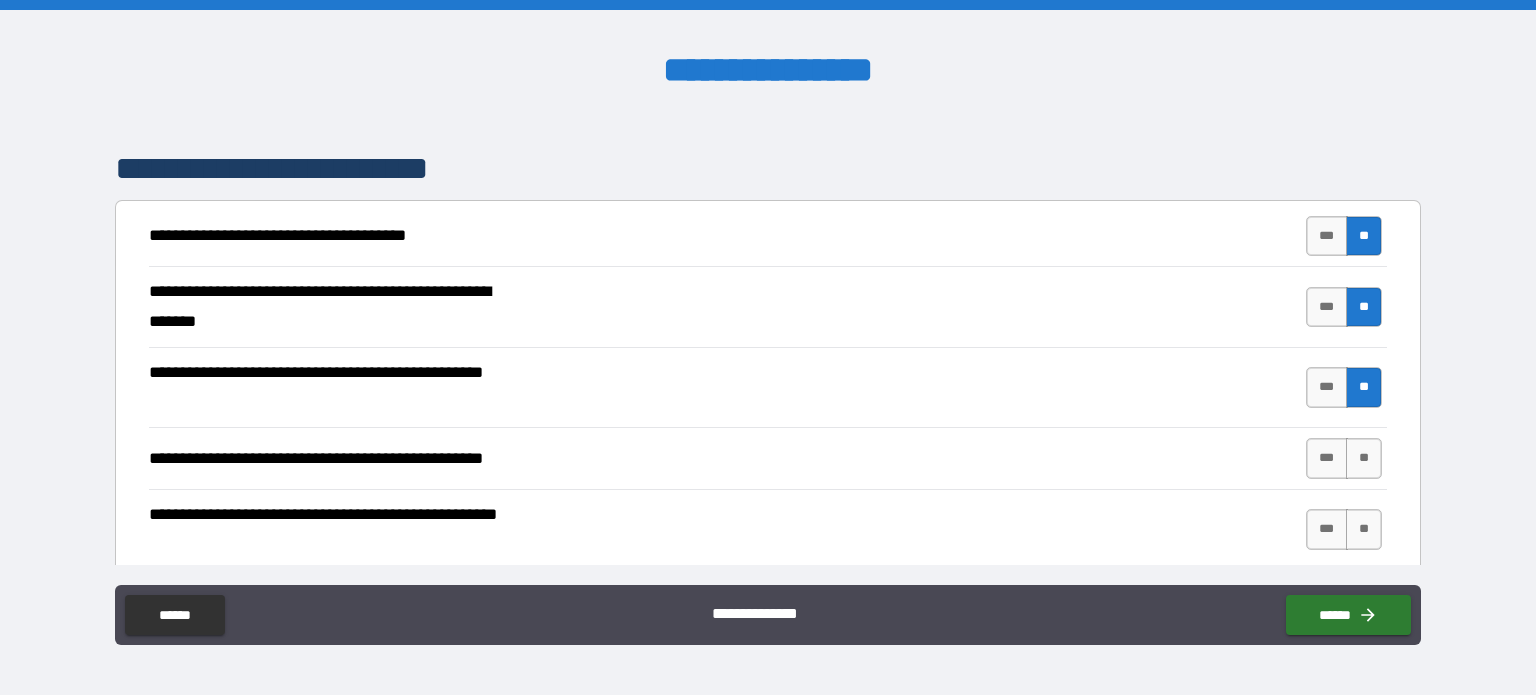scroll, scrollTop: 400, scrollLeft: 0, axis: vertical 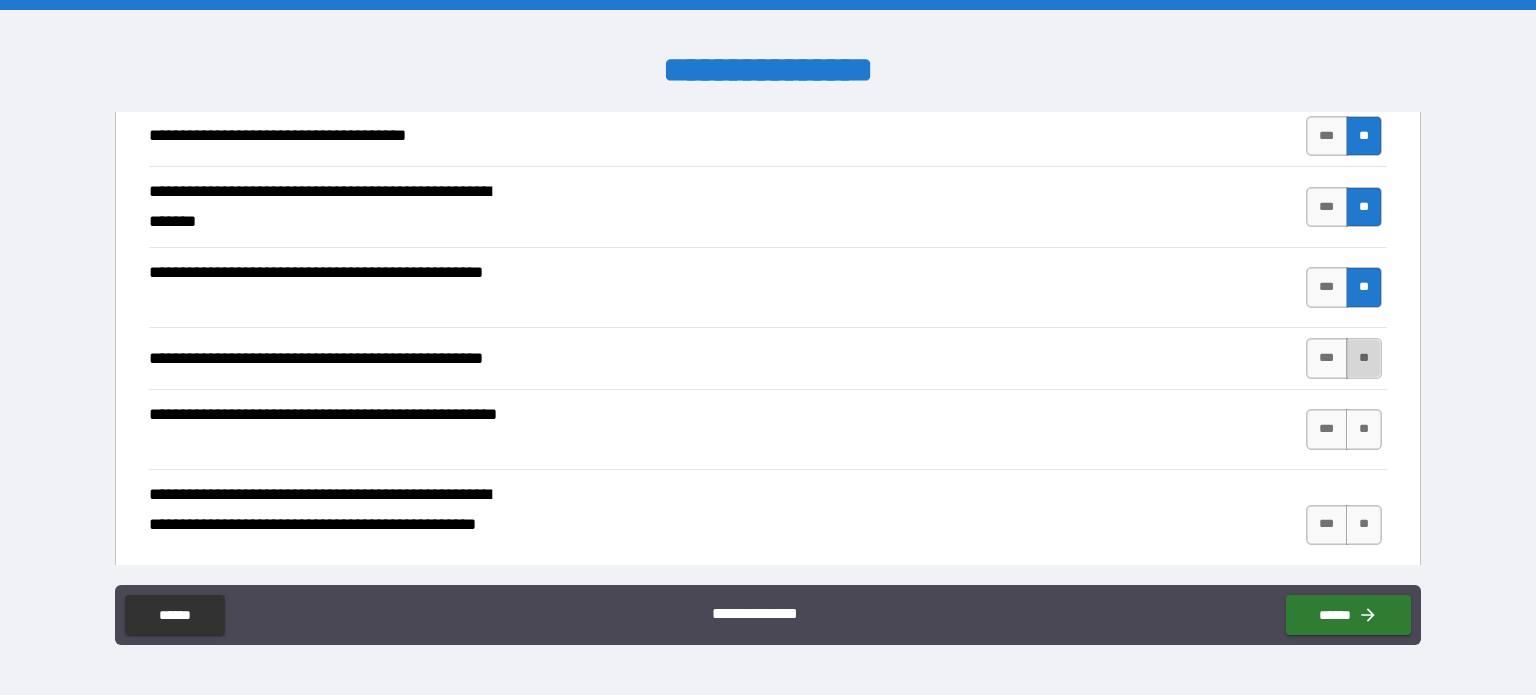 click on "**" at bounding box center (1364, 358) 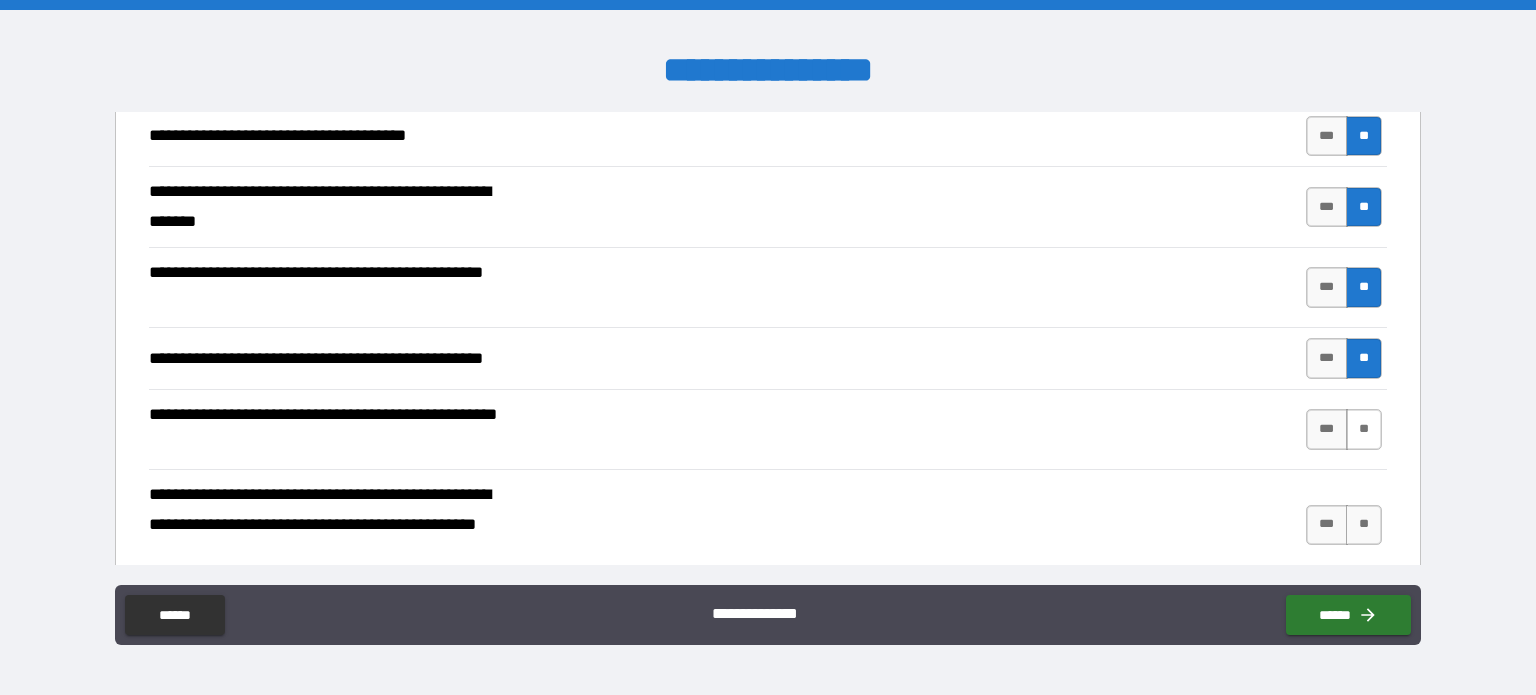 click on "**" at bounding box center [1364, 429] 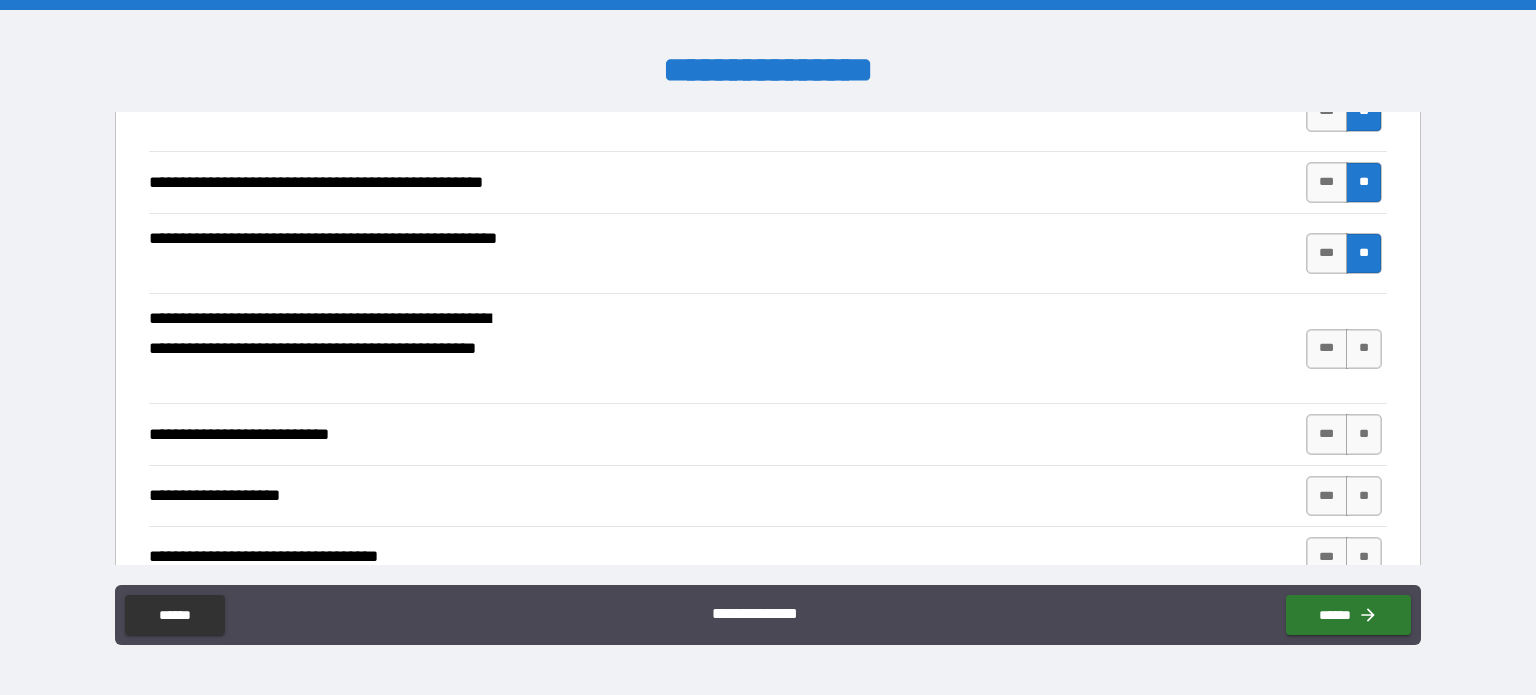 scroll, scrollTop: 600, scrollLeft: 0, axis: vertical 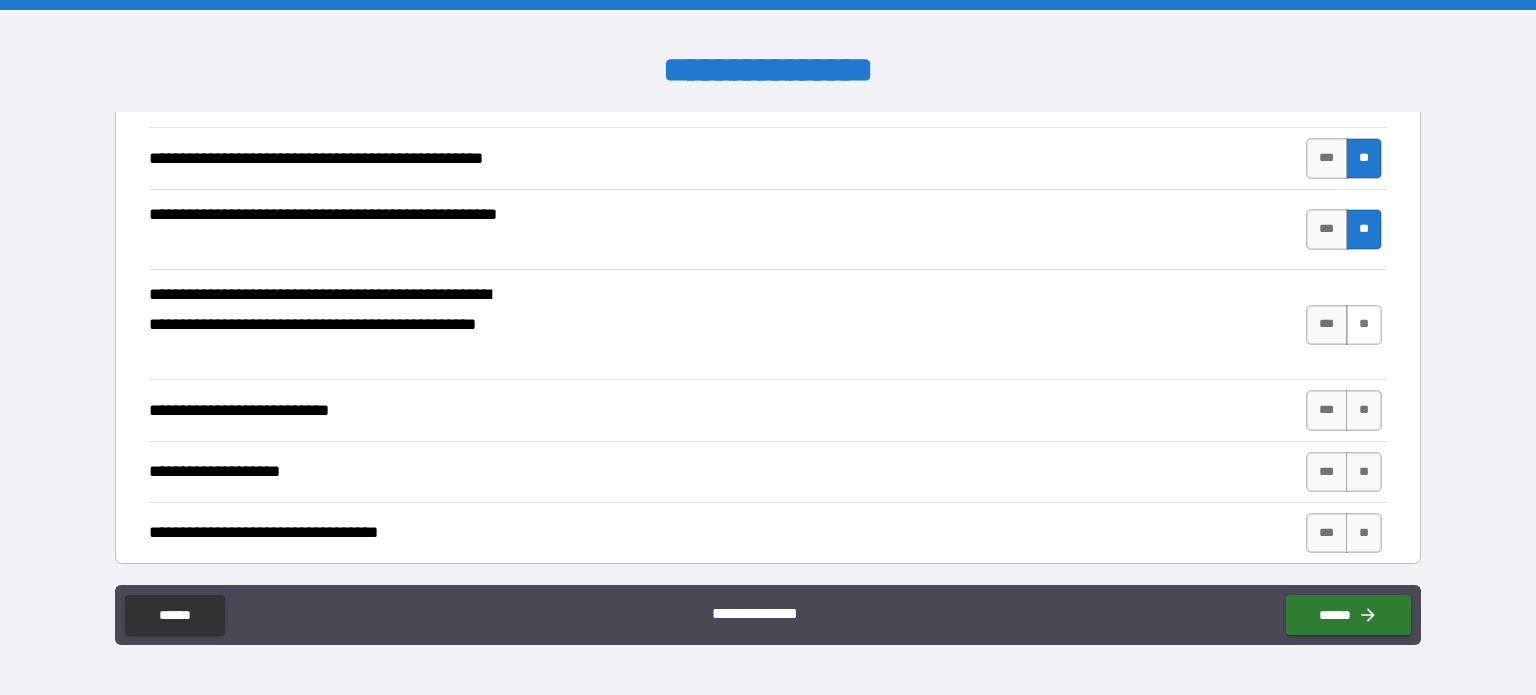 click on "**" at bounding box center (1364, 325) 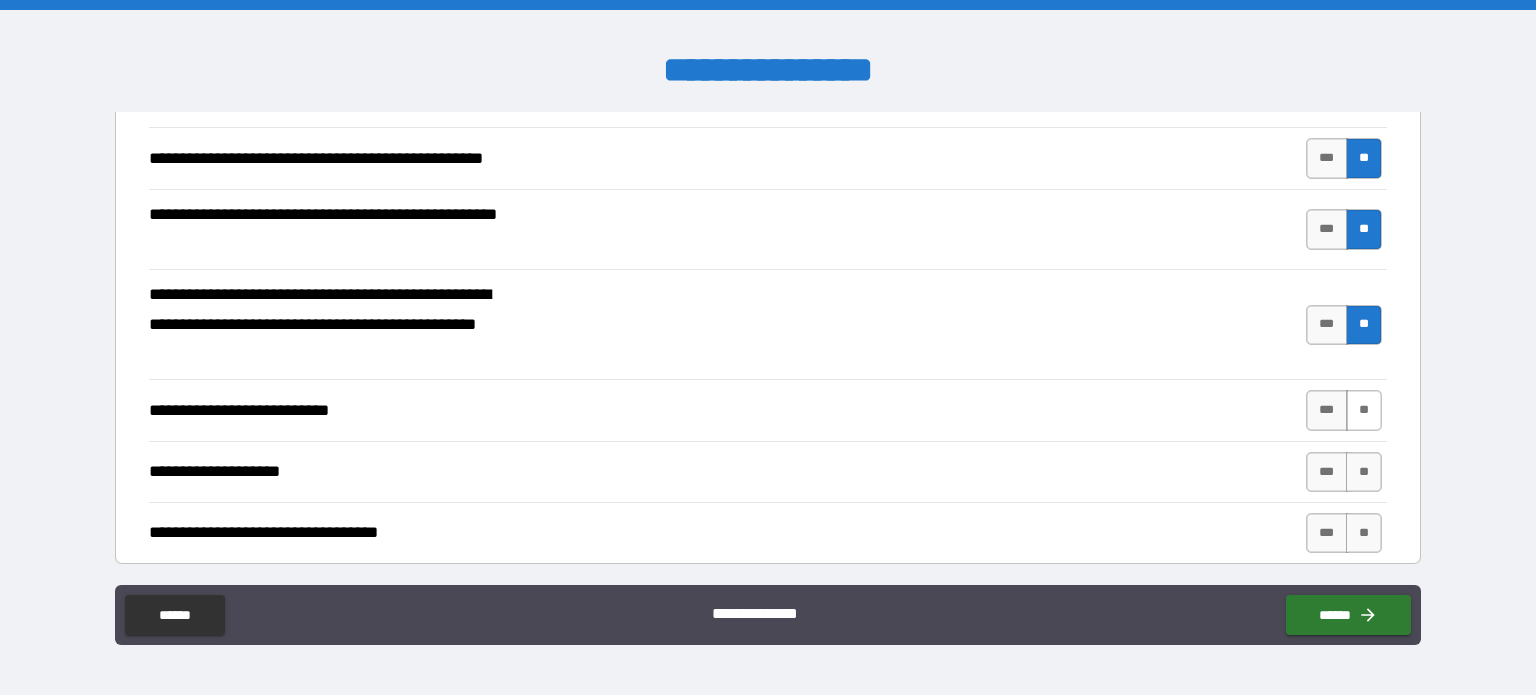 click on "**" at bounding box center [1364, 410] 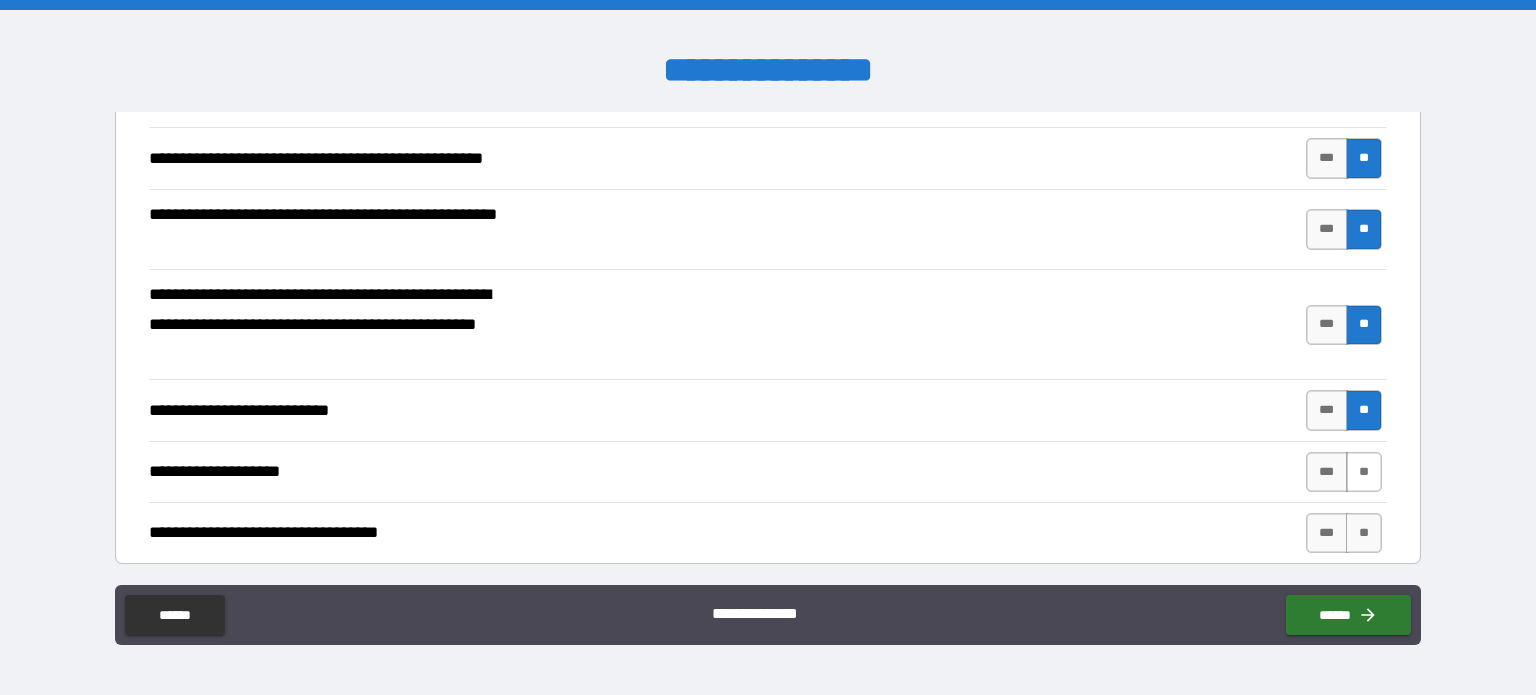 click on "**" at bounding box center [1364, 472] 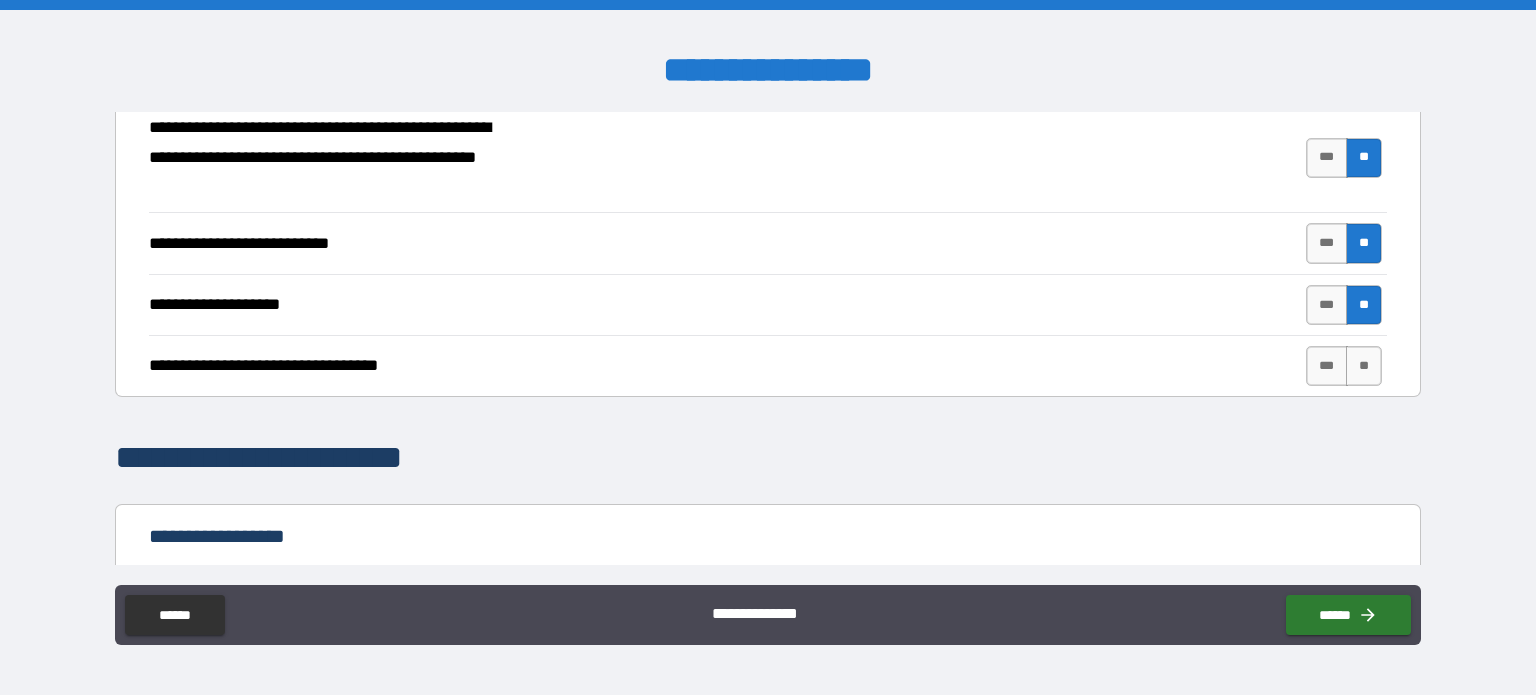 scroll, scrollTop: 800, scrollLeft: 0, axis: vertical 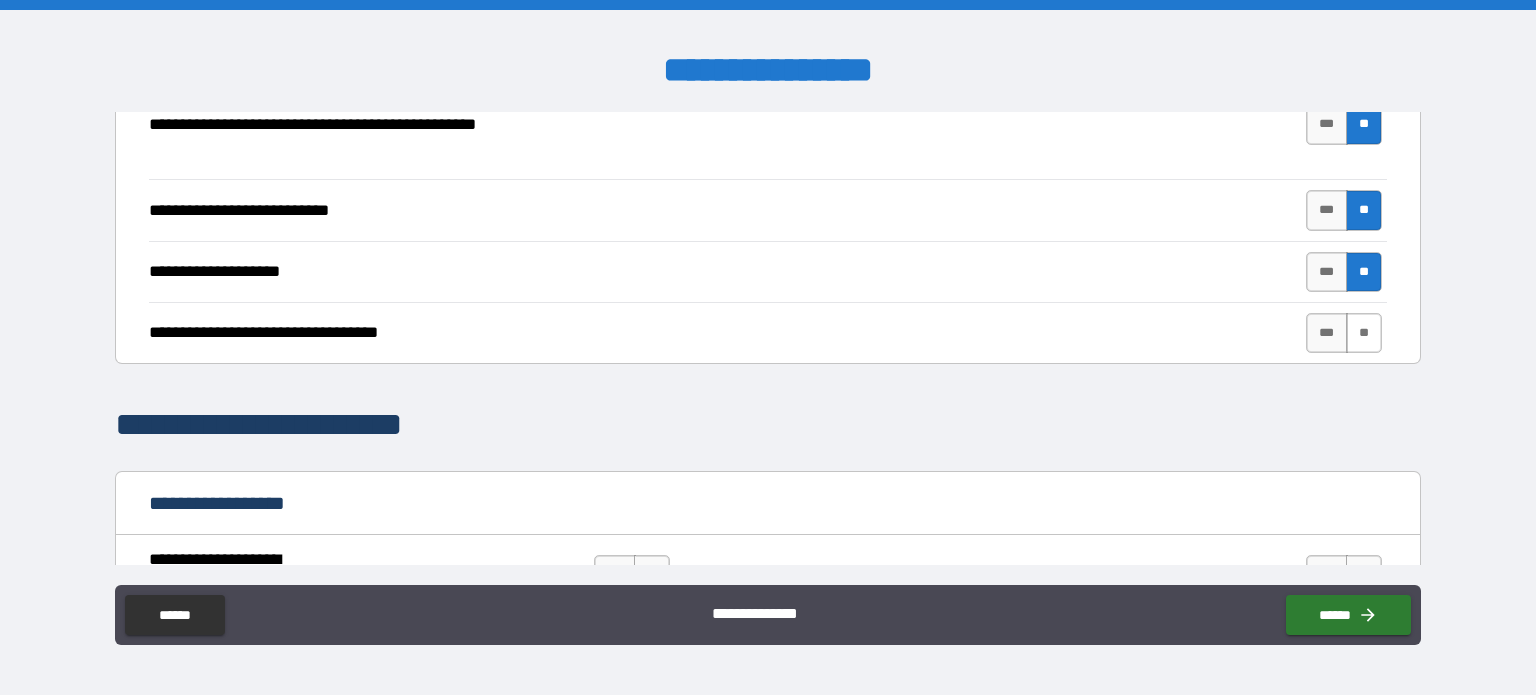 click on "**" at bounding box center [1364, 333] 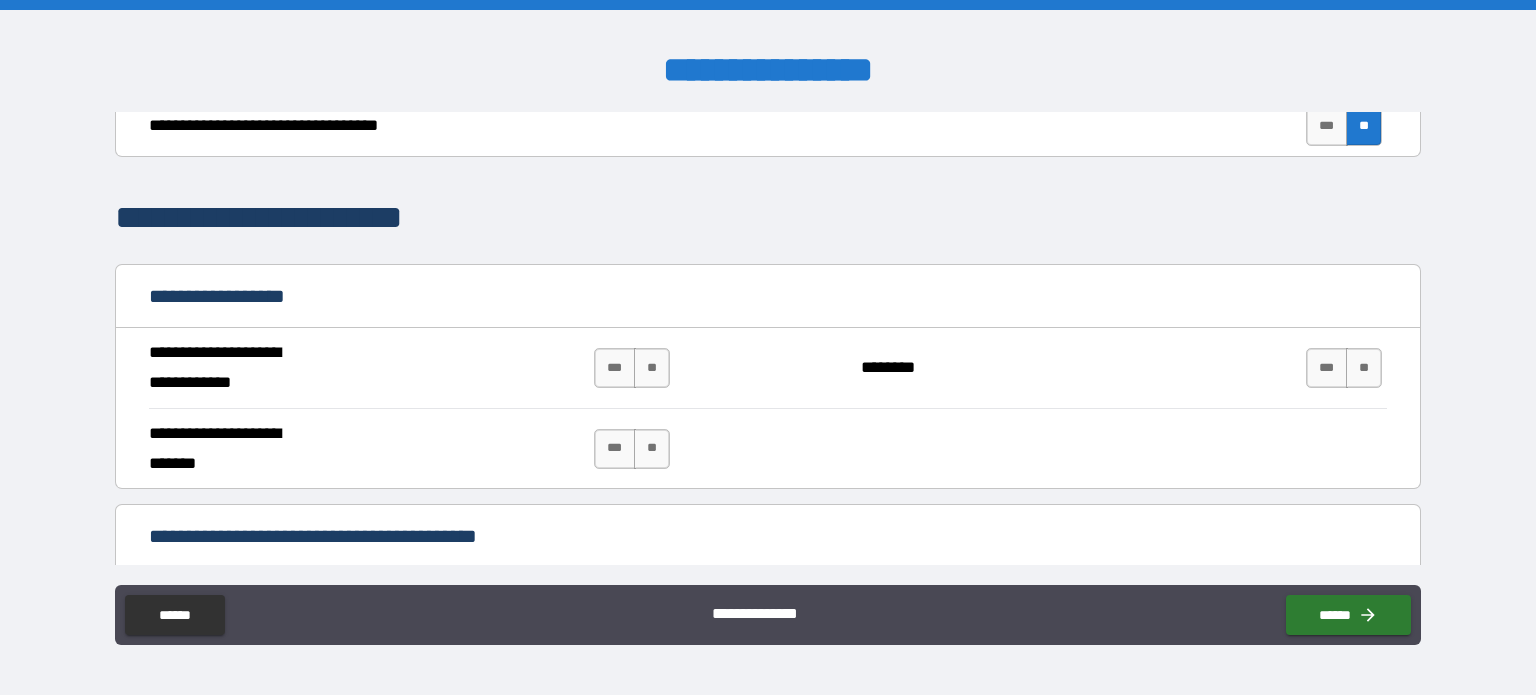 scroll, scrollTop: 1100, scrollLeft: 0, axis: vertical 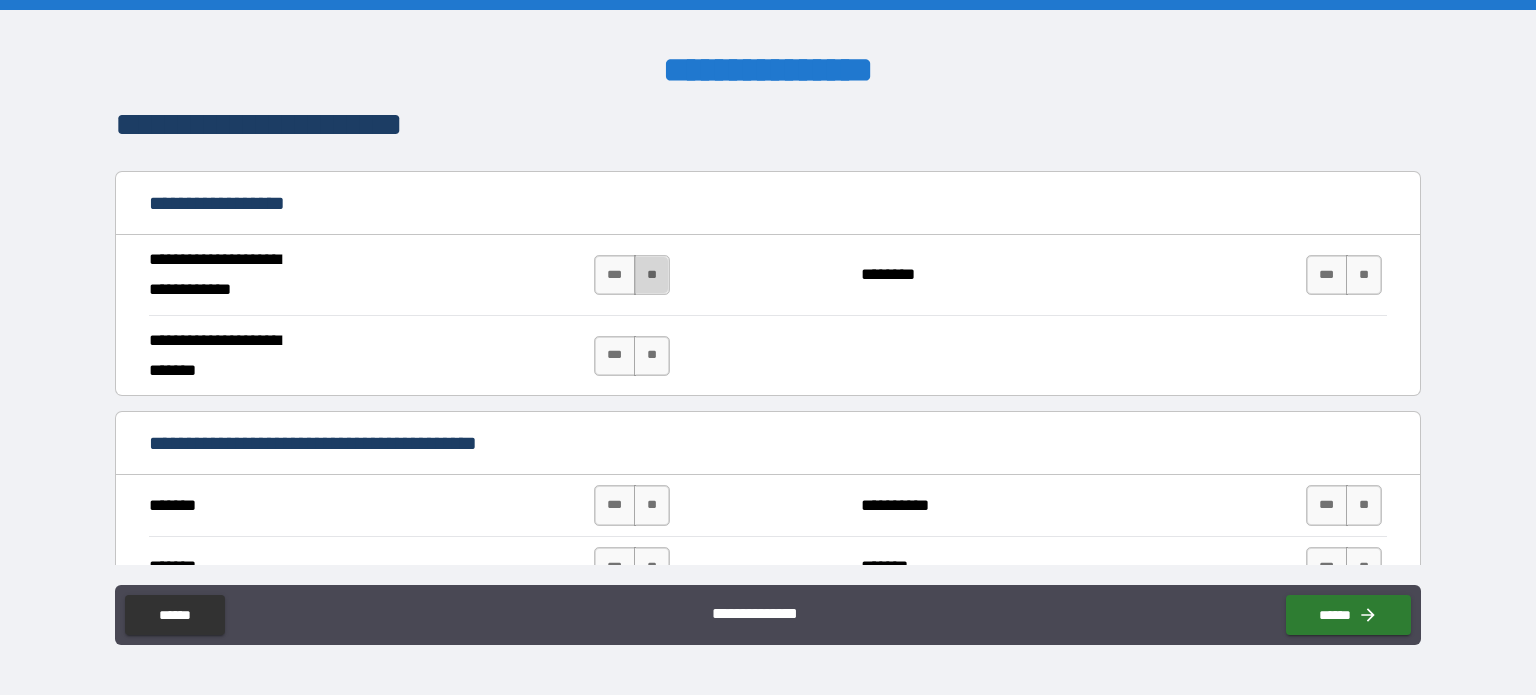 click on "**" at bounding box center (652, 275) 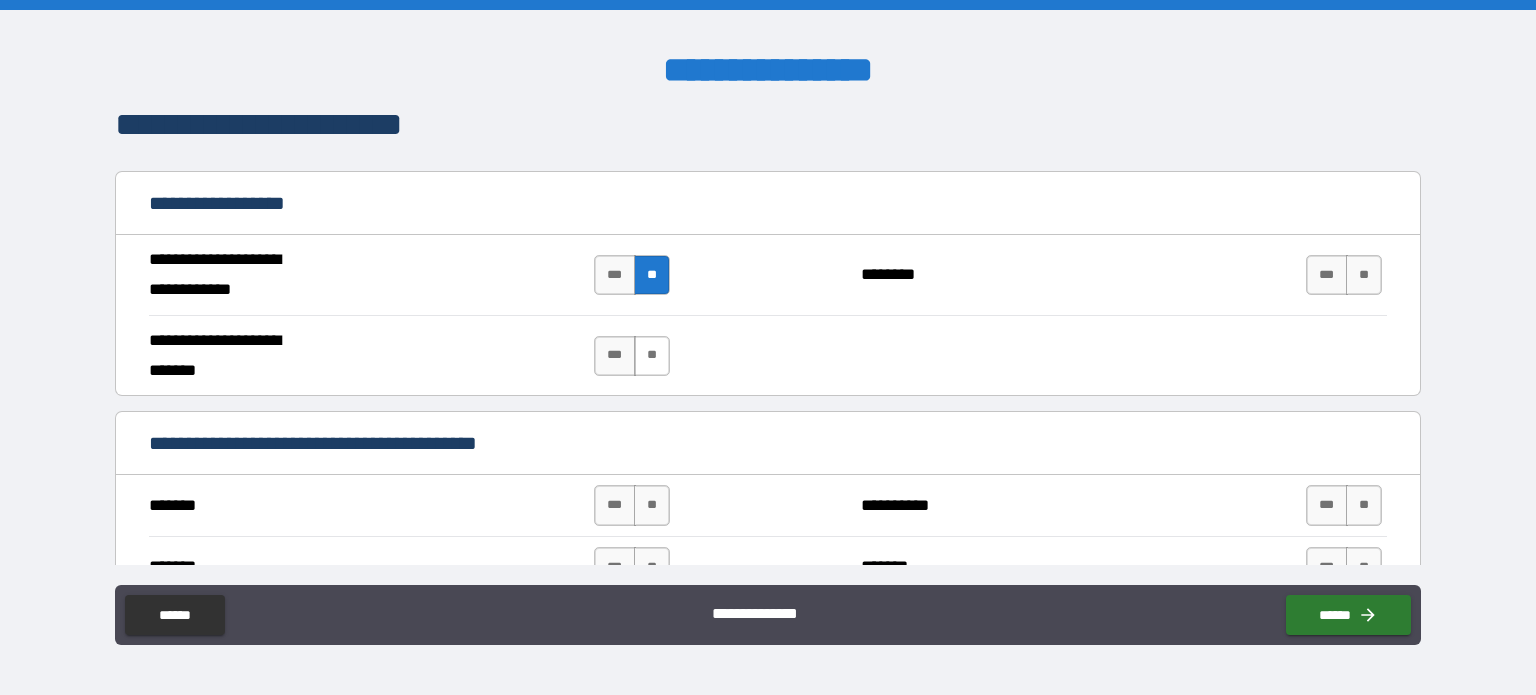 click on "**" at bounding box center (652, 356) 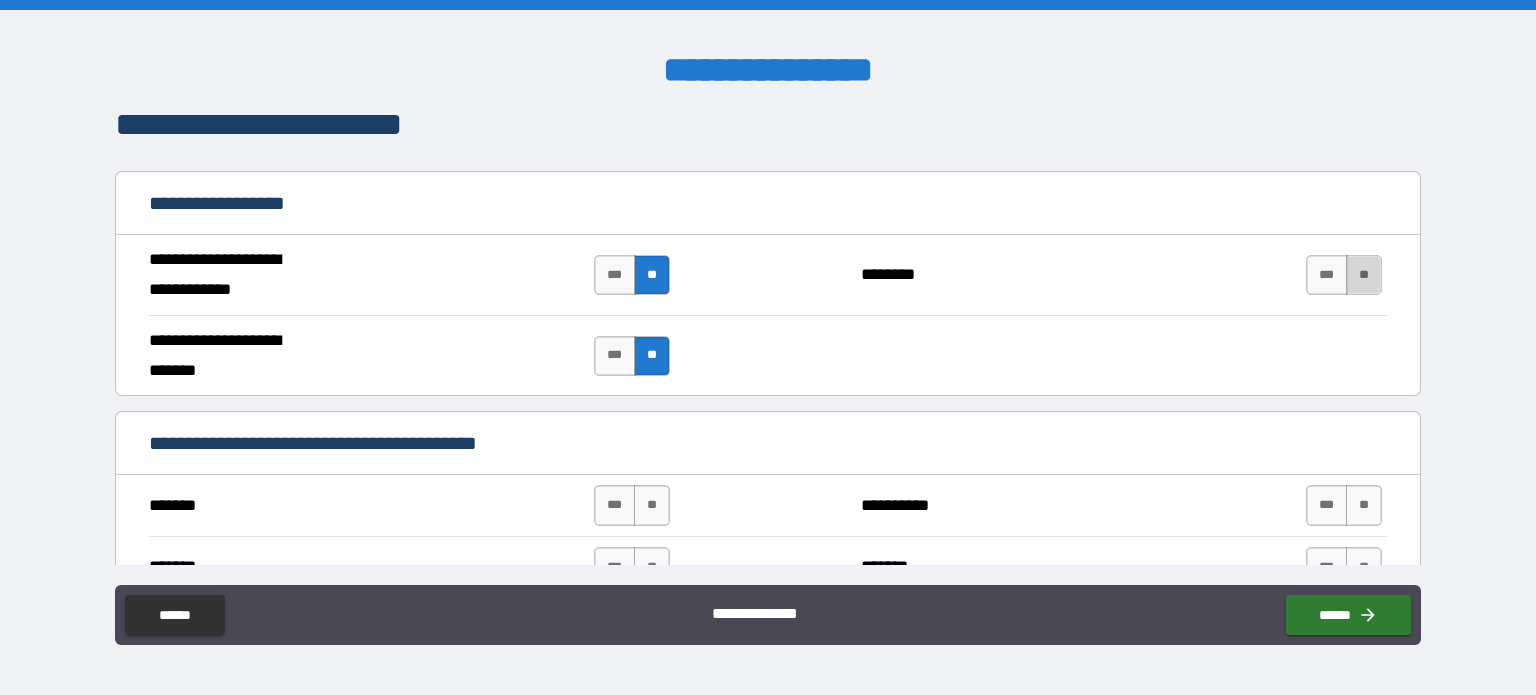 click on "**" at bounding box center (1364, 275) 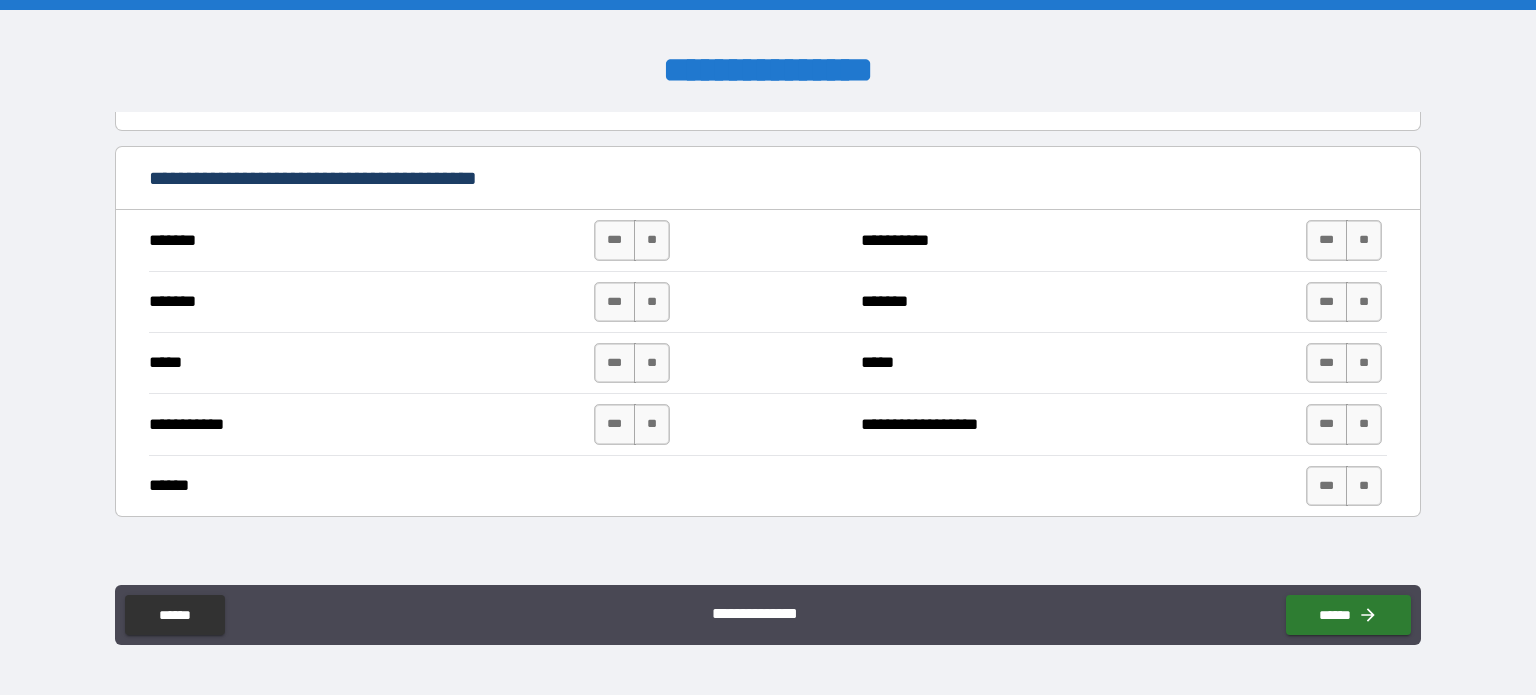 scroll, scrollTop: 1400, scrollLeft: 0, axis: vertical 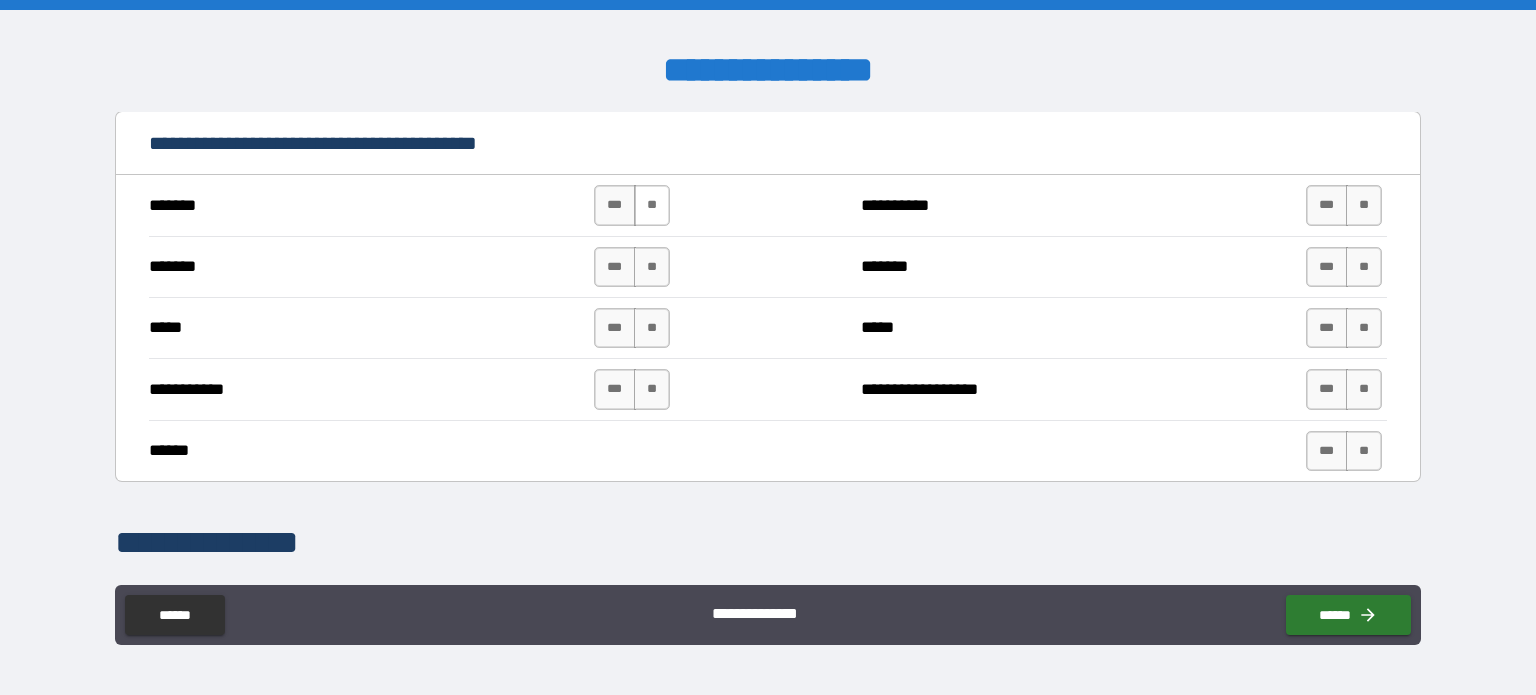 click on "**" at bounding box center (652, 205) 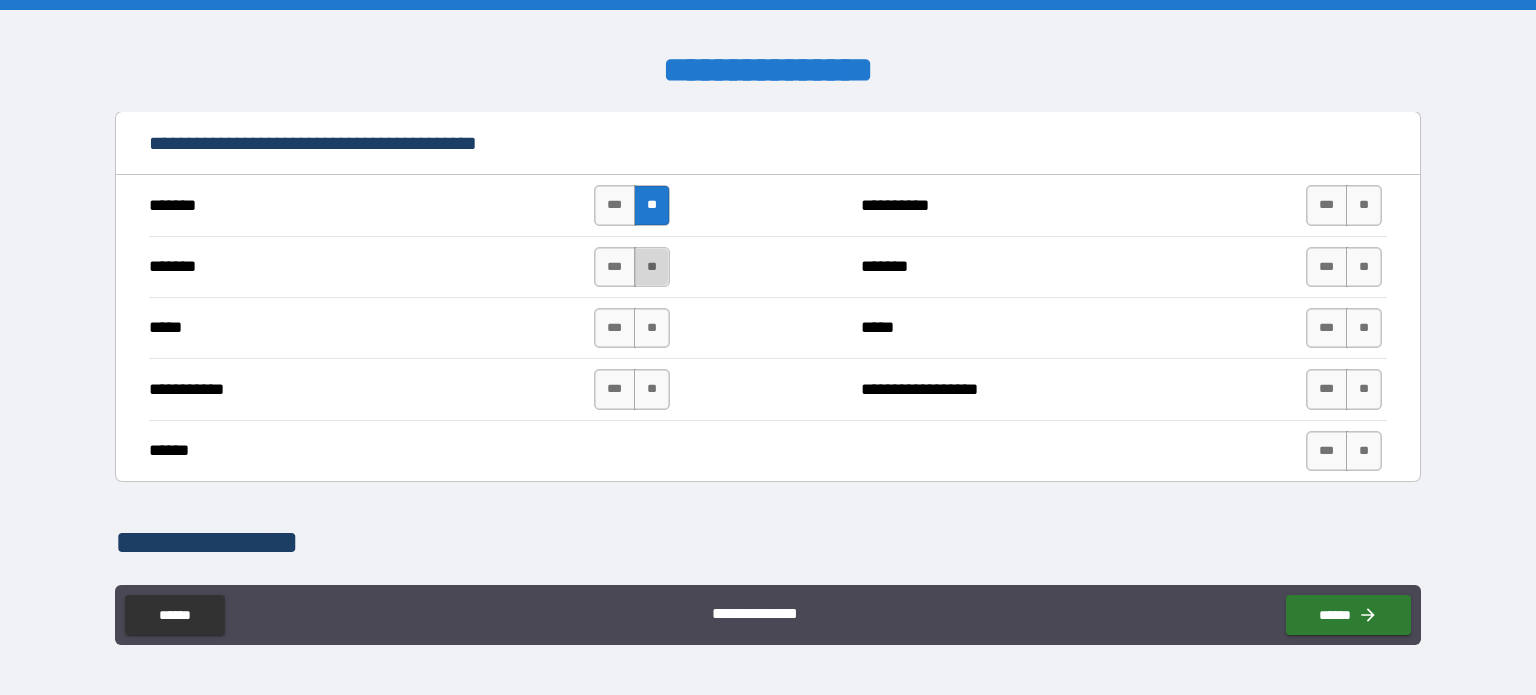 click on "**" at bounding box center [652, 267] 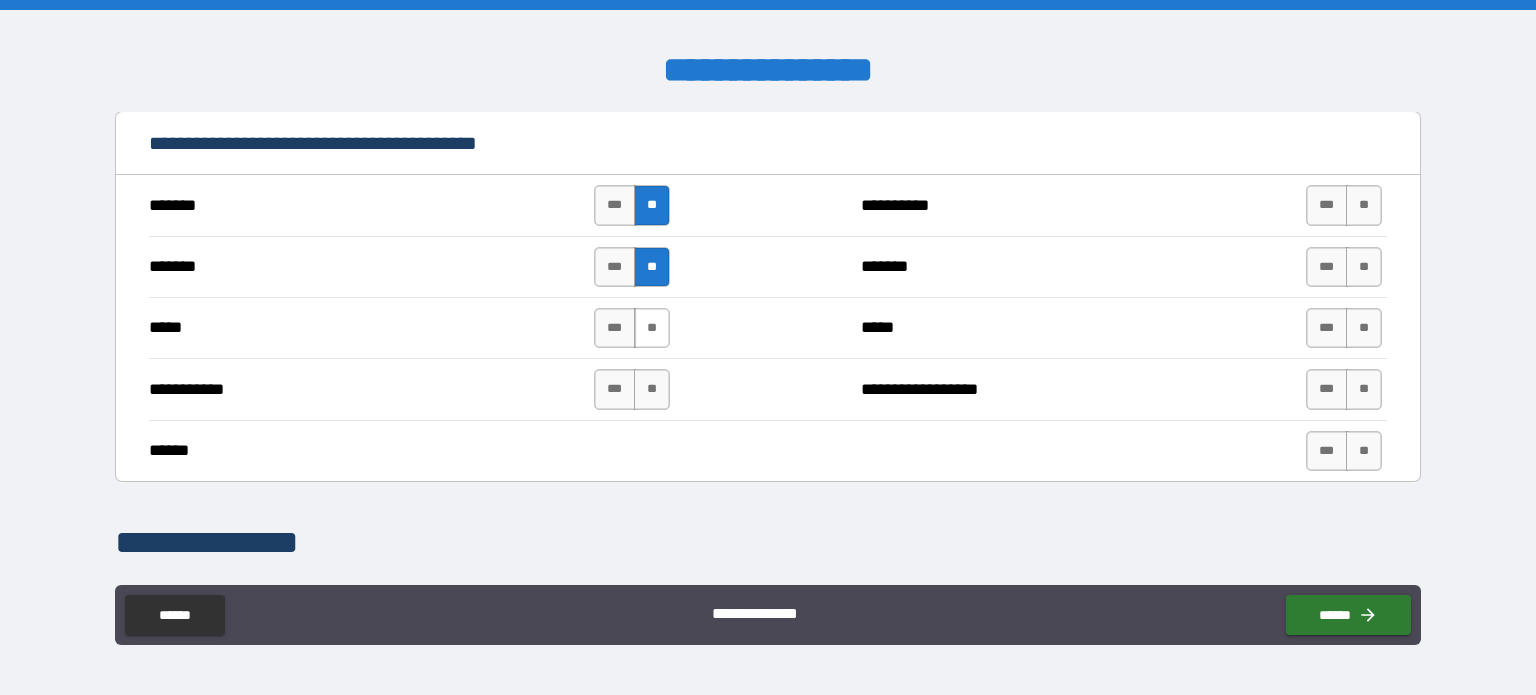 click on "**" at bounding box center [652, 328] 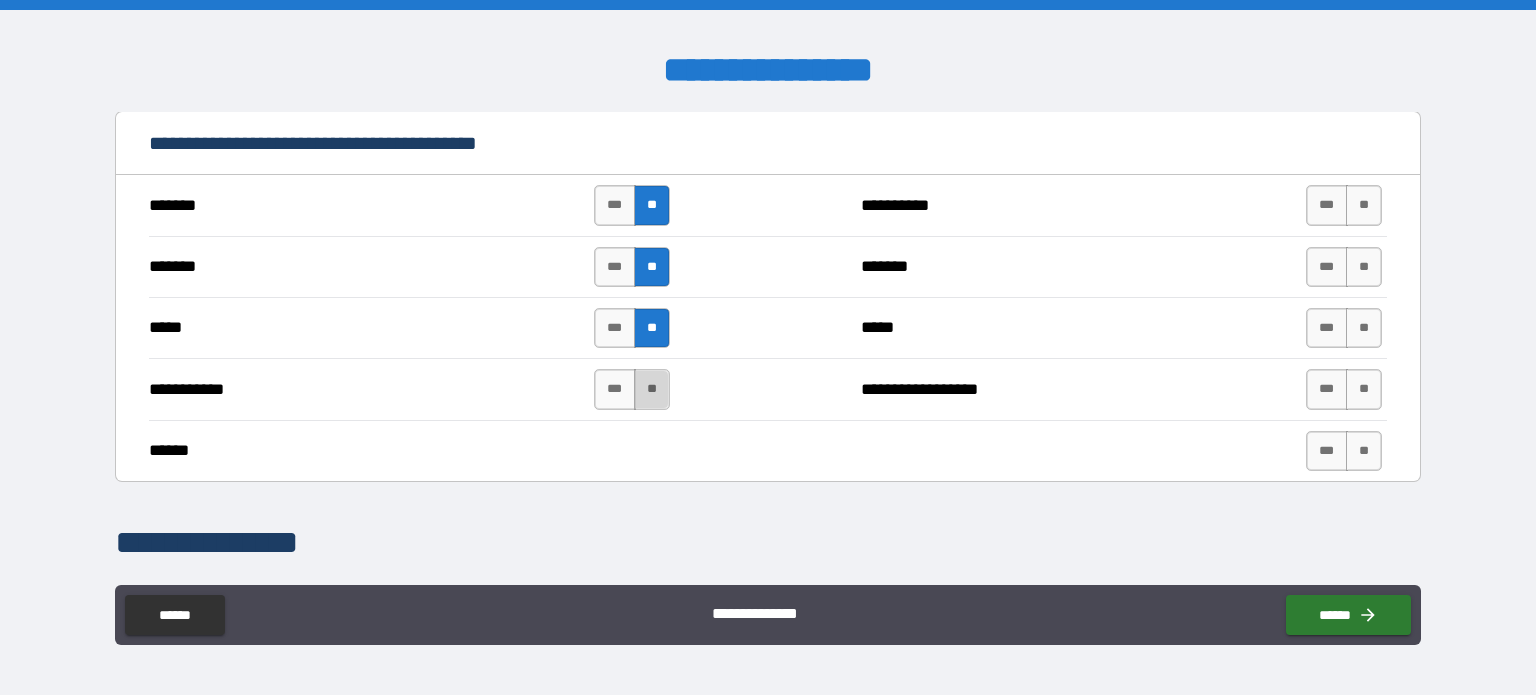 click on "**" at bounding box center [652, 389] 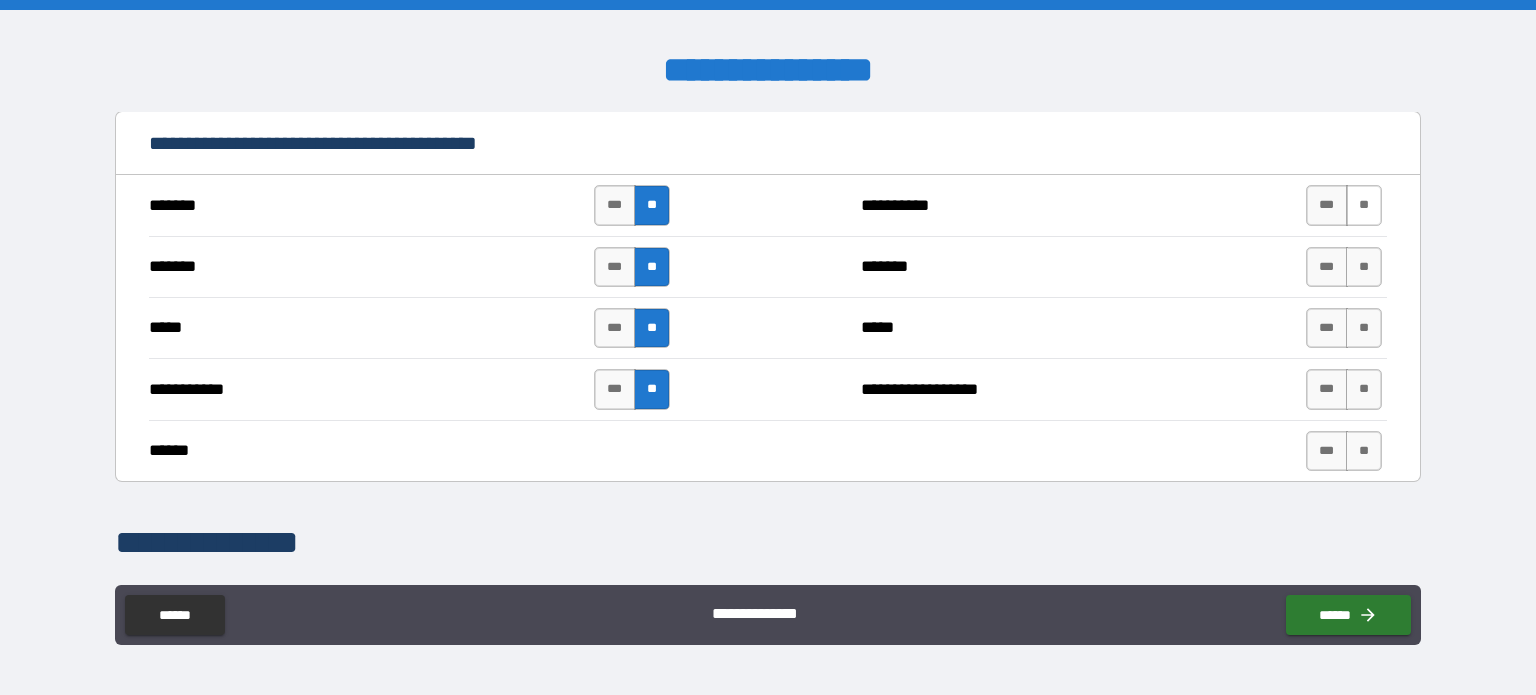 click on "**" at bounding box center (1364, 205) 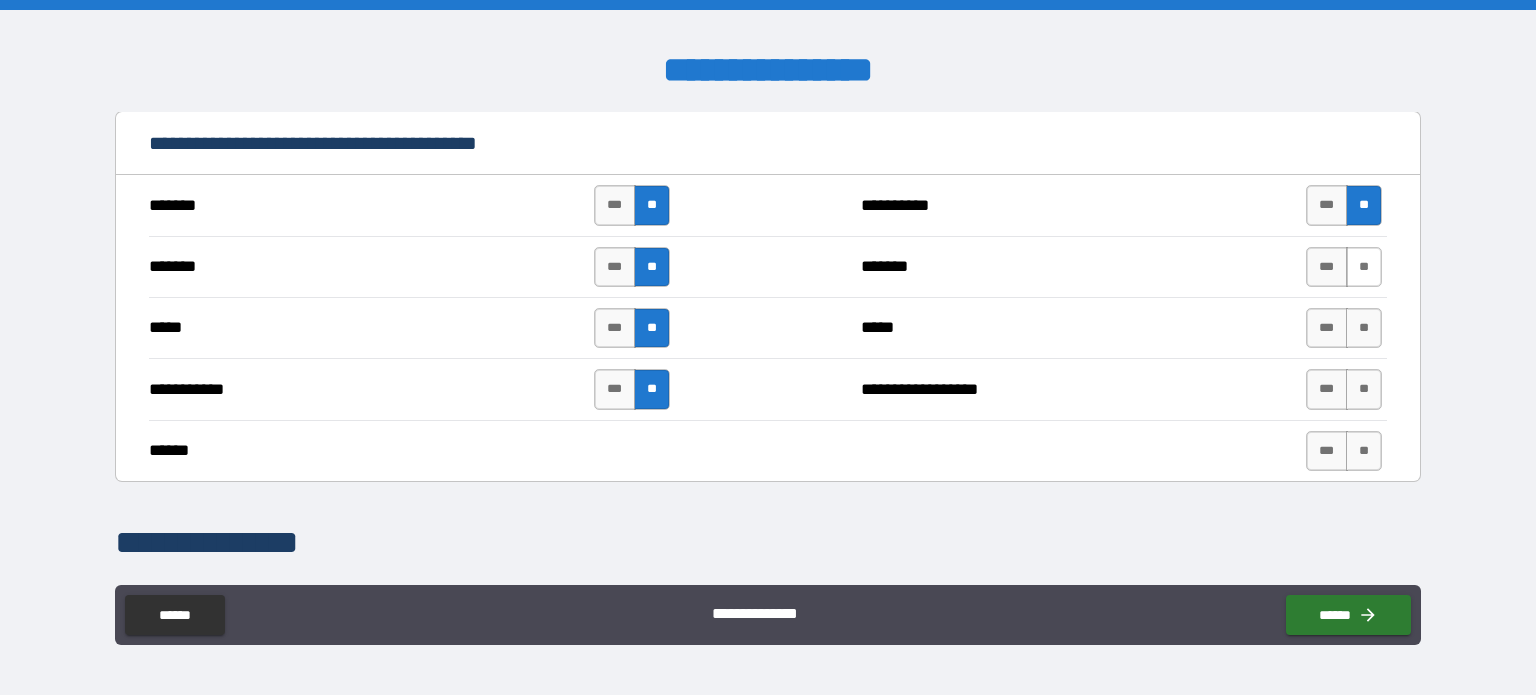 click on "**" at bounding box center [1364, 267] 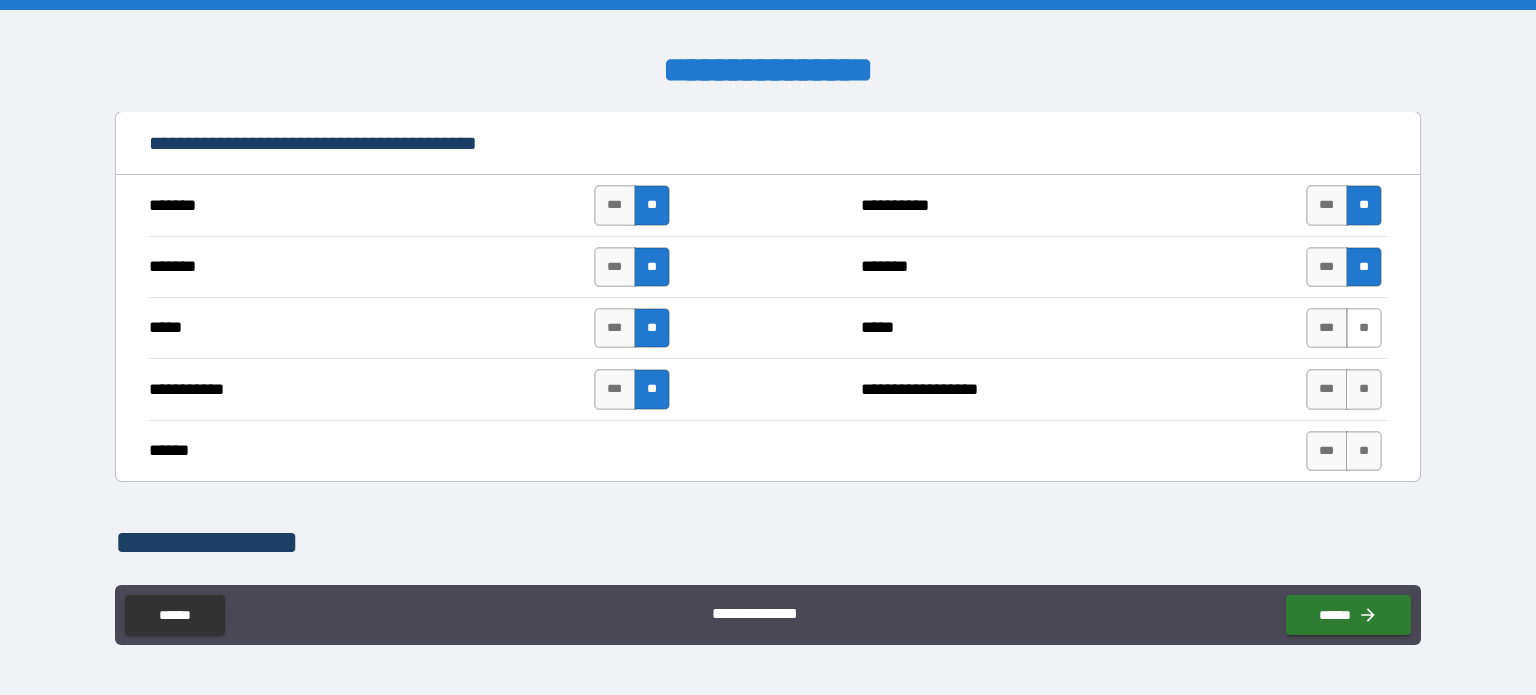 click on "**" at bounding box center (1364, 328) 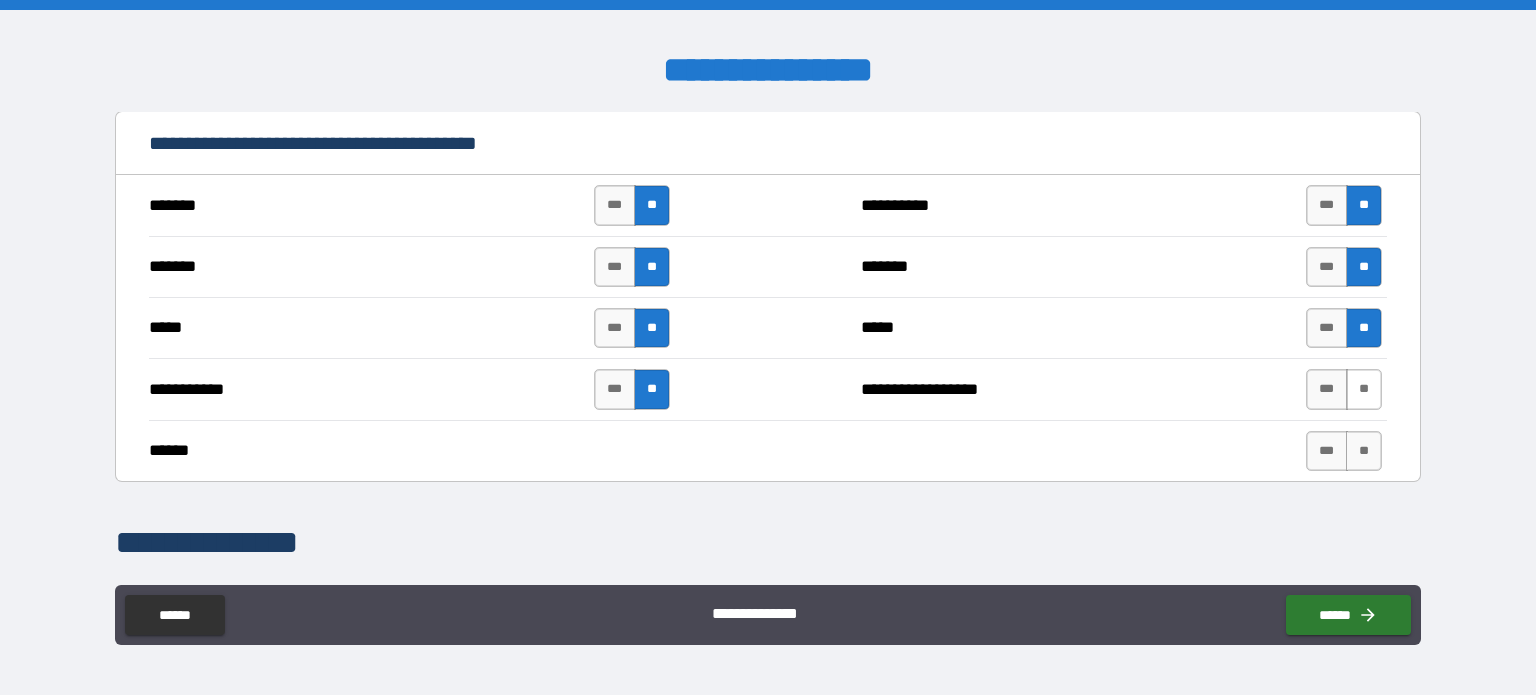 click on "**" at bounding box center [1364, 389] 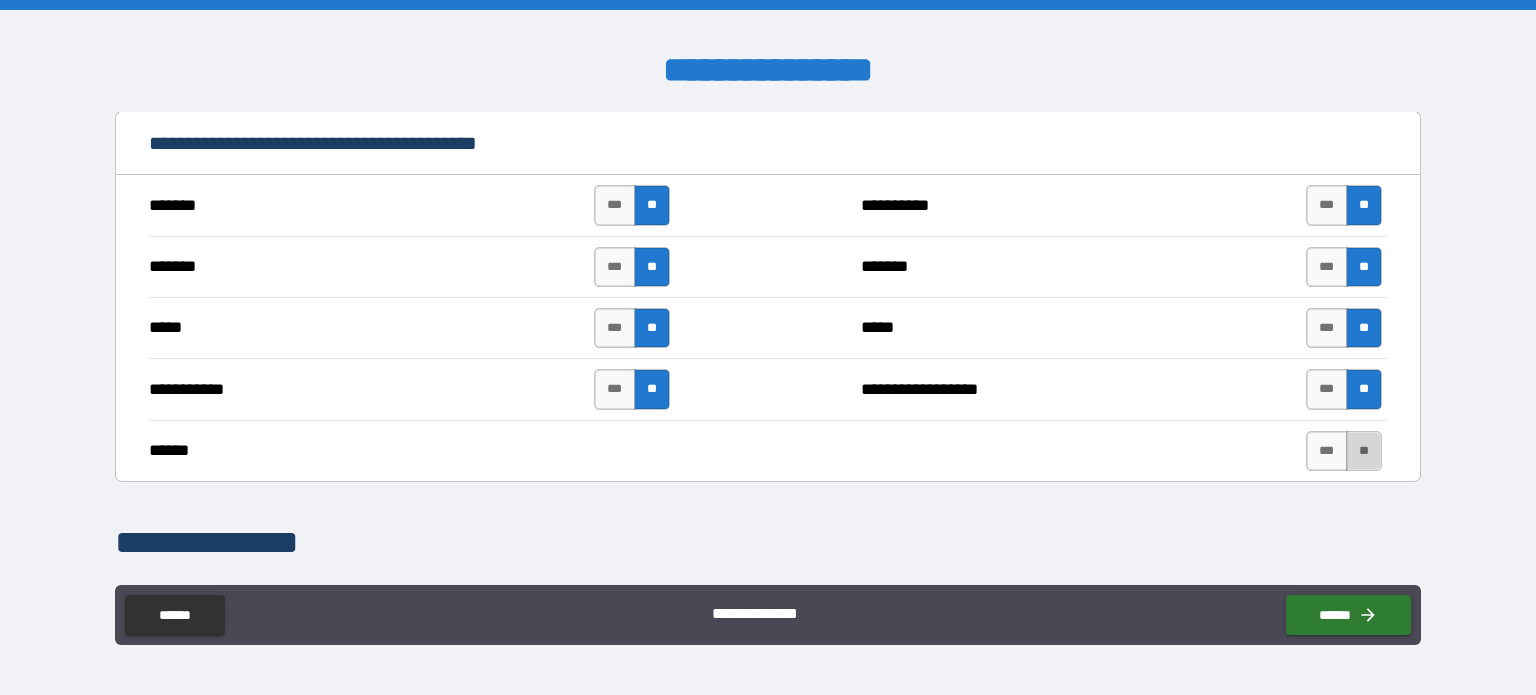click on "**" at bounding box center (1364, 451) 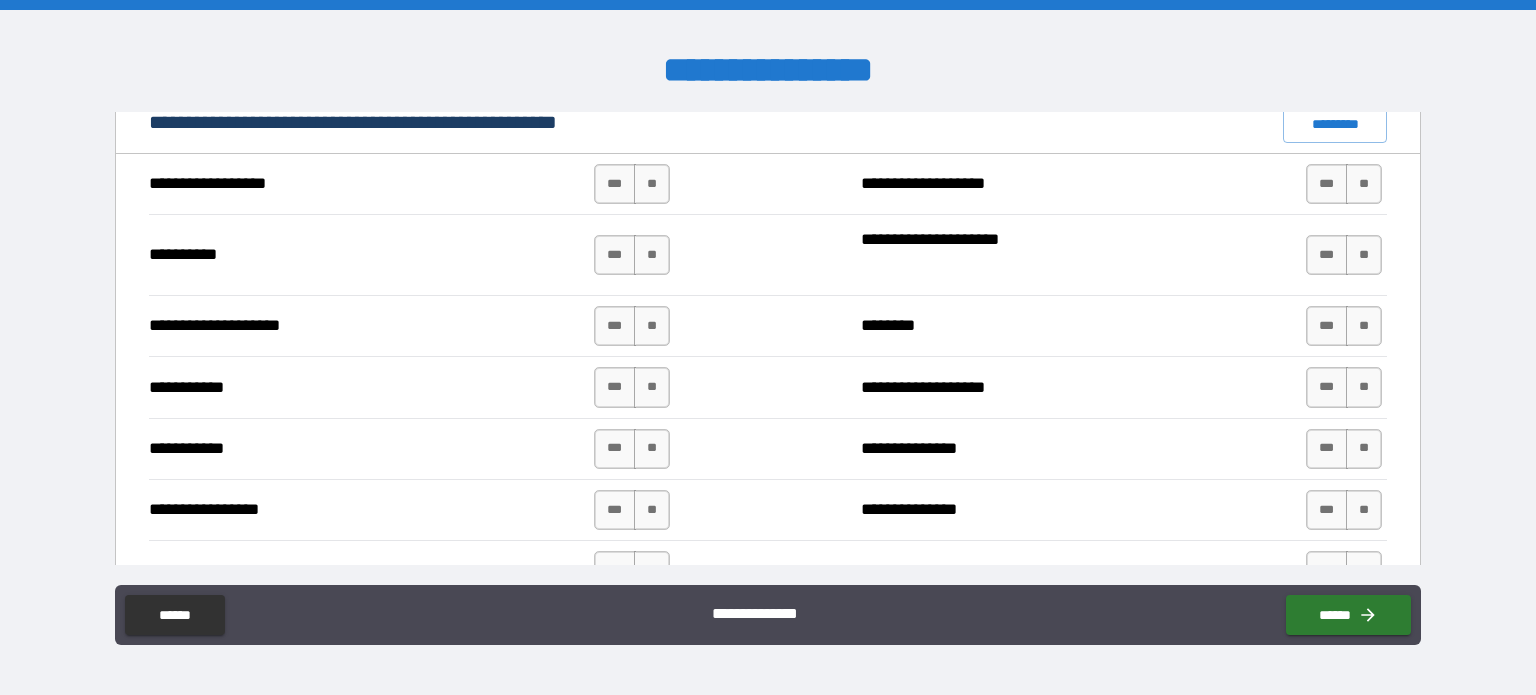 scroll, scrollTop: 1900, scrollLeft: 0, axis: vertical 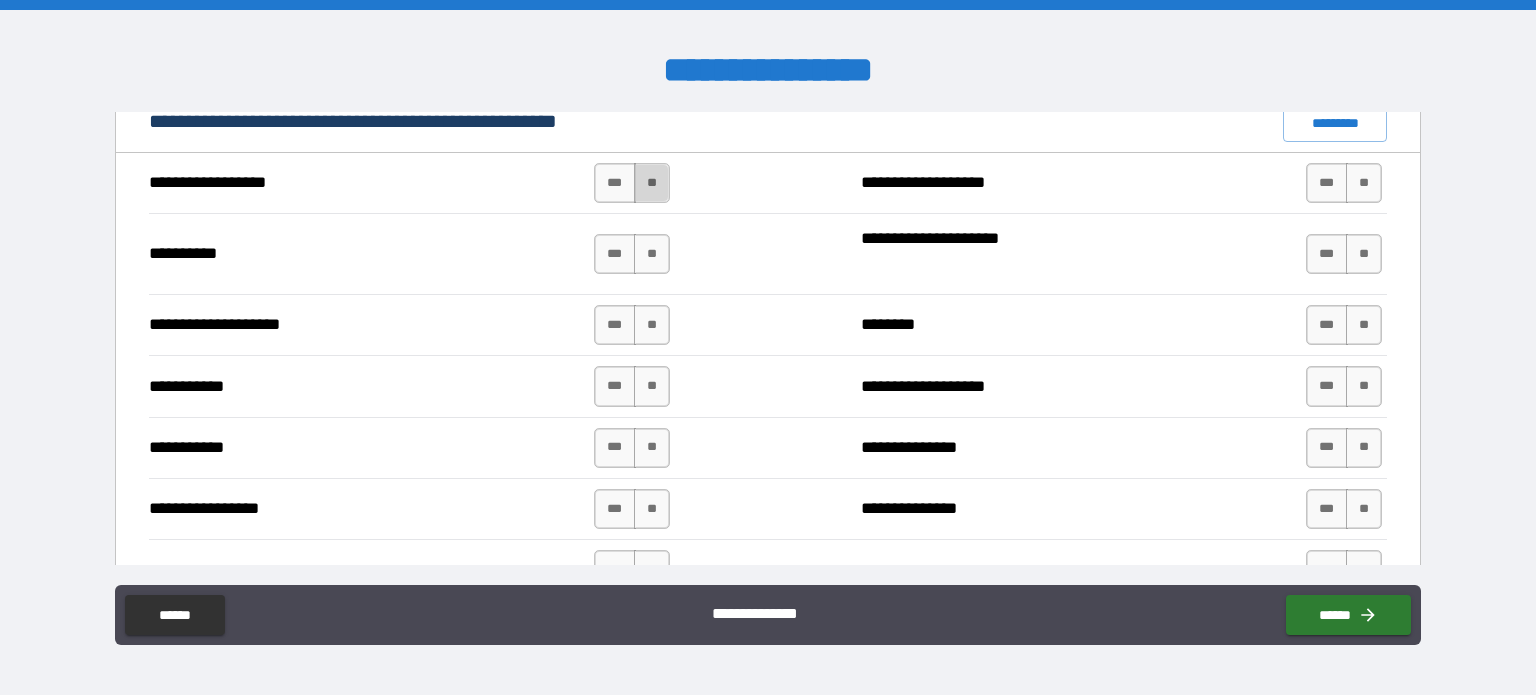 click on "**" at bounding box center [652, 183] 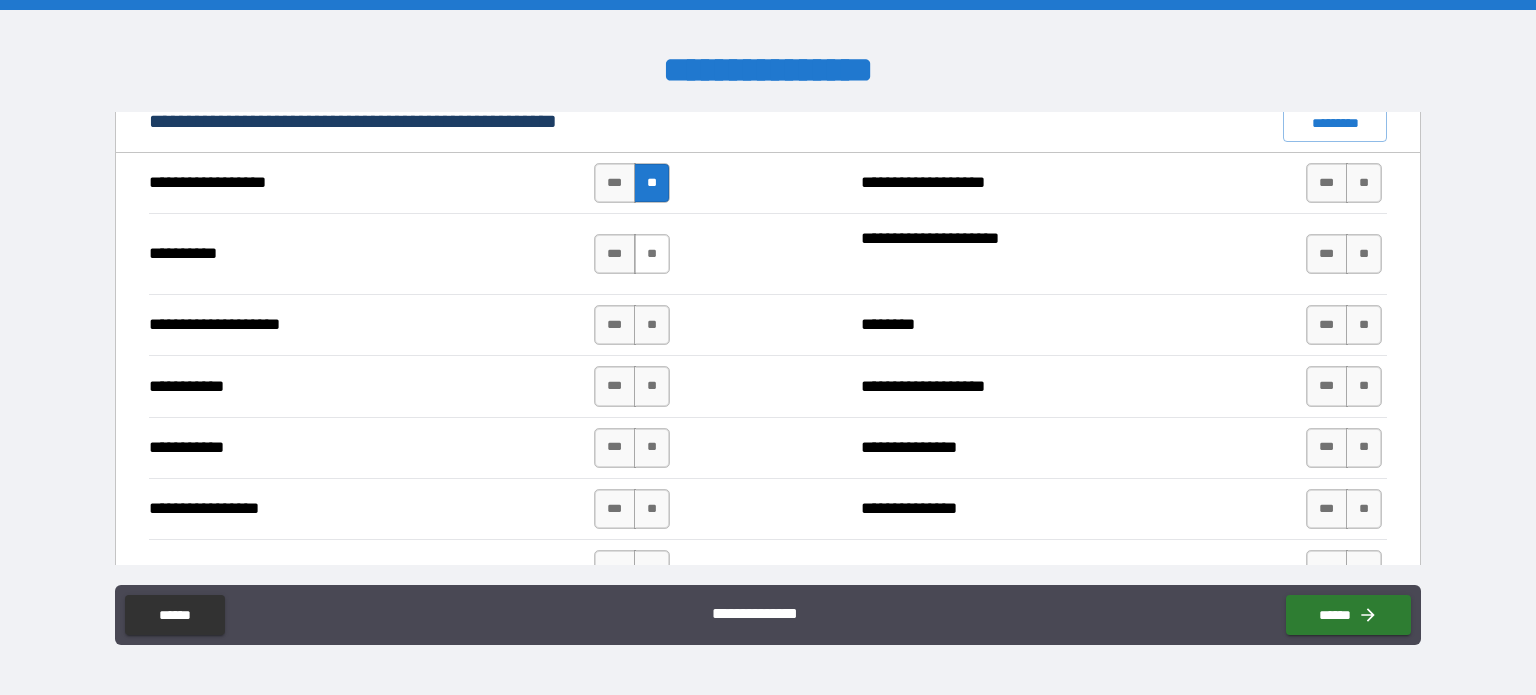 click on "**" at bounding box center (652, 254) 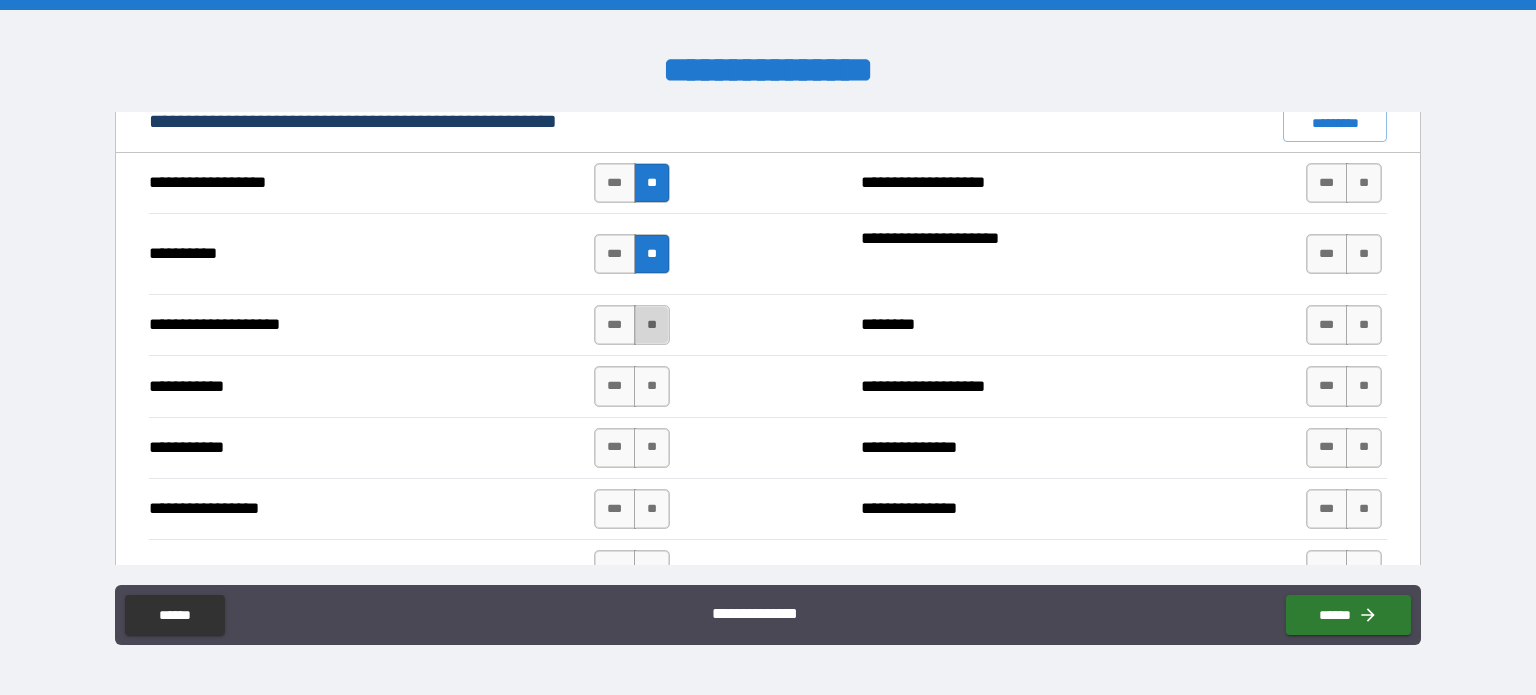 click on "**" at bounding box center (652, 325) 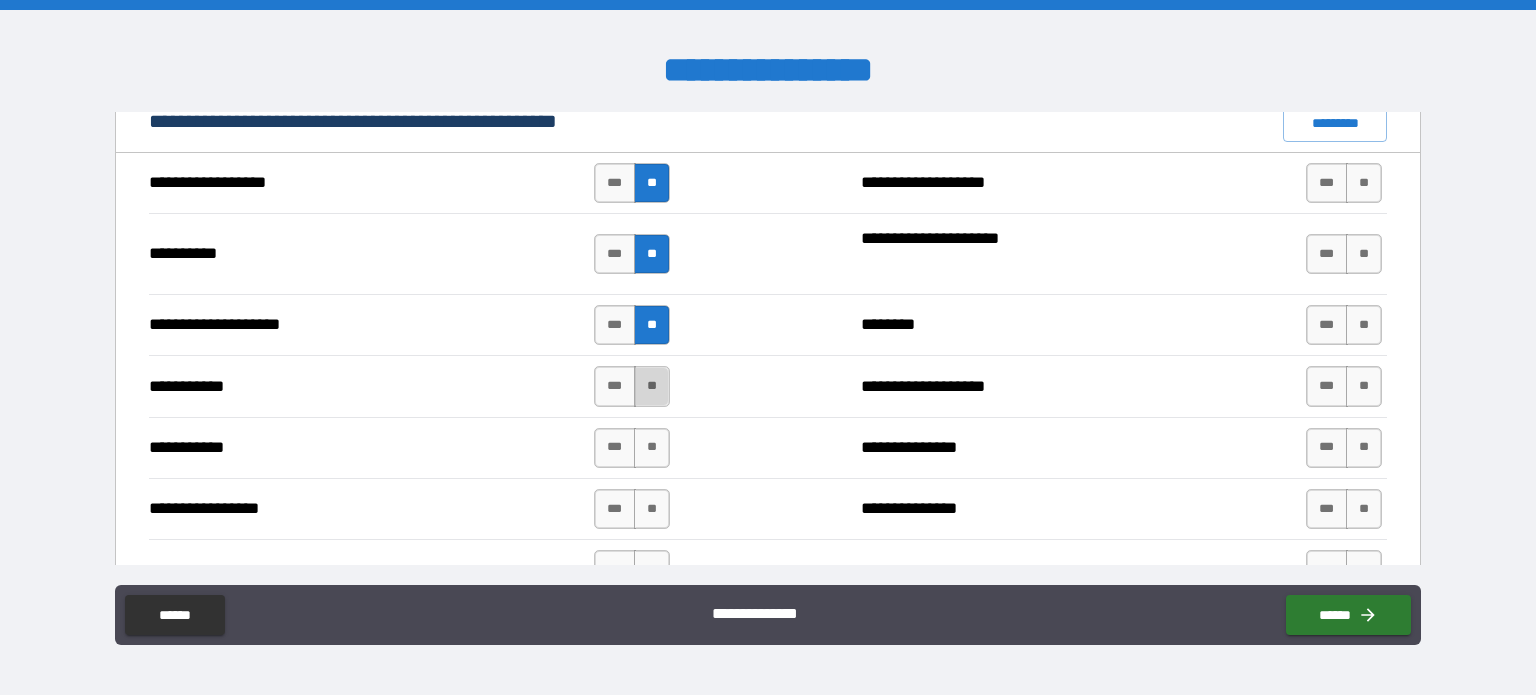 click on "**" at bounding box center (652, 386) 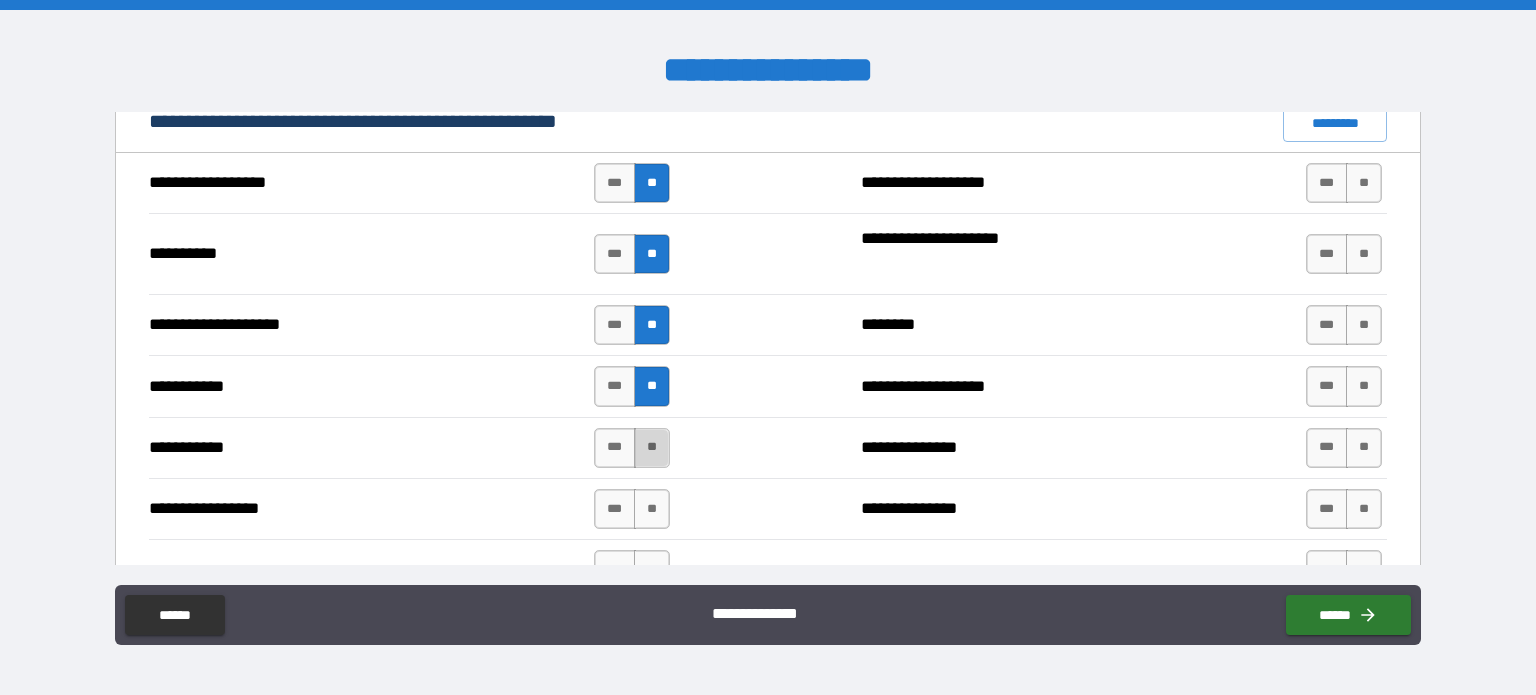 click on "**" at bounding box center (652, 448) 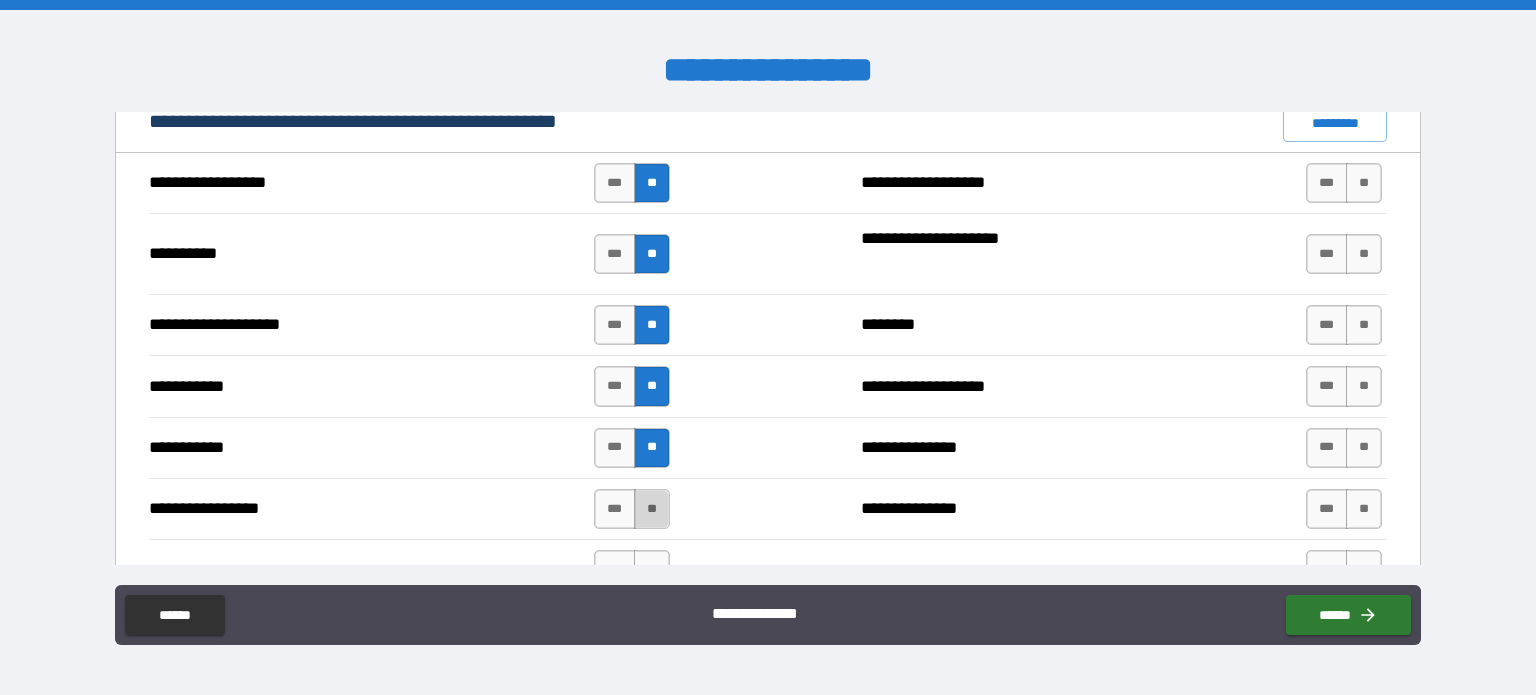 click on "**" at bounding box center [652, 509] 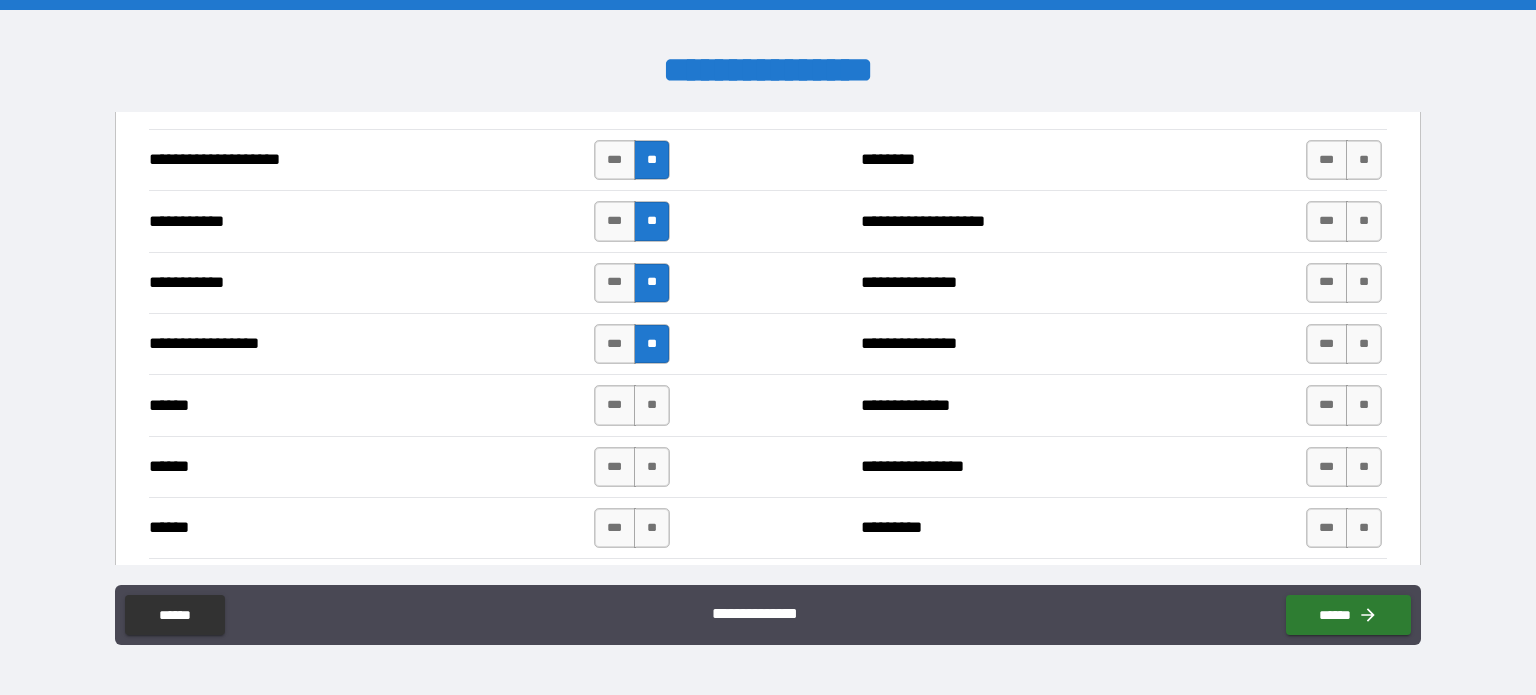 scroll, scrollTop: 2100, scrollLeft: 0, axis: vertical 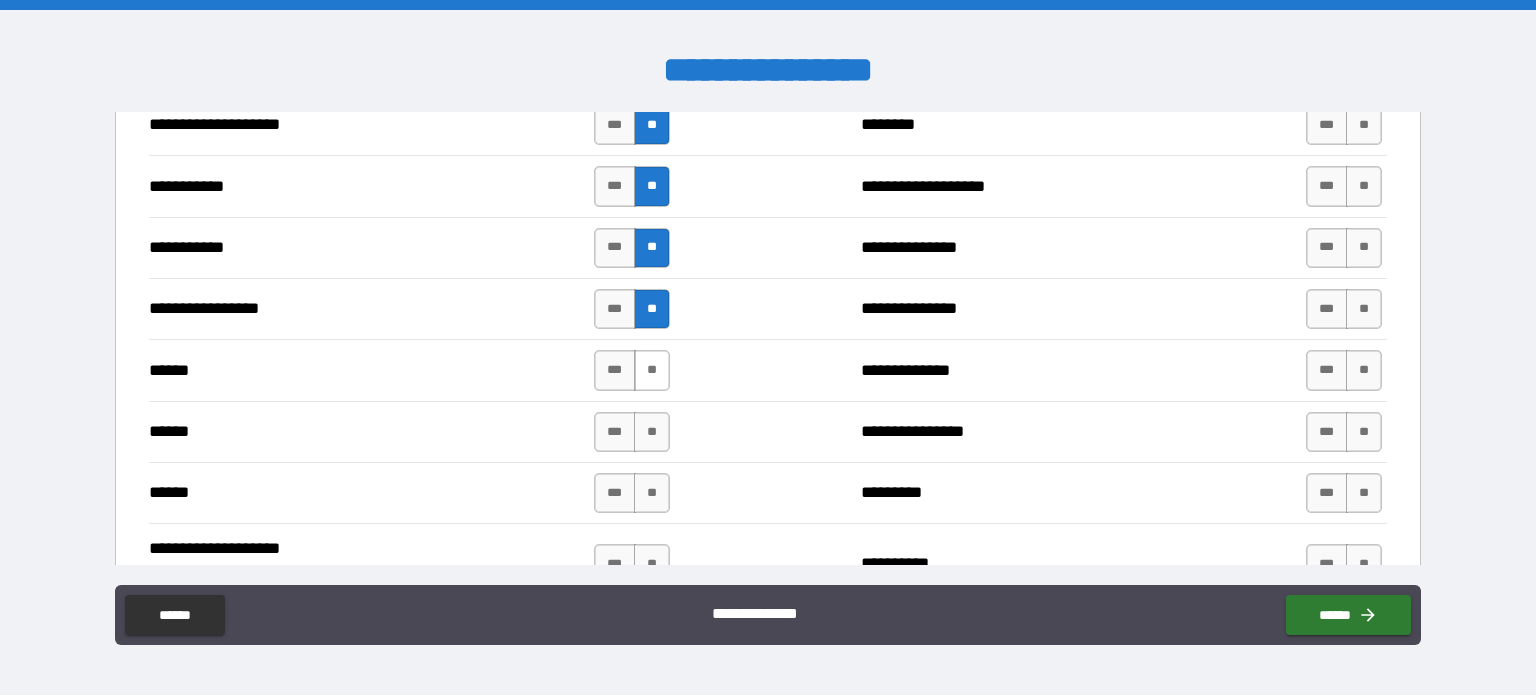 click on "**" at bounding box center (652, 370) 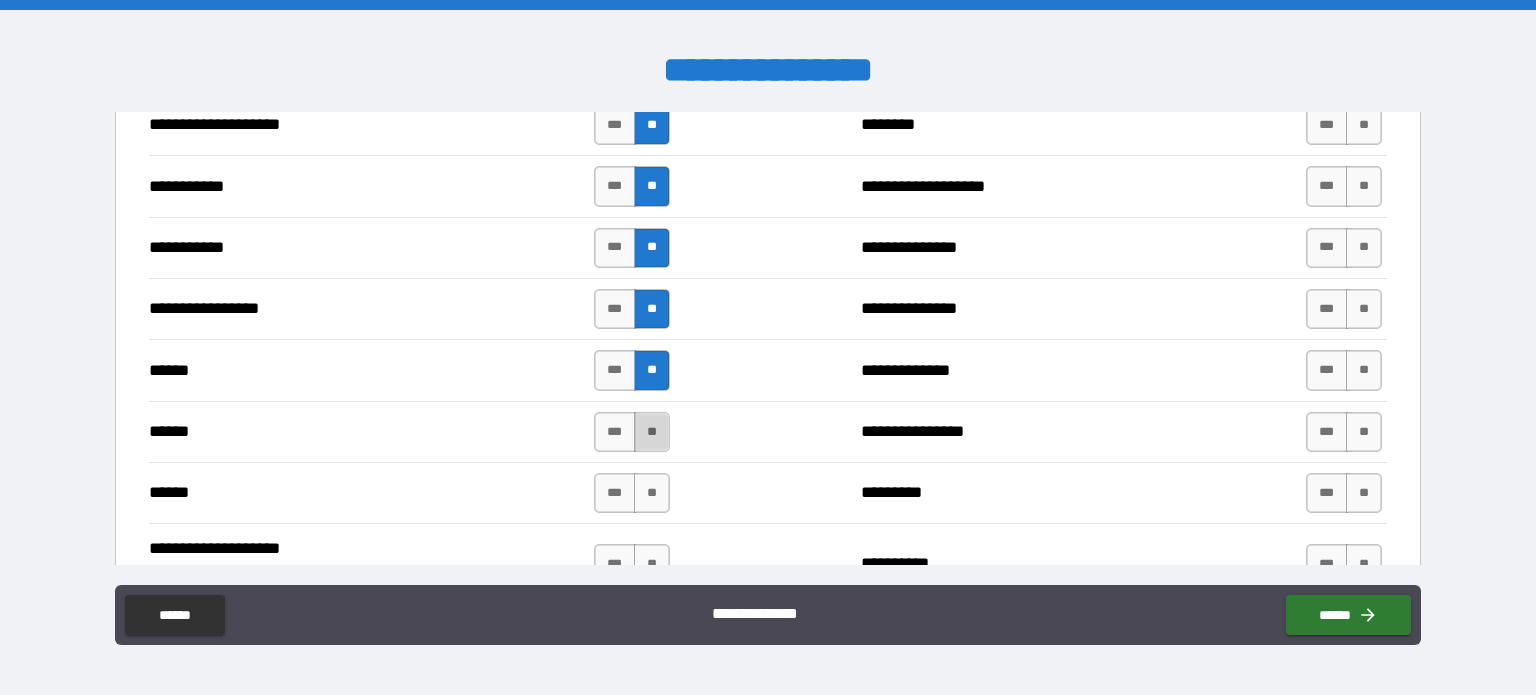 click on "**" at bounding box center (652, 432) 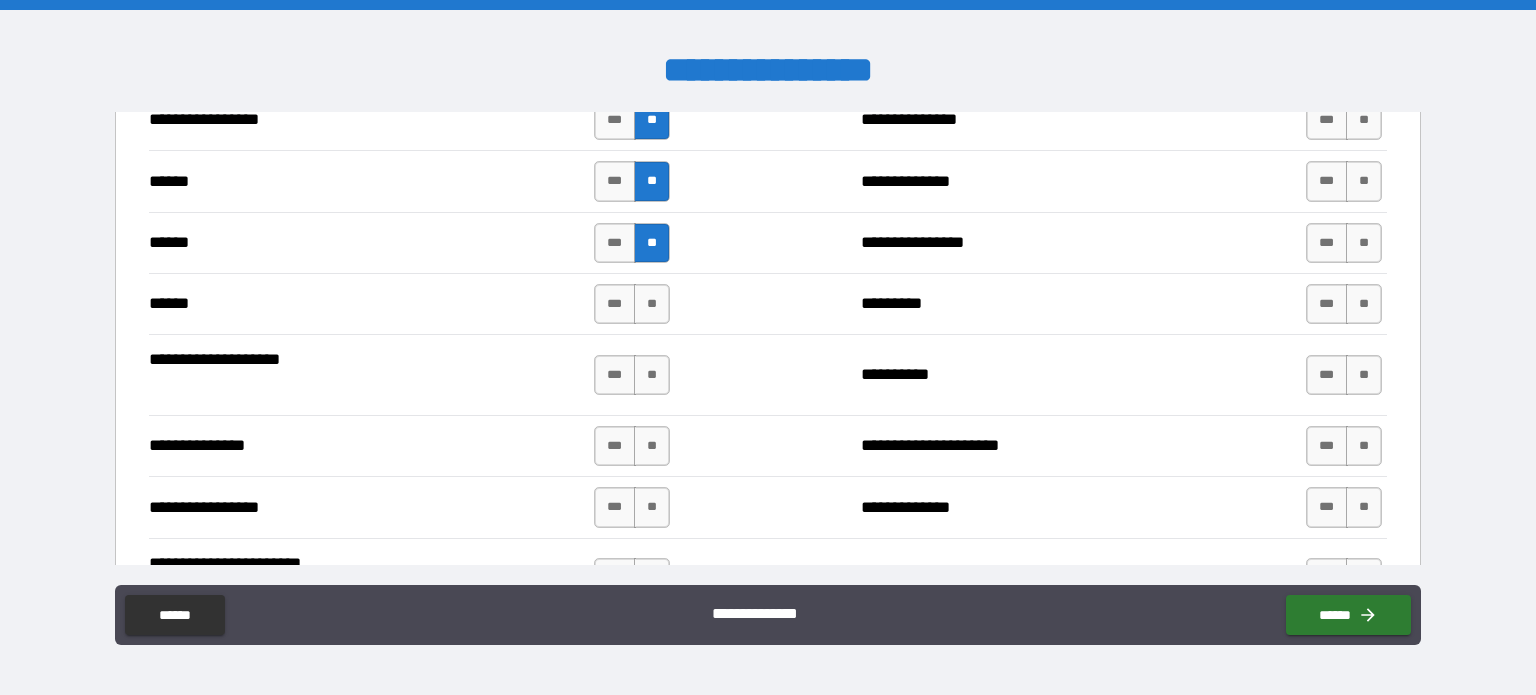 scroll, scrollTop: 2300, scrollLeft: 0, axis: vertical 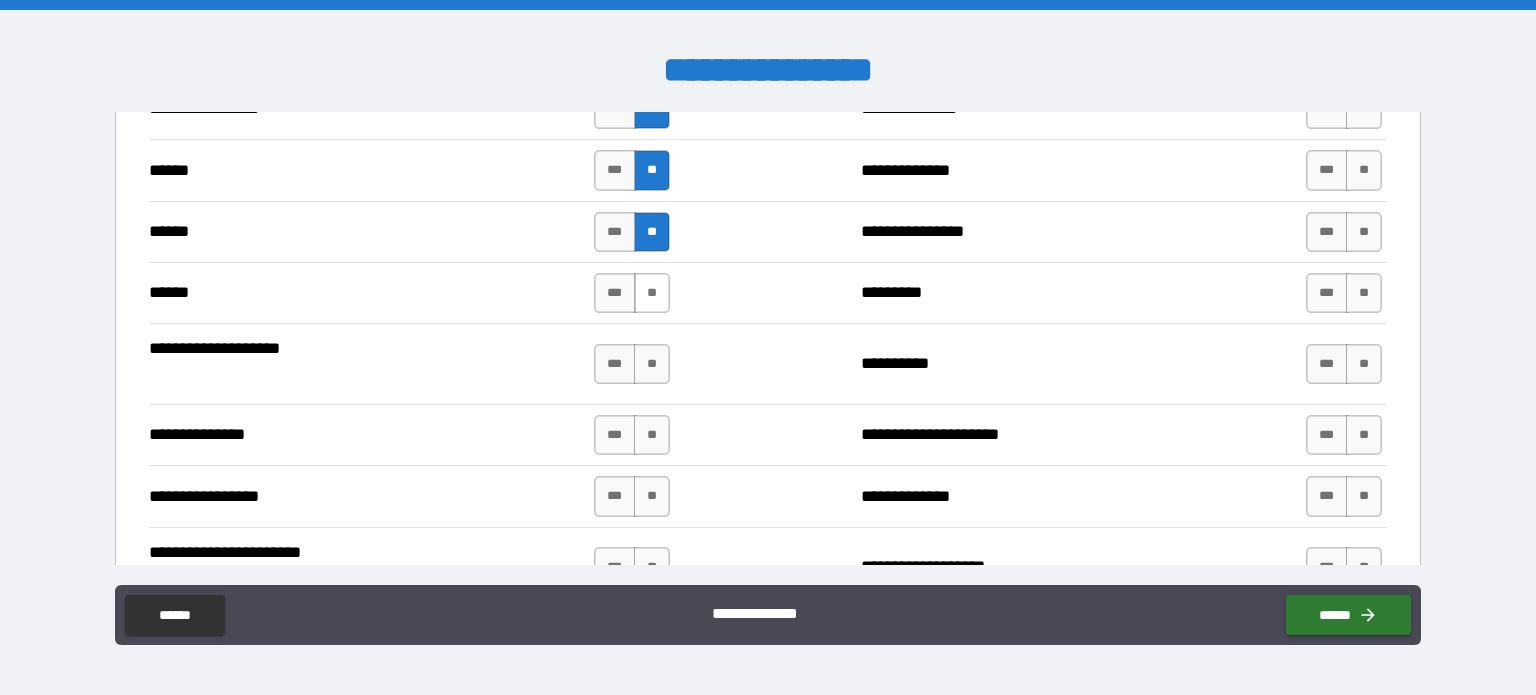 click on "**" at bounding box center [652, 293] 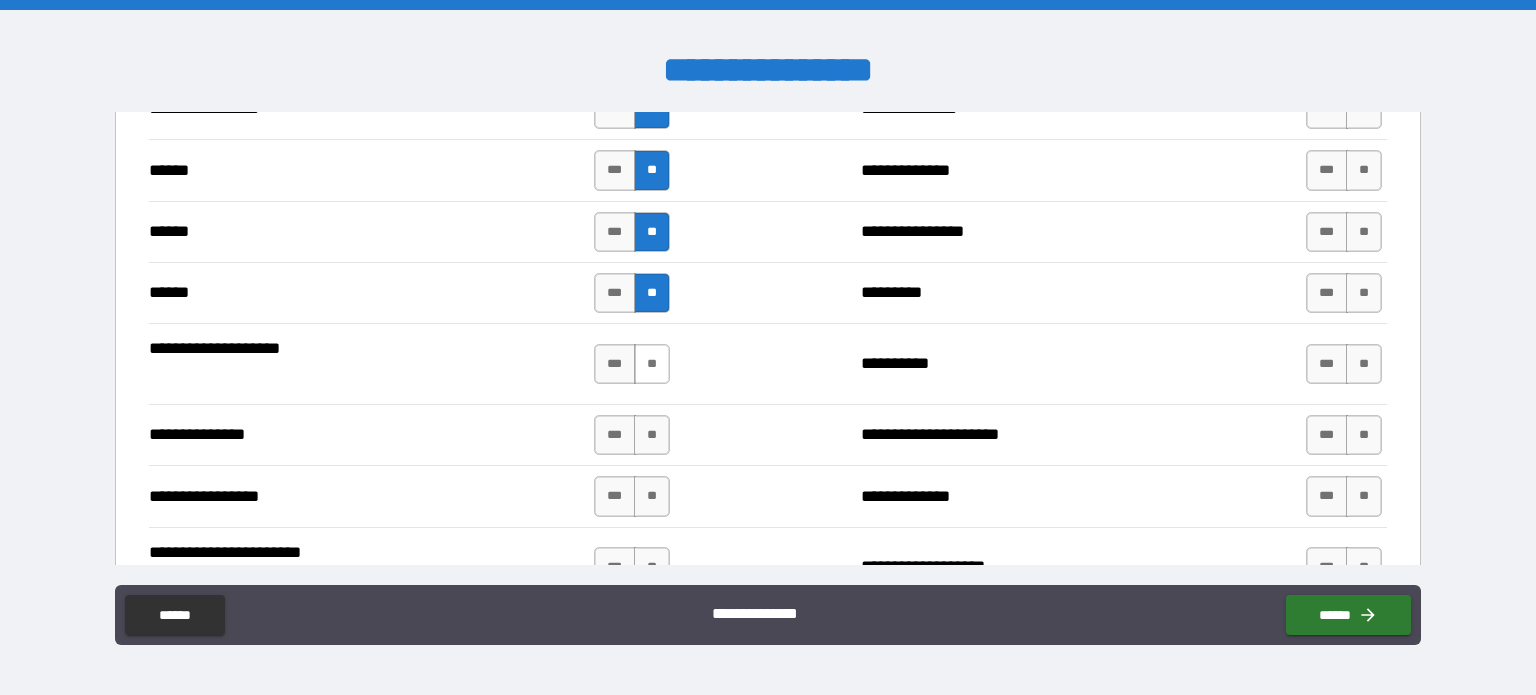 click on "**" at bounding box center (652, 364) 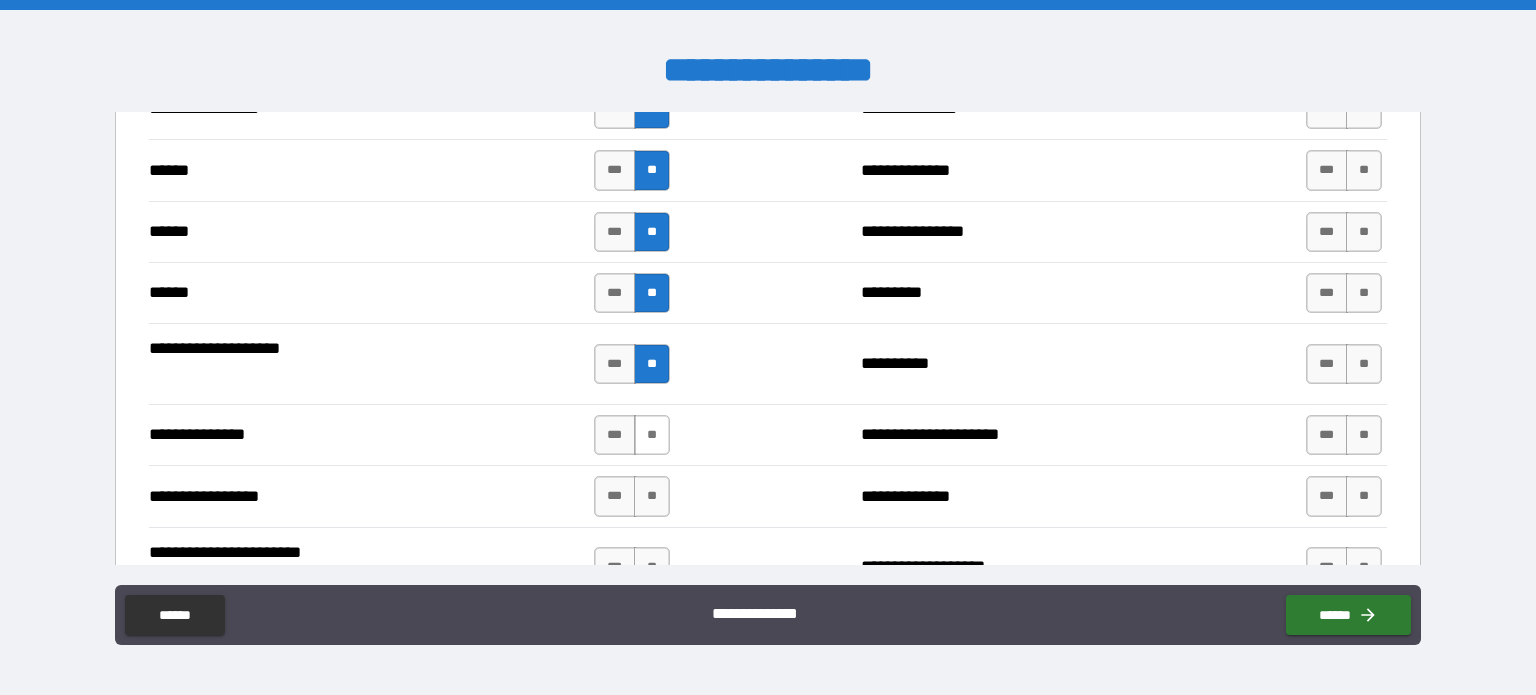 click on "**" at bounding box center (652, 435) 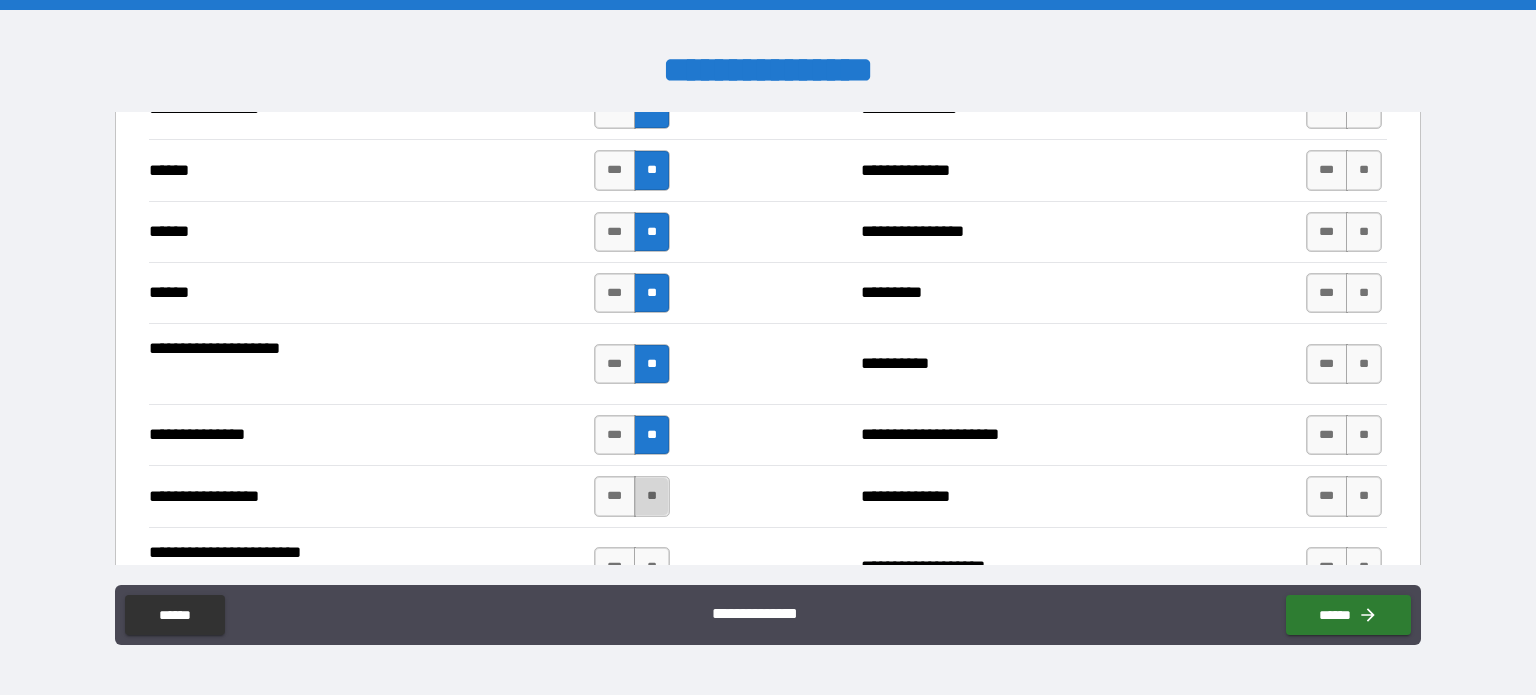 click on "**" at bounding box center (652, 496) 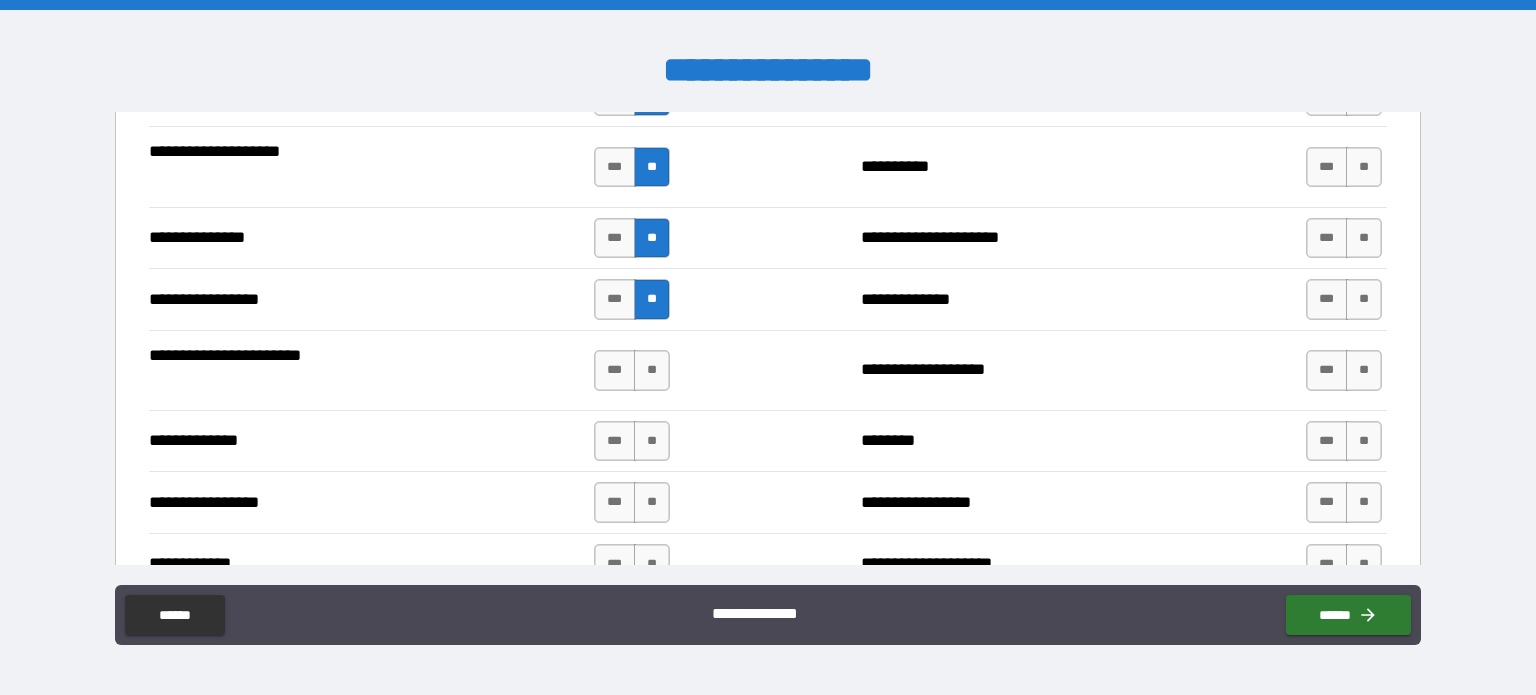 scroll, scrollTop: 2500, scrollLeft: 0, axis: vertical 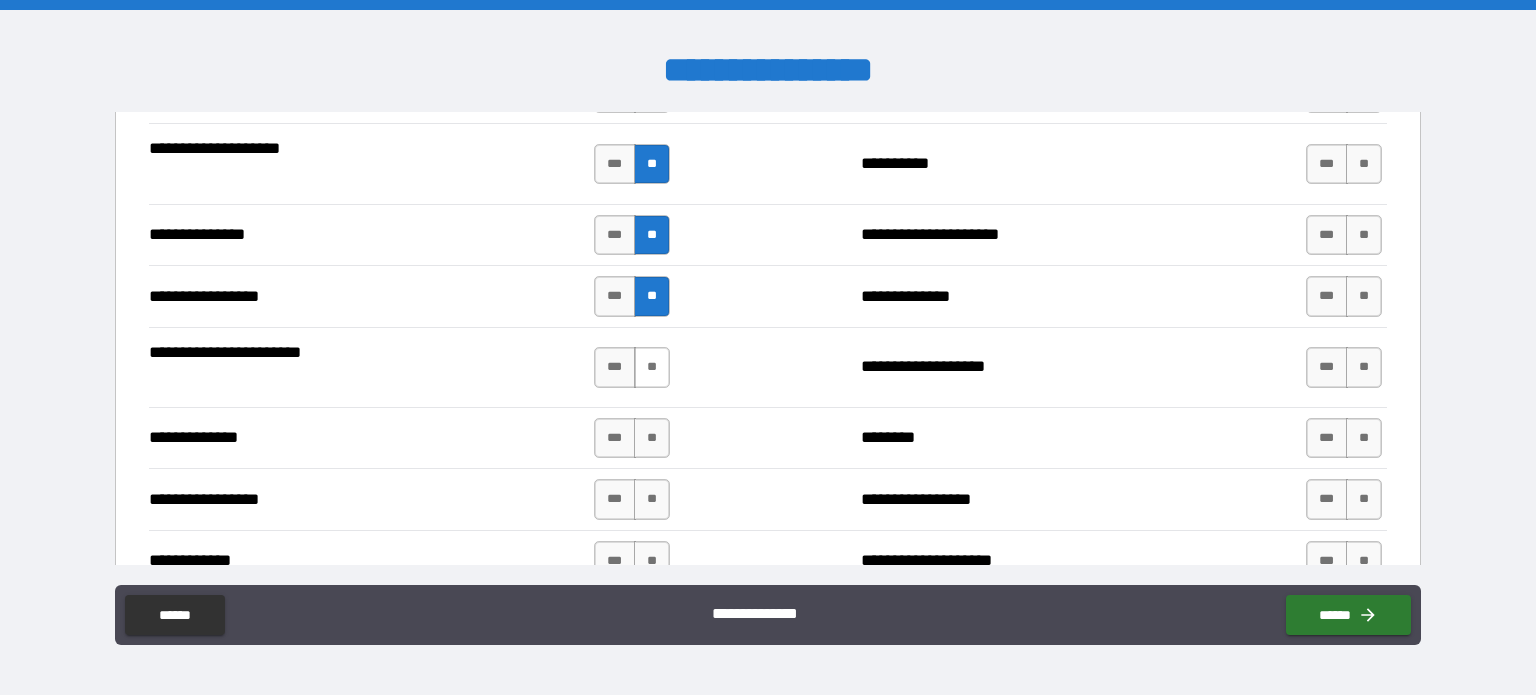 click on "**" at bounding box center (652, 367) 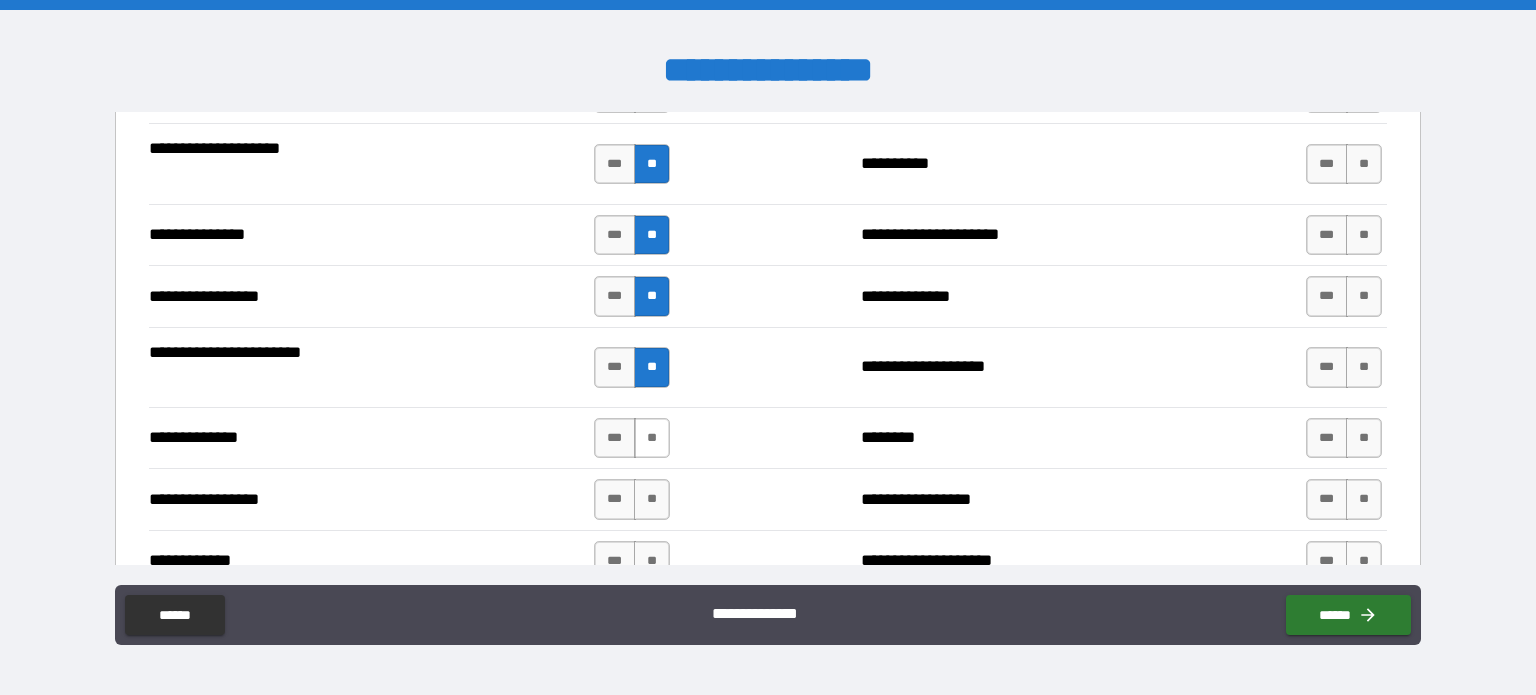 click on "**" at bounding box center [652, 438] 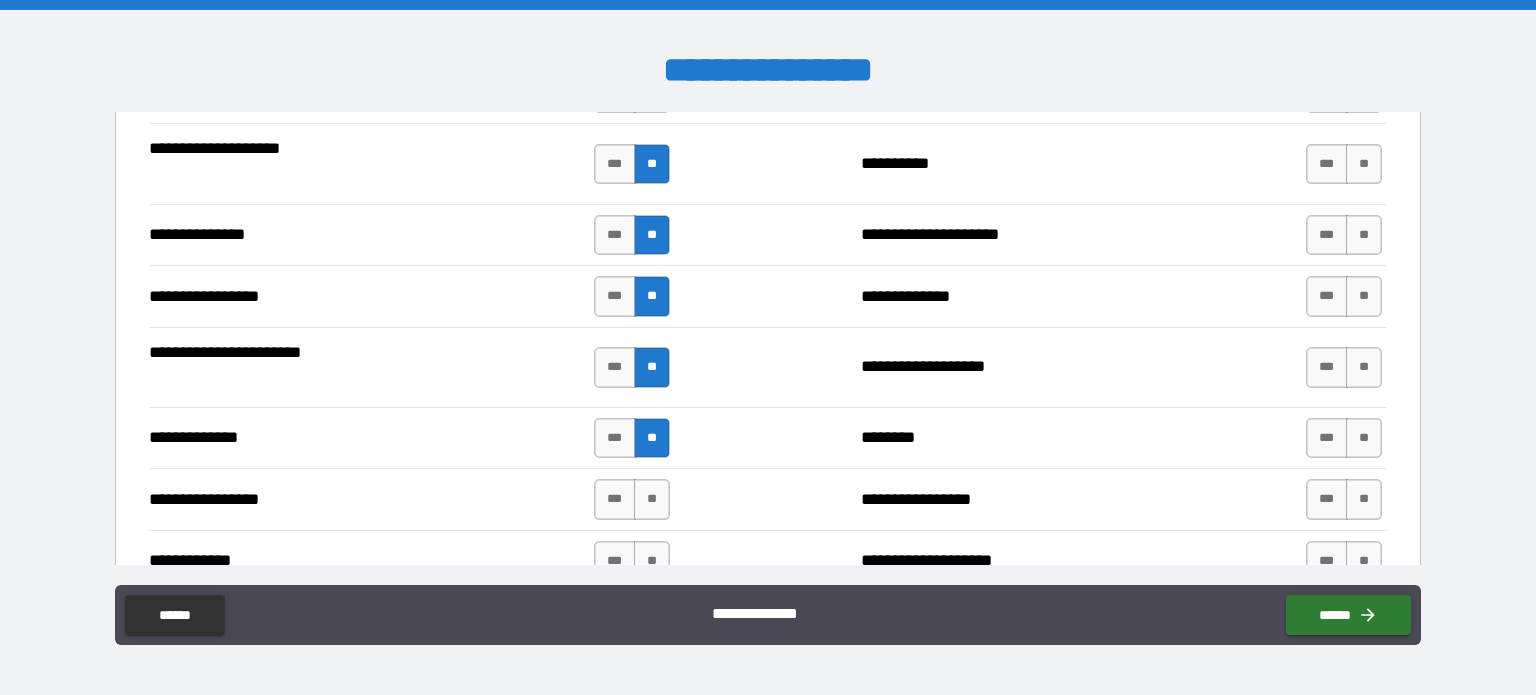 drag, startPoint x: 647, startPoint y: 481, endPoint x: 660, endPoint y: 467, distance: 19.104973 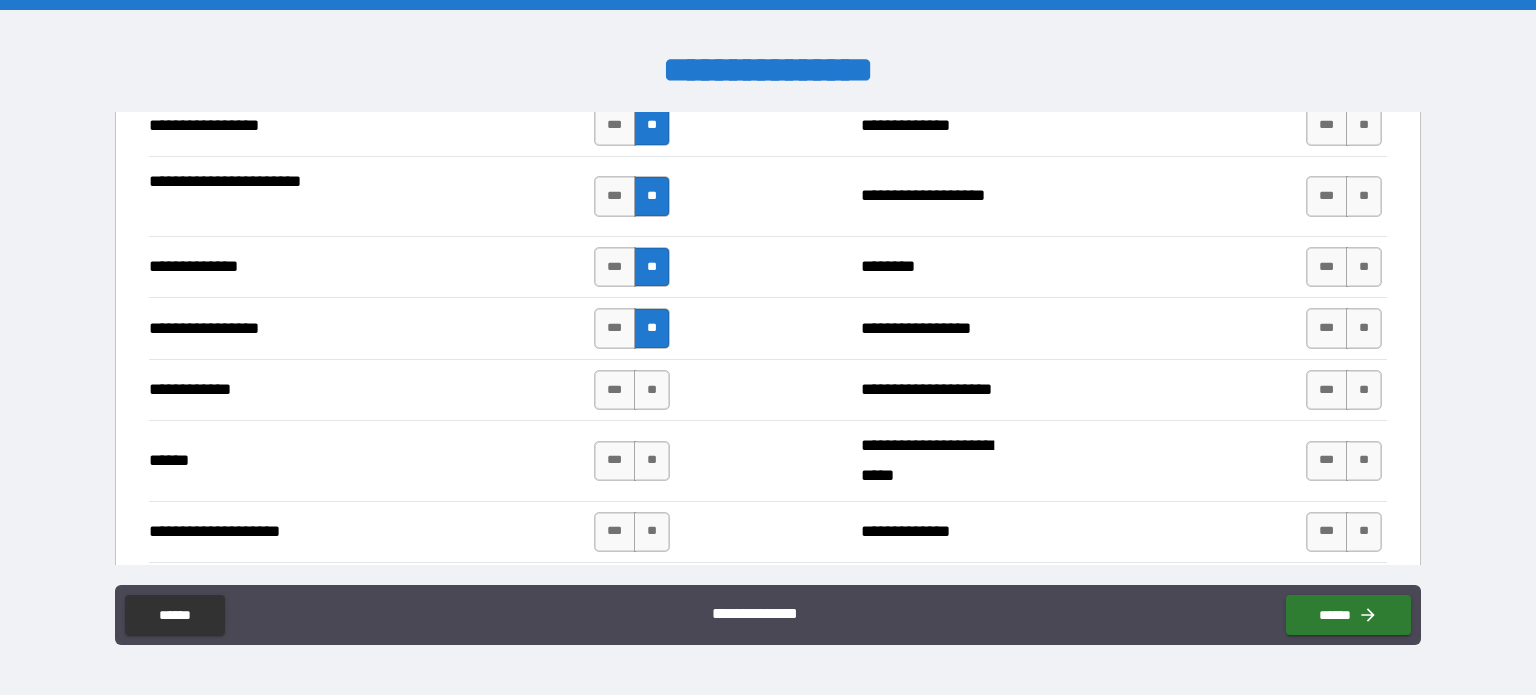 scroll, scrollTop: 2700, scrollLeft: 0, axis: vertical 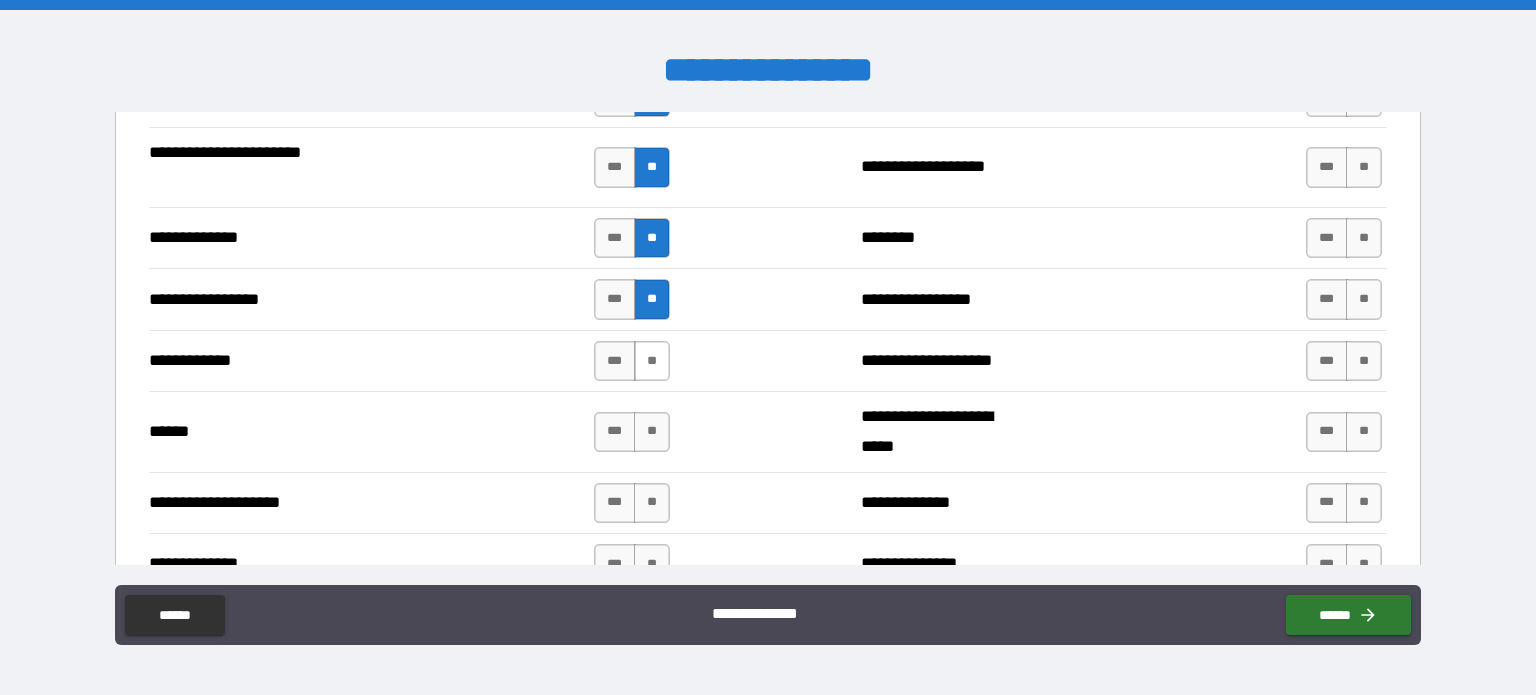 click on "**" at bounding box center (652, 361) 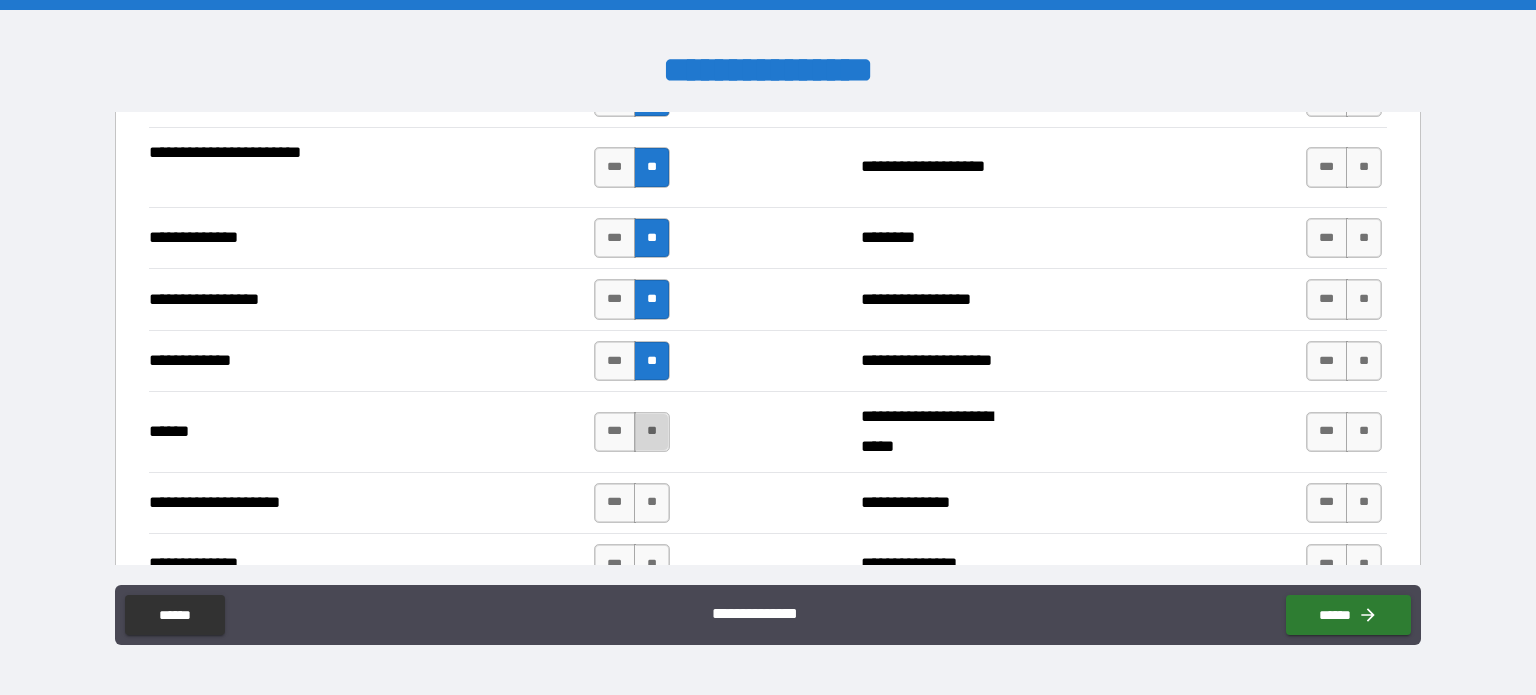 click on "**" at bounding box center (652, 432) 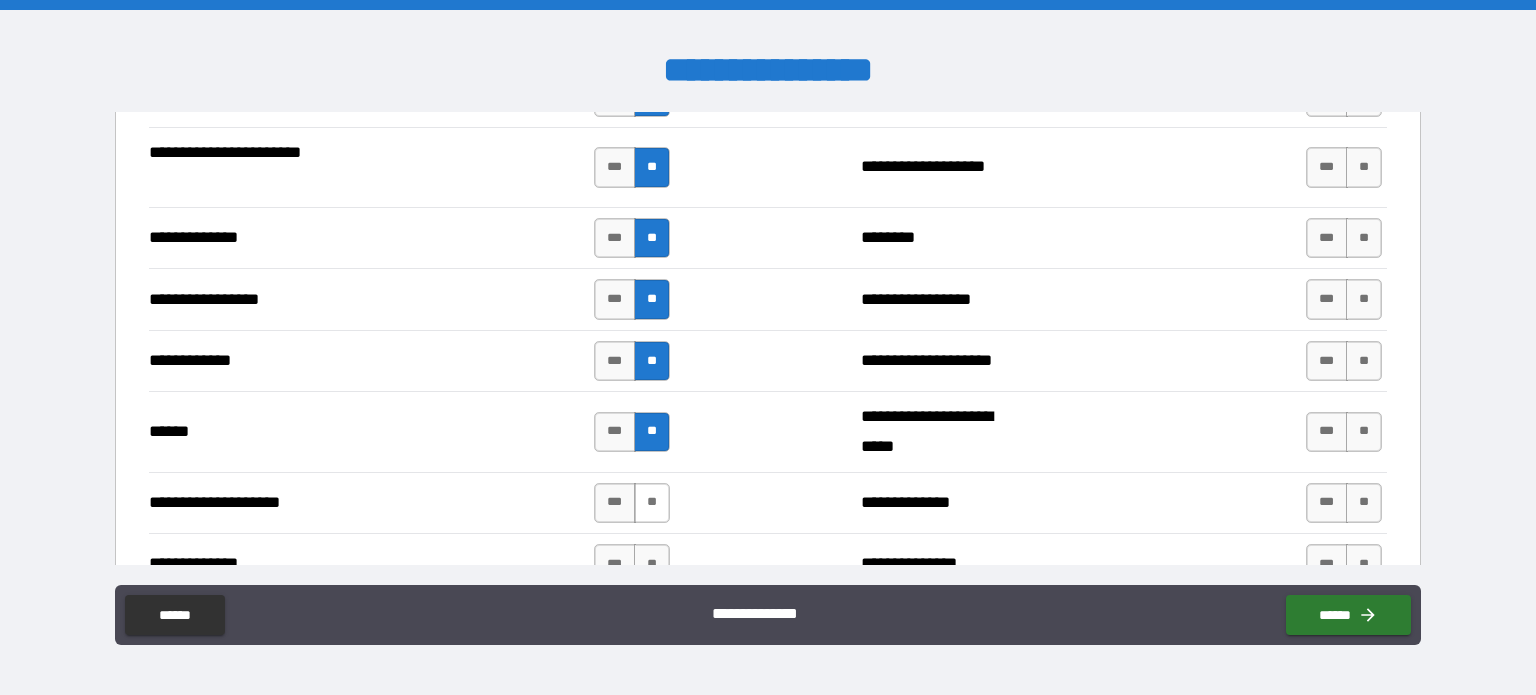click on "**" at bounding box center [652, 503] 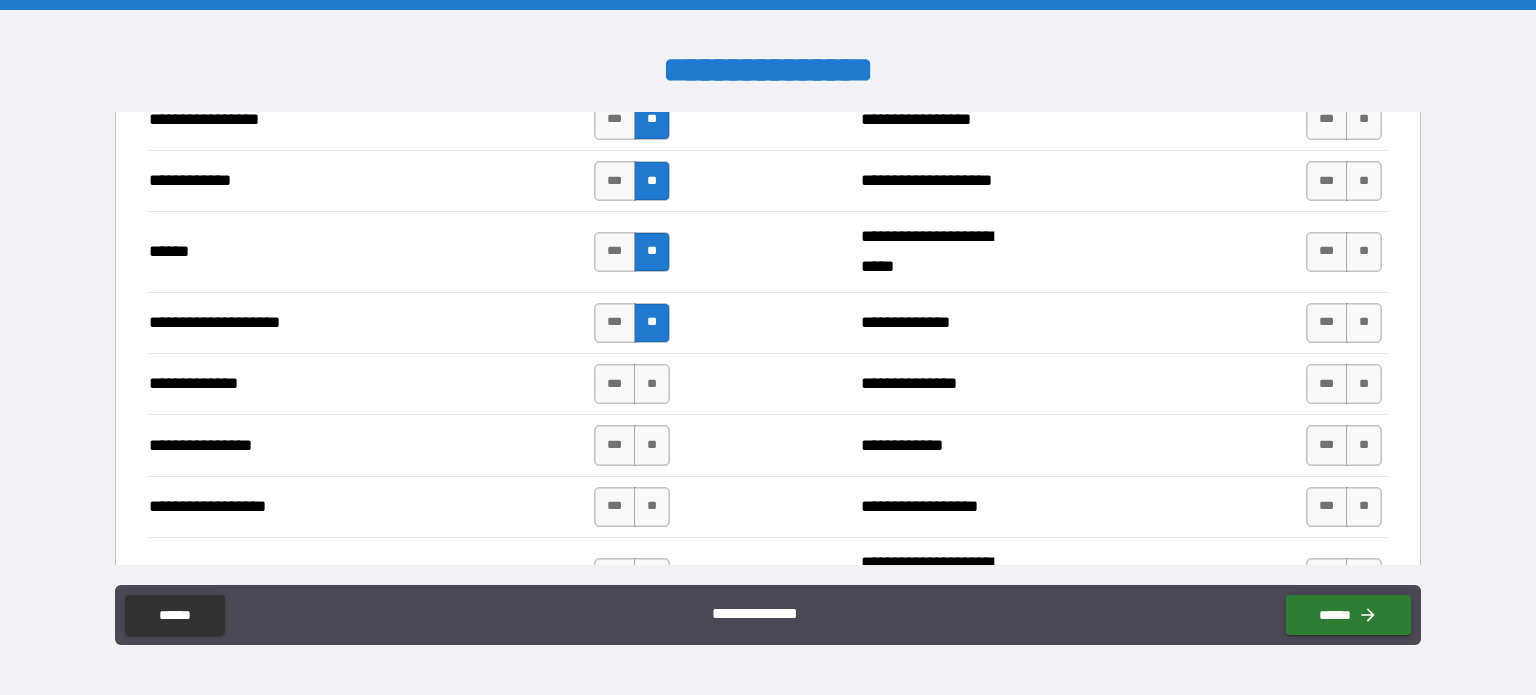 scroll, scrollTop: 2900, scrollLeft: 0, axis: vertical 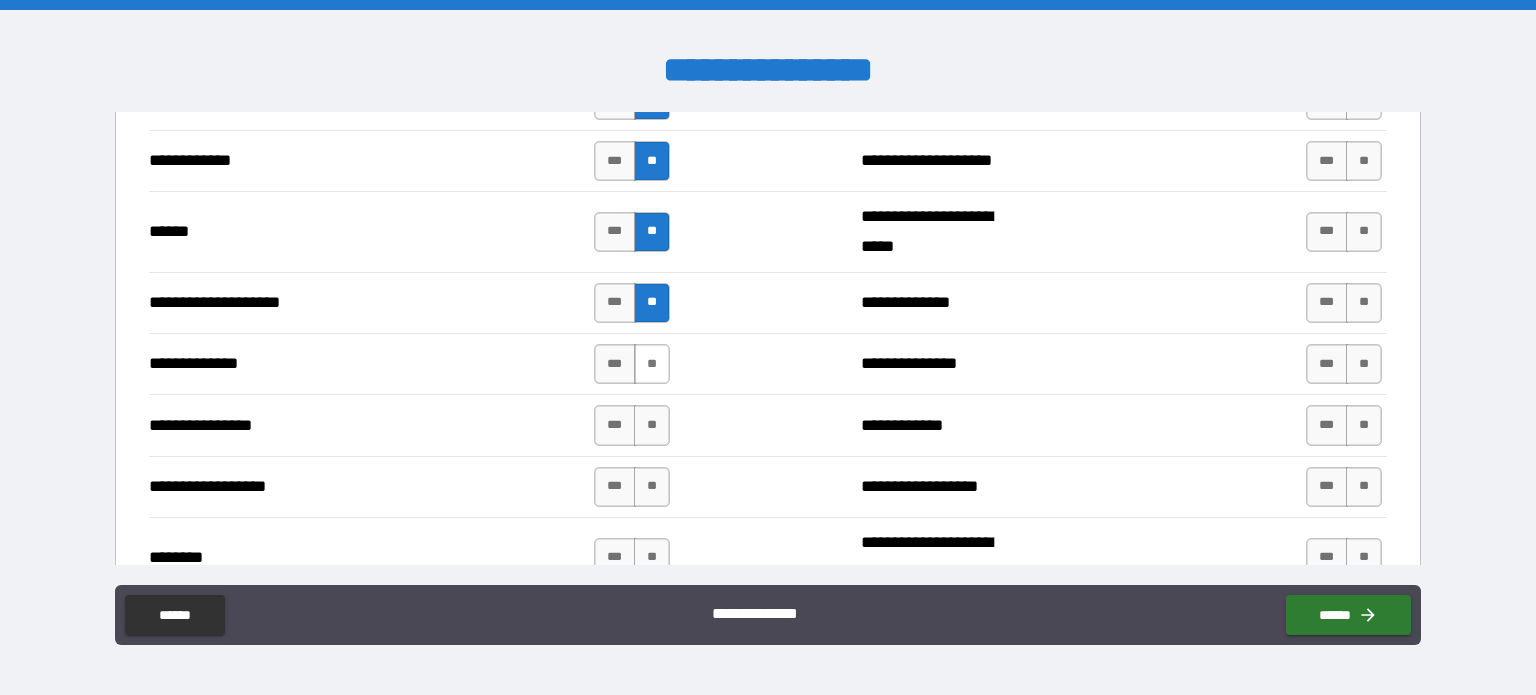 click on "**" at bounding box center (652, 364) 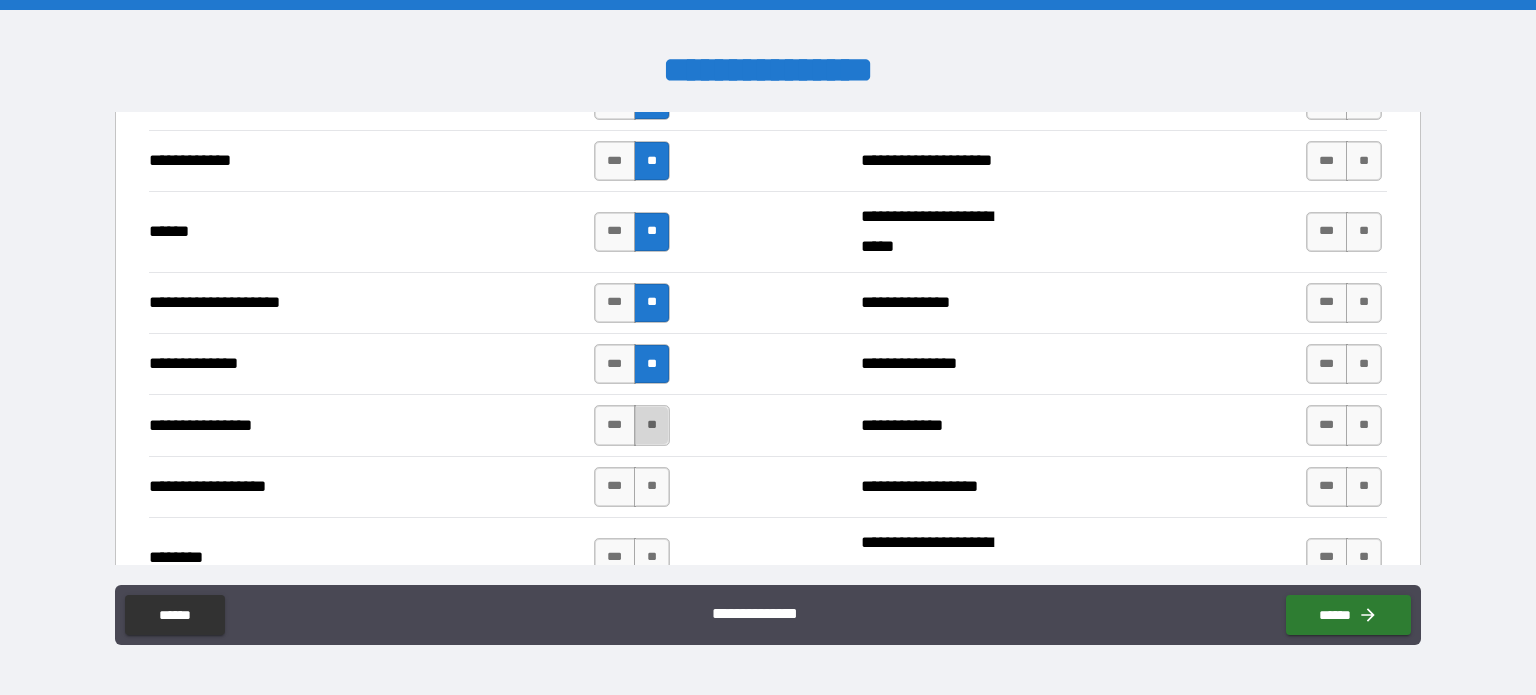 click on "**" at bounding box center (652, 425) 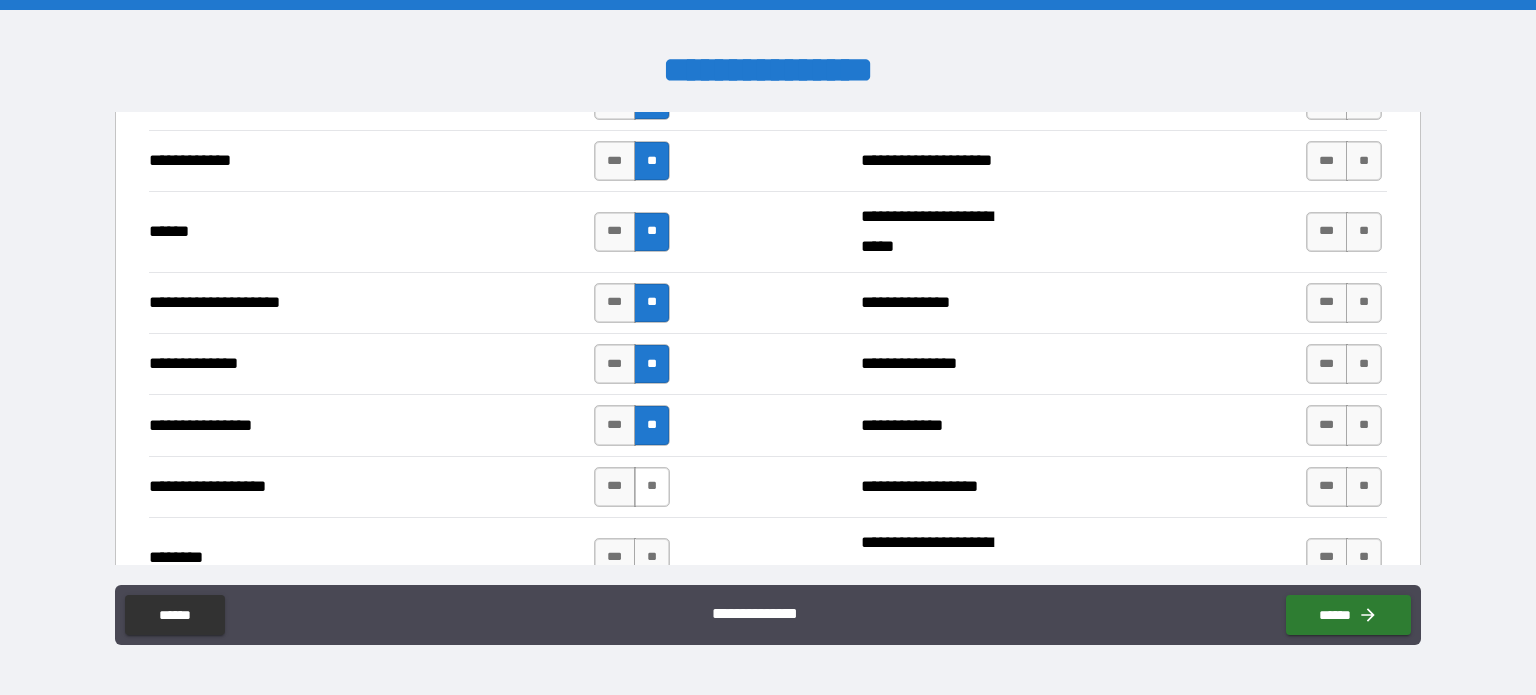 click on "**" at bounding box center (652, 487) 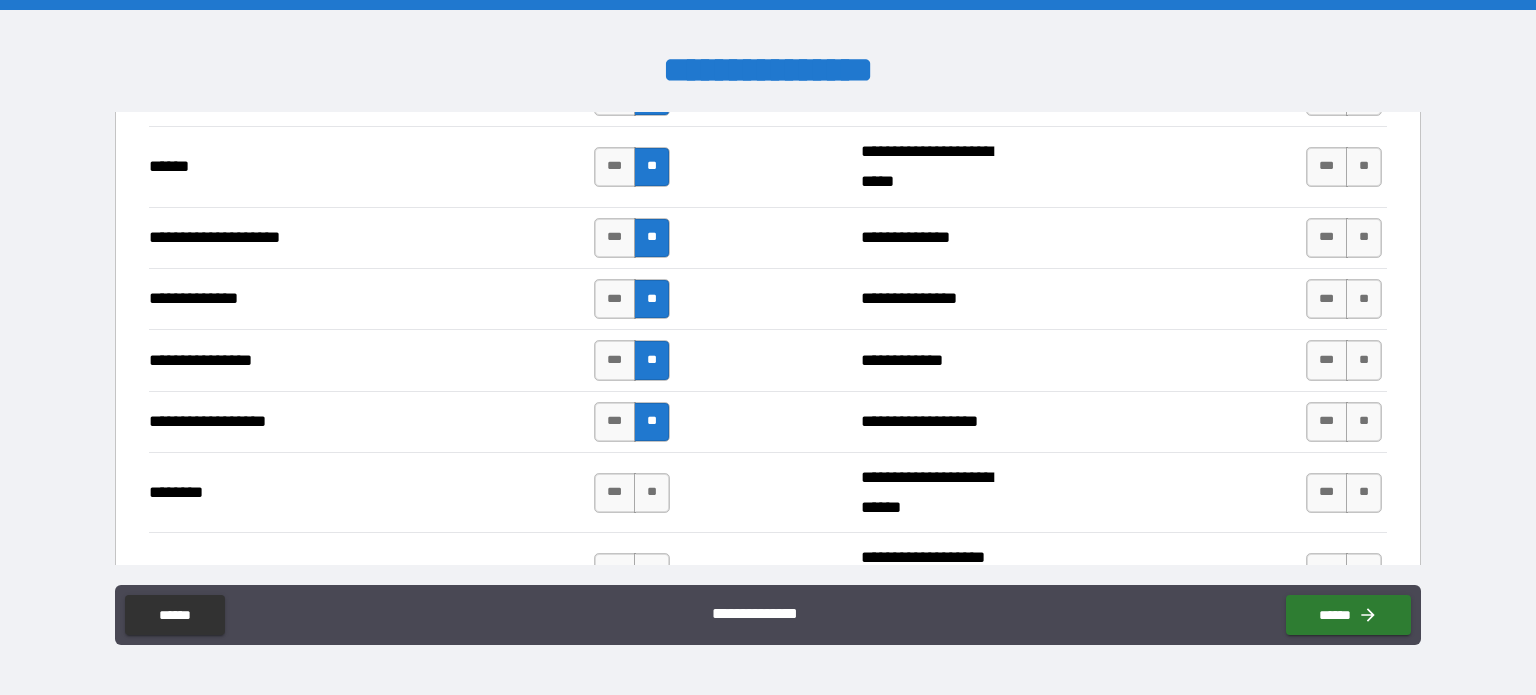 scroll, scrollTop: 3100, scrollLeft: 0, axis: vertical 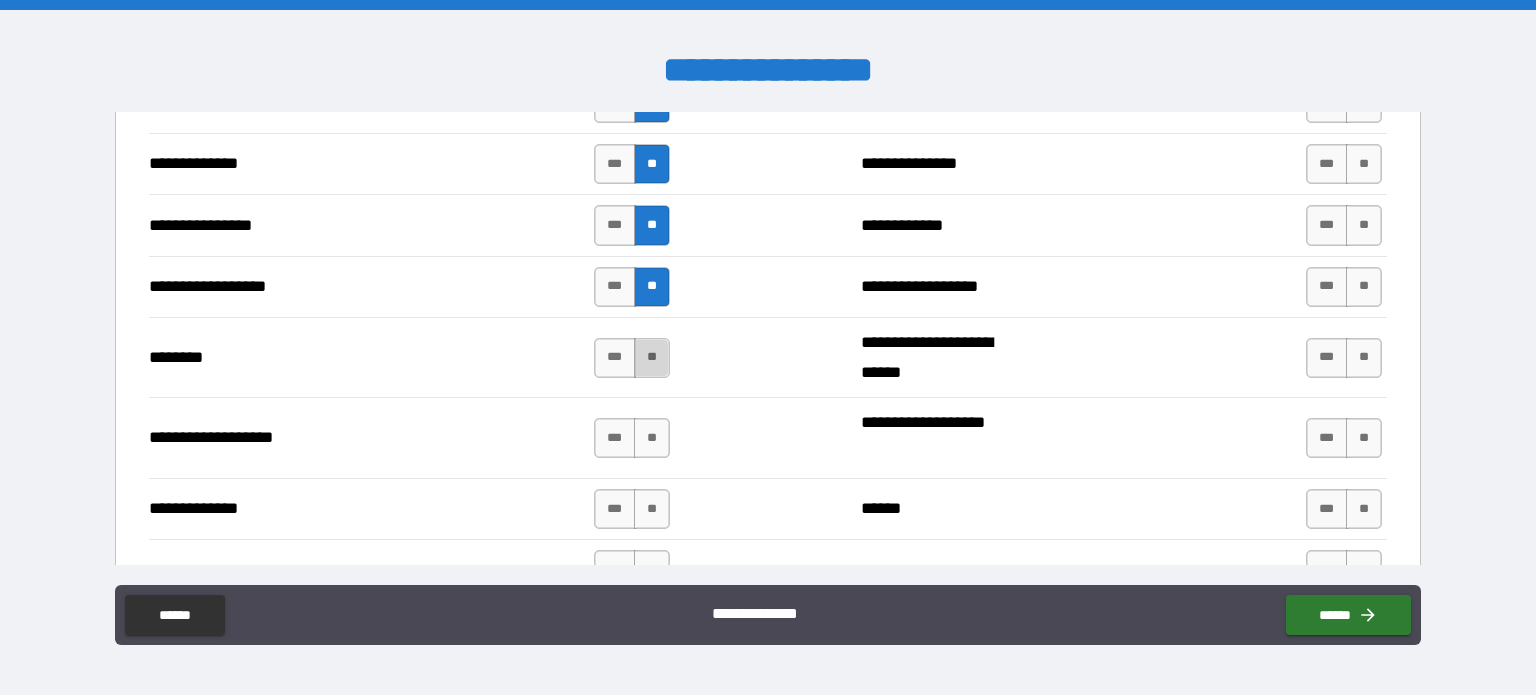 click on "**" at bounding box center [652, 358] 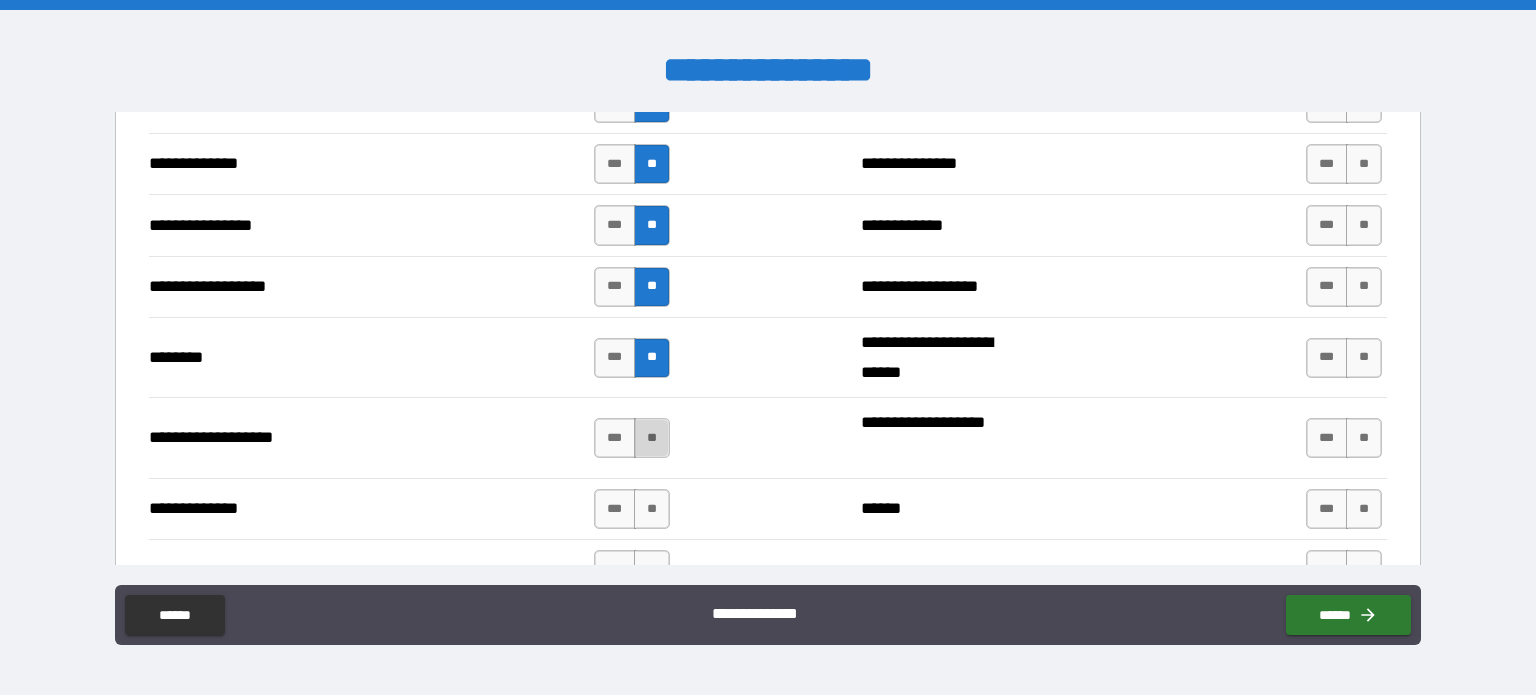 click on "**" at bounding box center (652, 438) 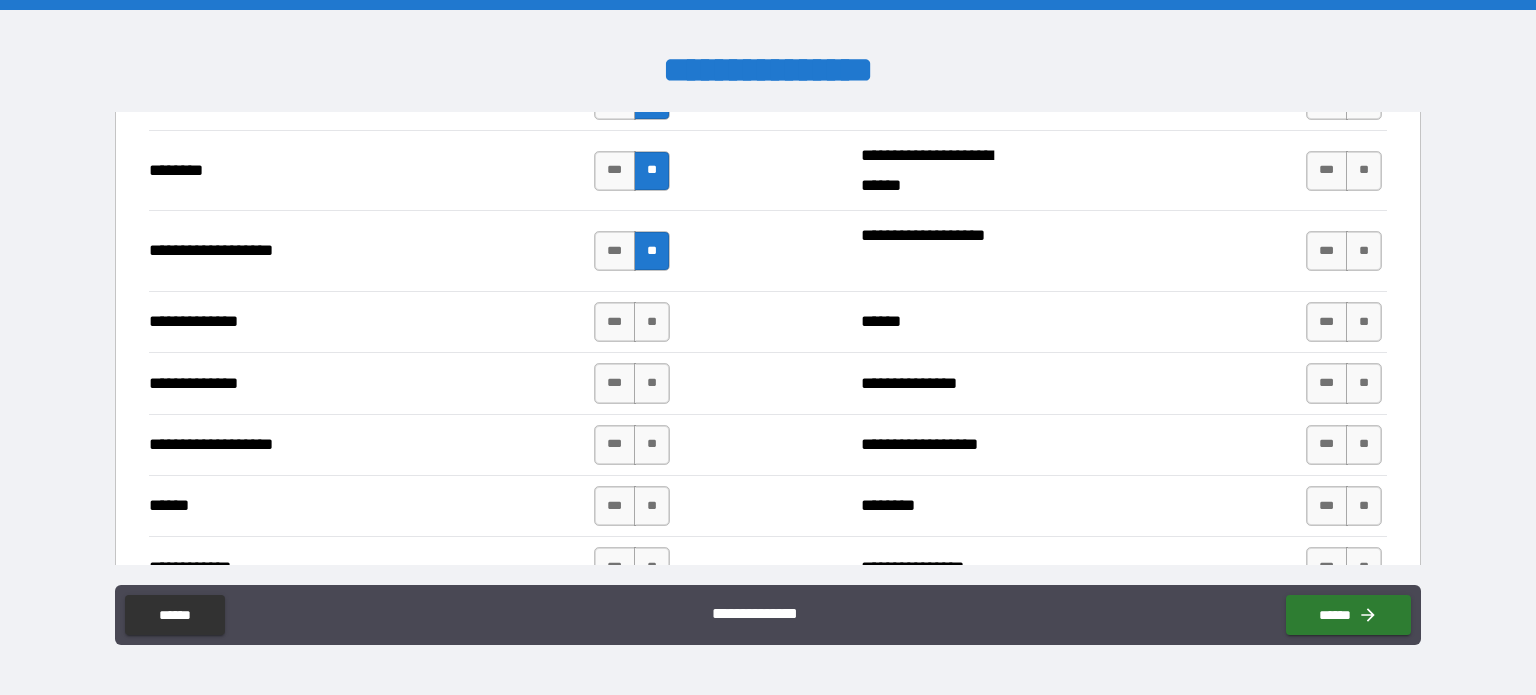 scroll, scrollTop: 3300, scrollLeft: 0, axis: vertical 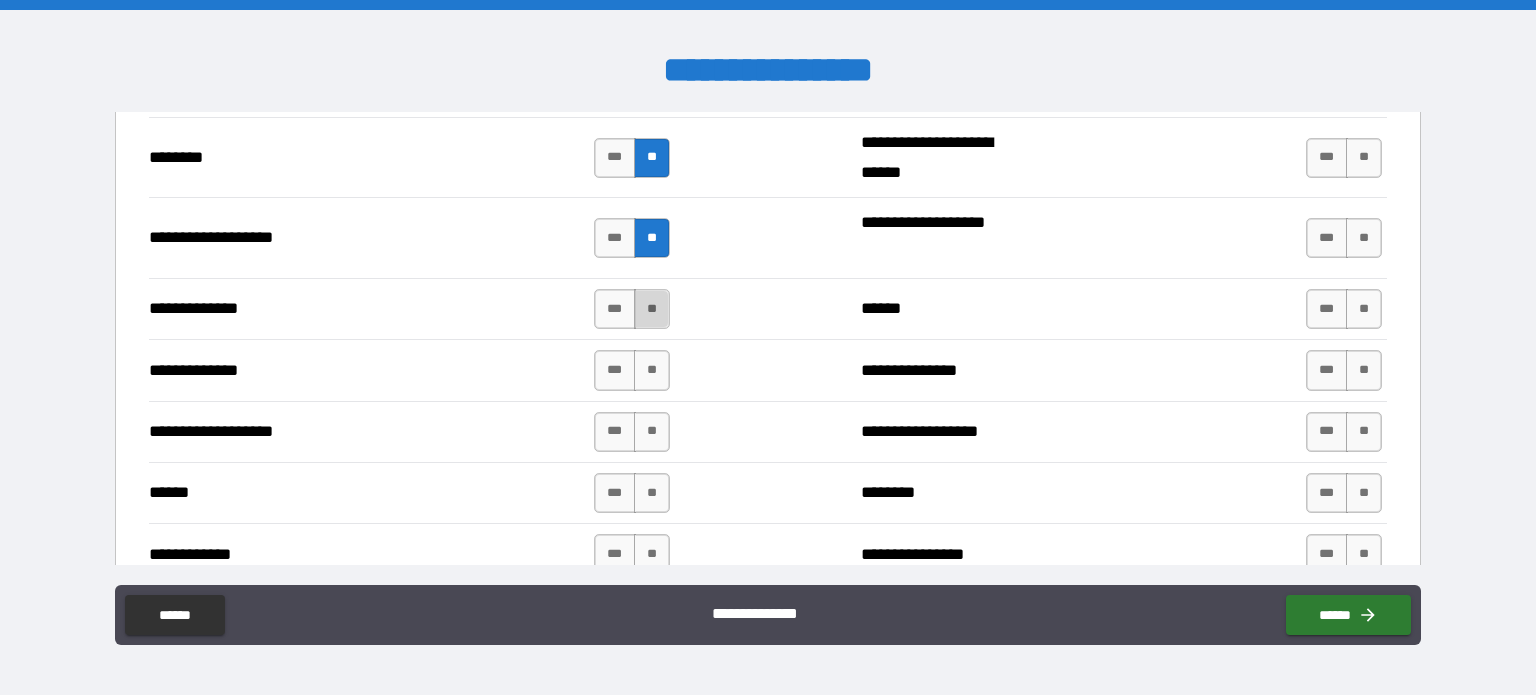 click on "**" at bounding box center (652, 309) 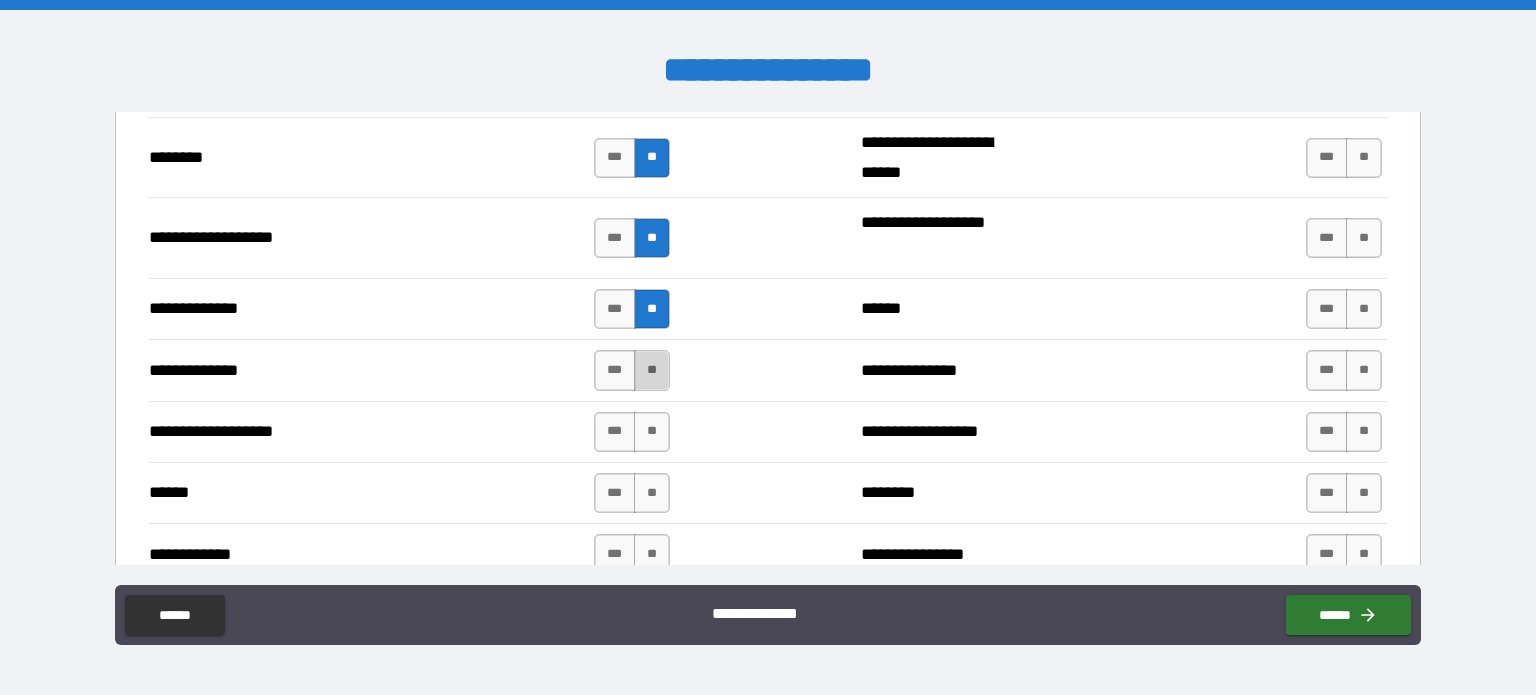 click on "**" at bounding box center (652, 370) 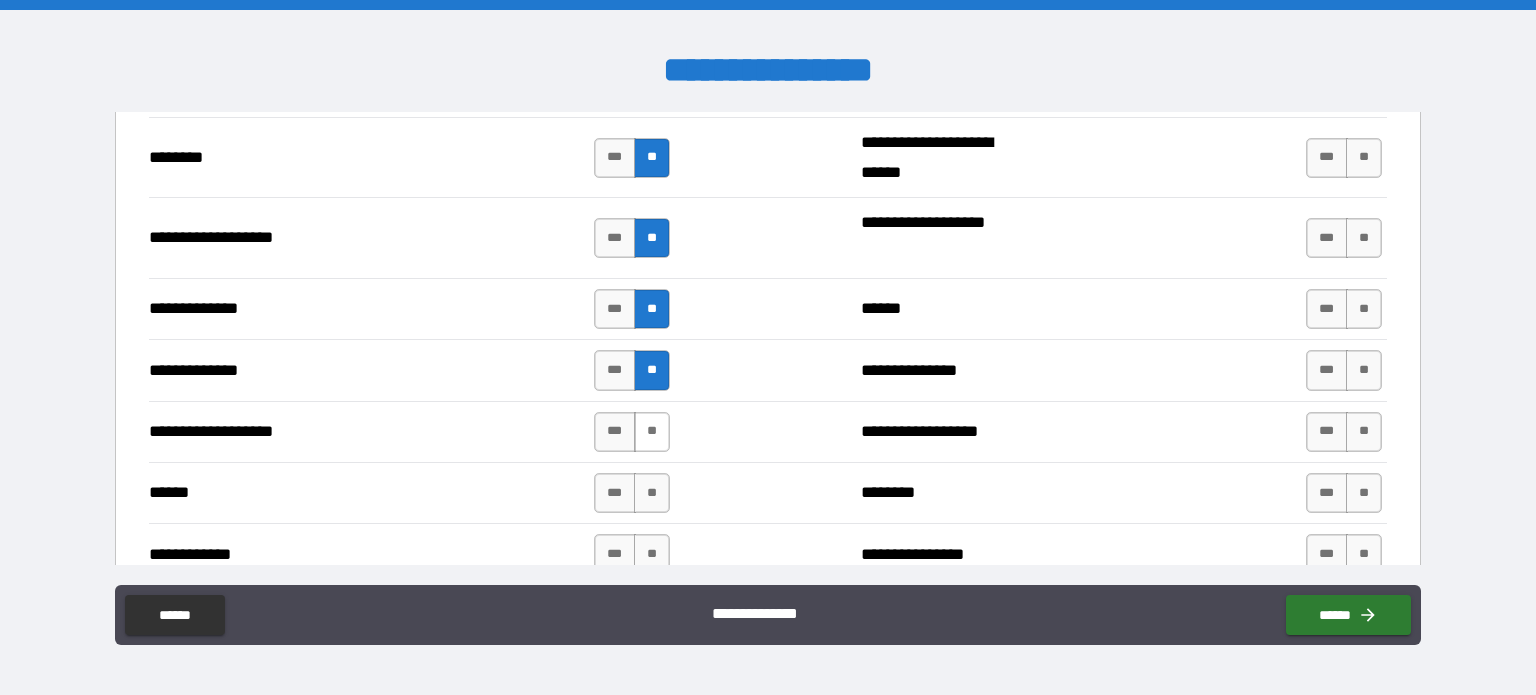 click on "**" at bounding box center [652, 432] 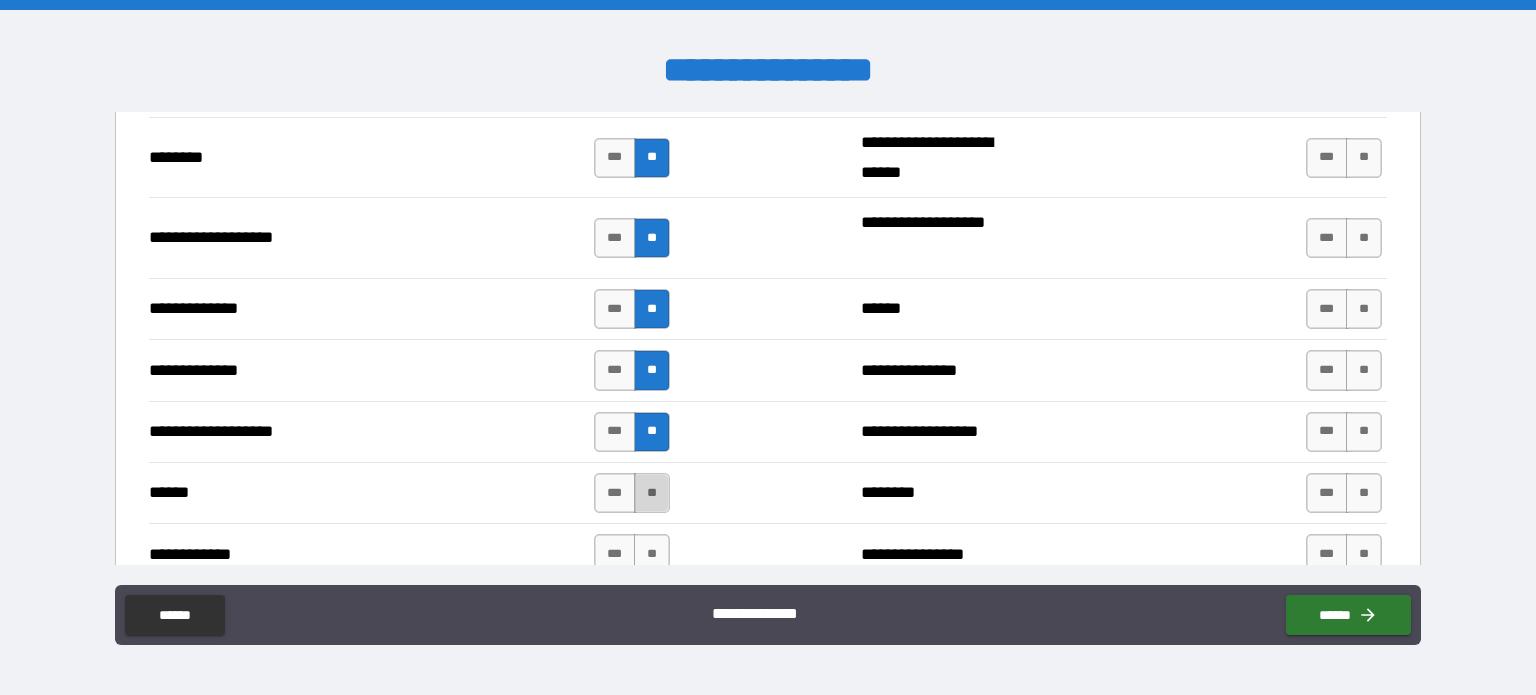 click on "**" at bounding box center (652, 493) 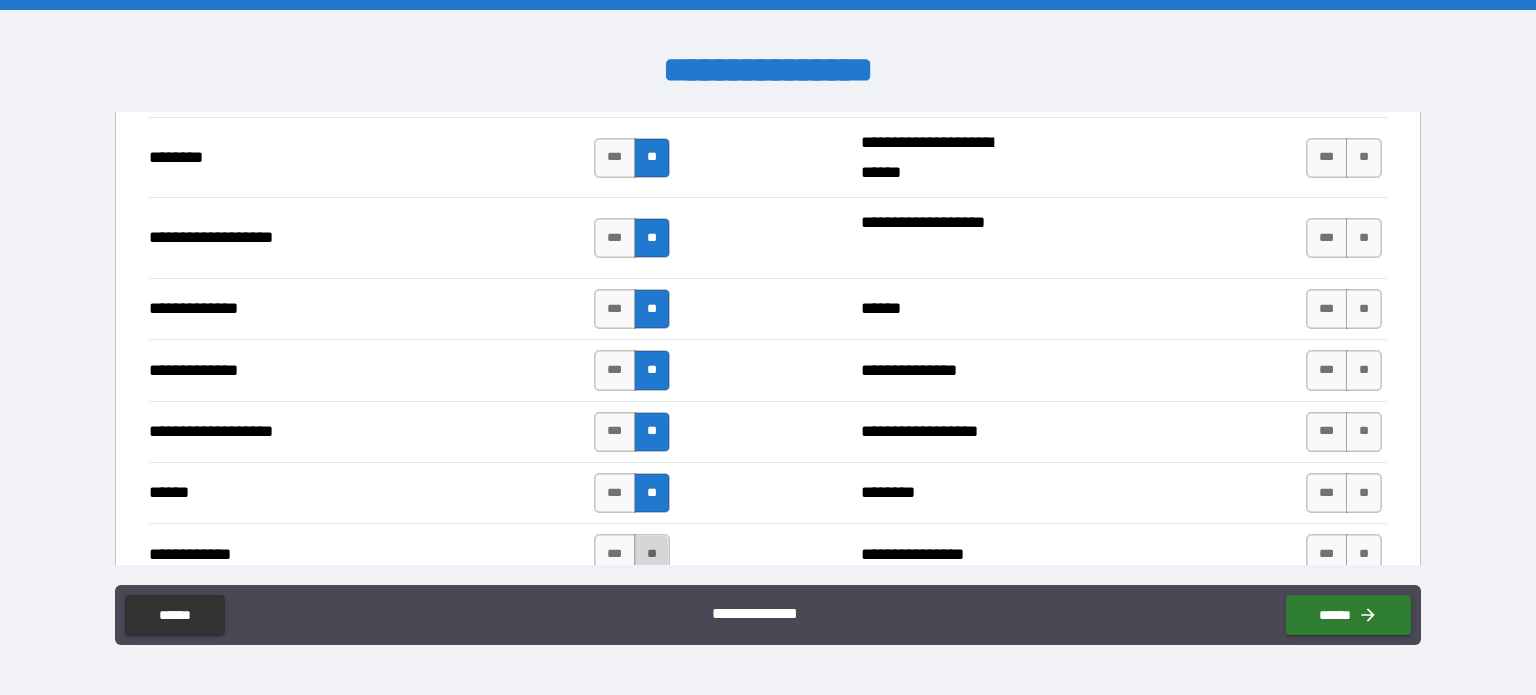 click on "**" at bounding box center [652, 554] 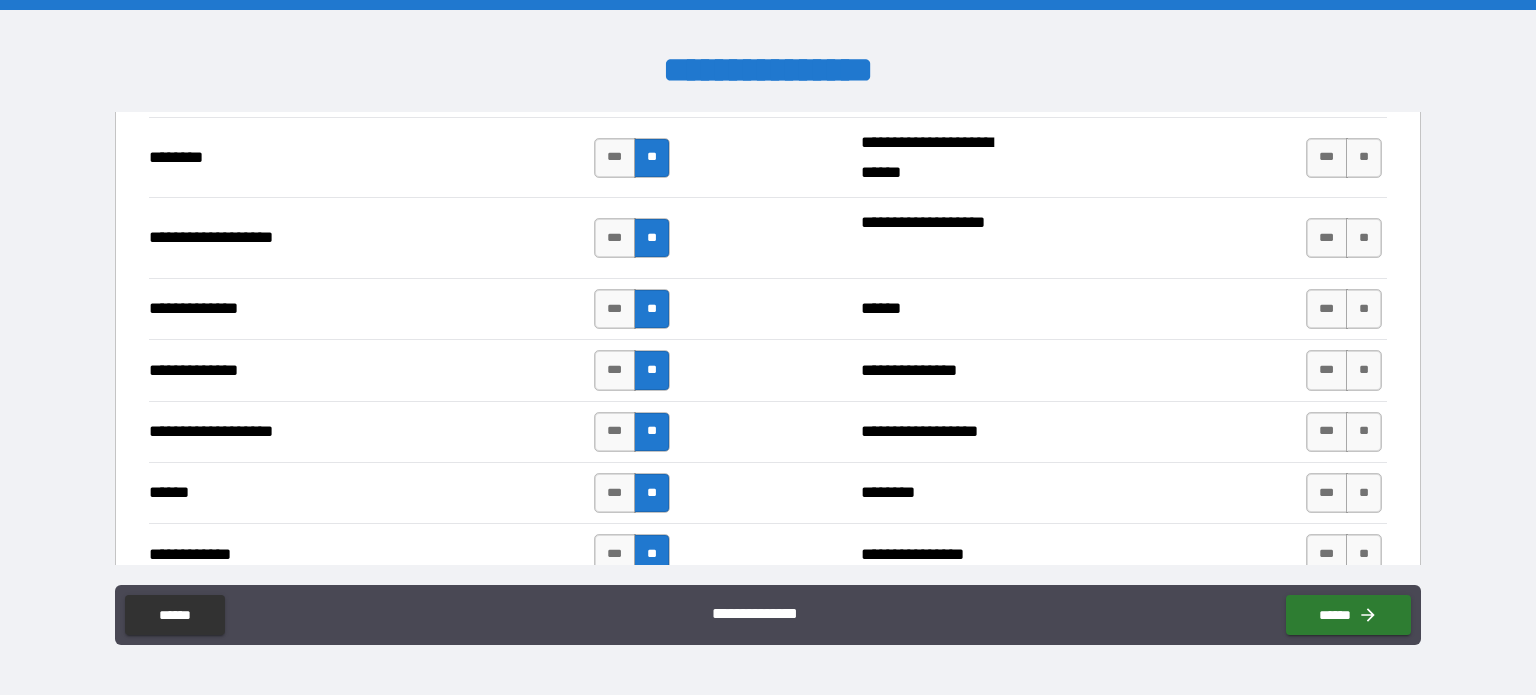scroll, scrollTop: 3600, scrollLeft: 0, axis: vertical 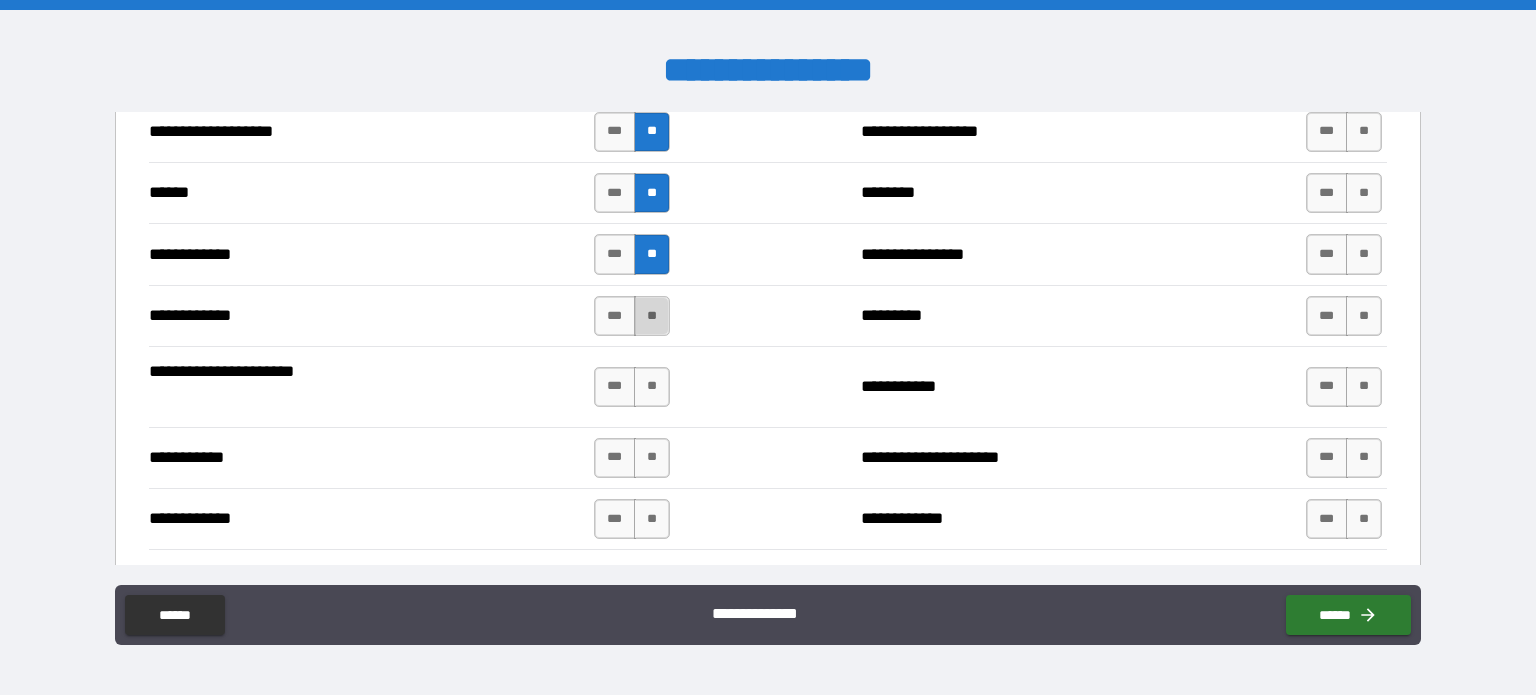 click on "**" at bounding box center (652, 316) 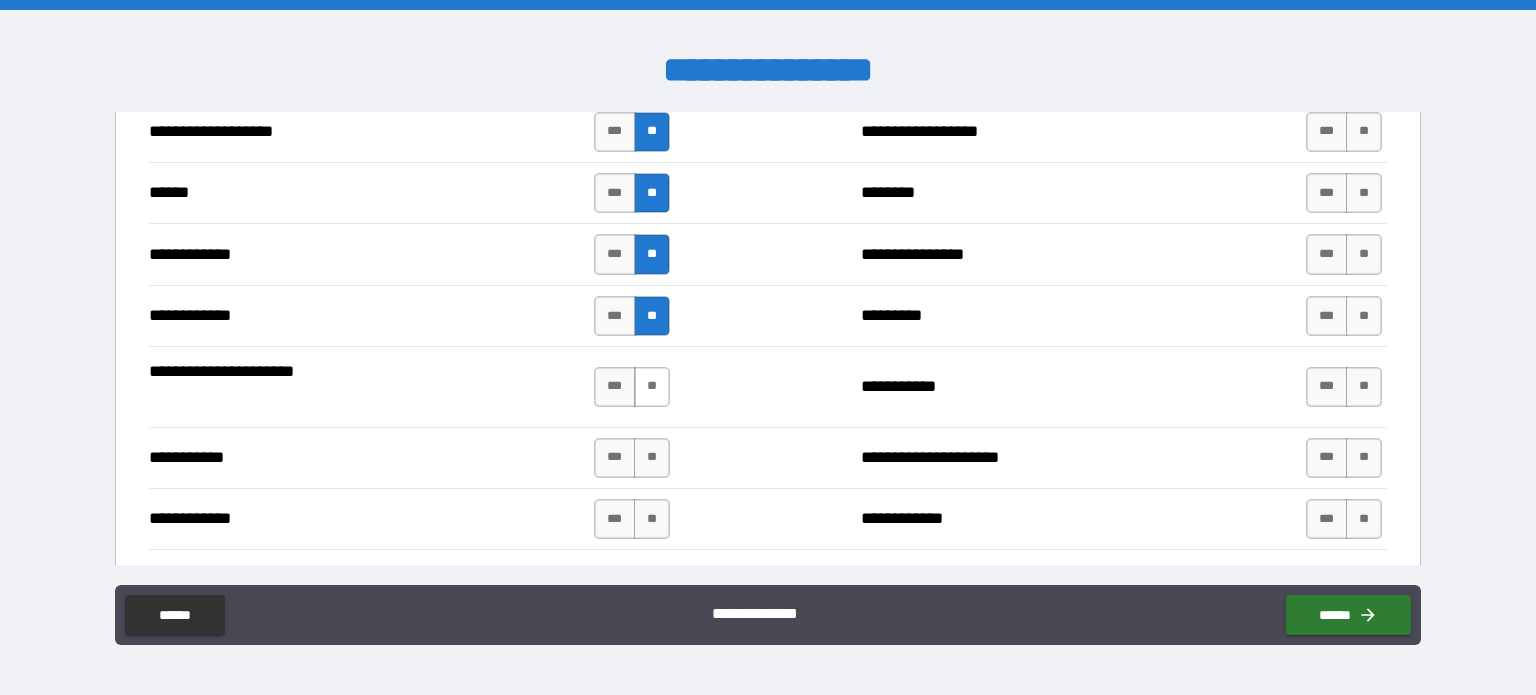 click on "**" at bounding box center [652, 387] 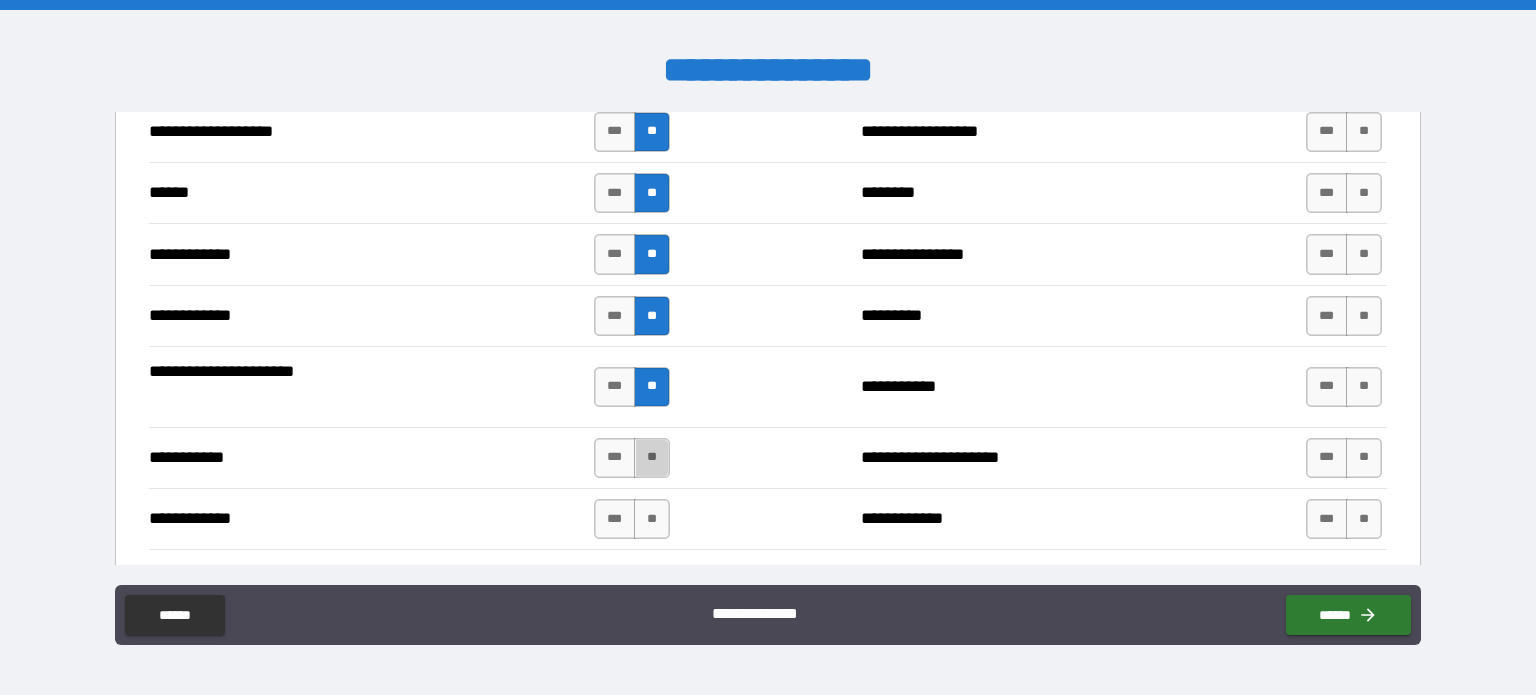 drag, startPoint x: 649, startPoint y: 454, endPoint x: 663, endPoint y: 478, distance: 27.784887 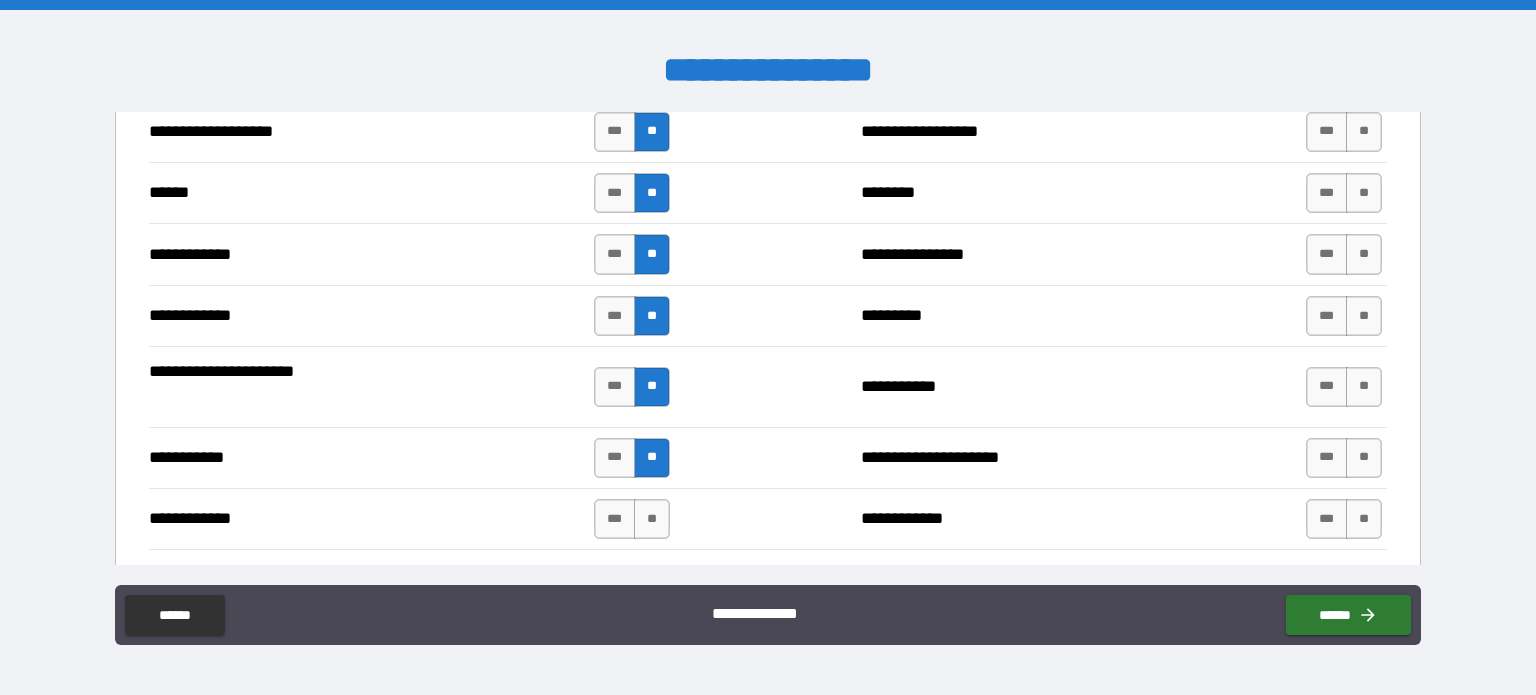 click on "*** **" at bounding box center [634, 519] 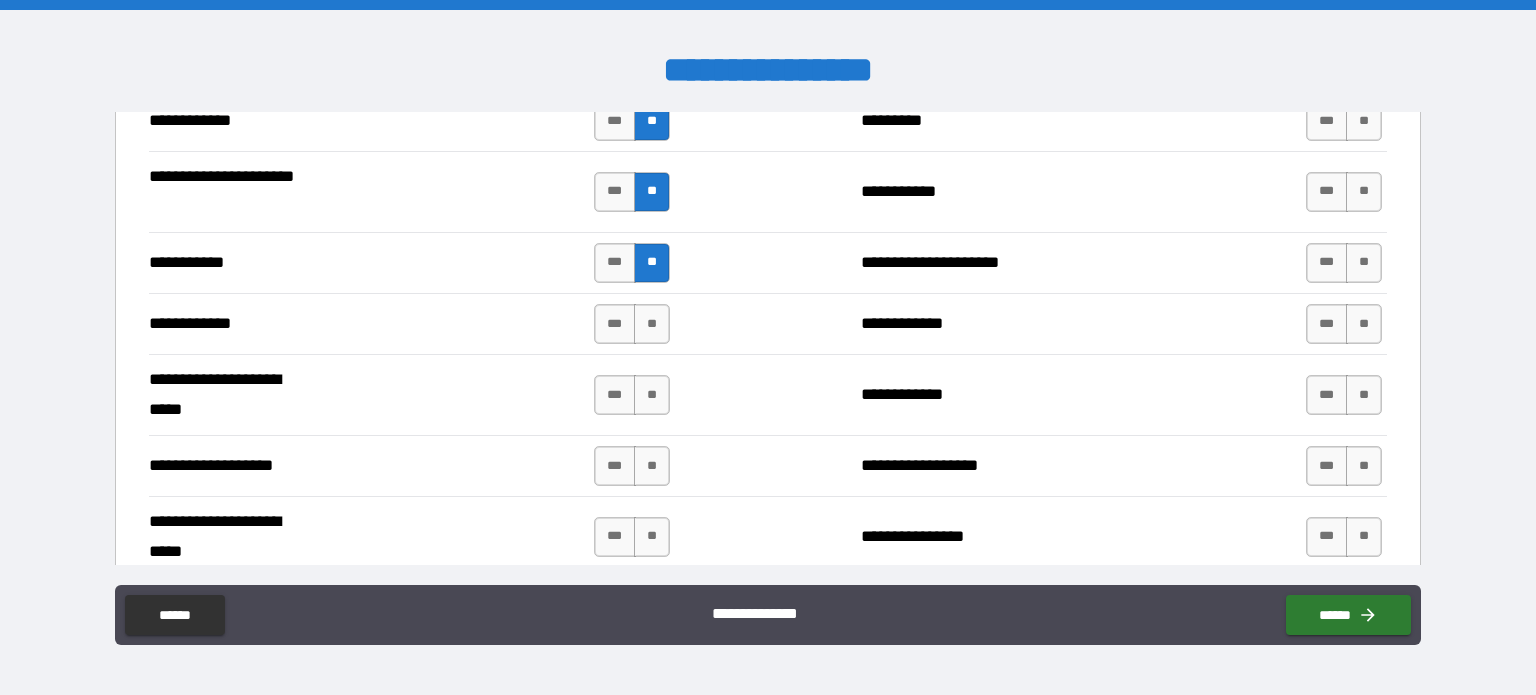 scroll, scrollTop: 3800, scrollLeft: 0, axis: vertical 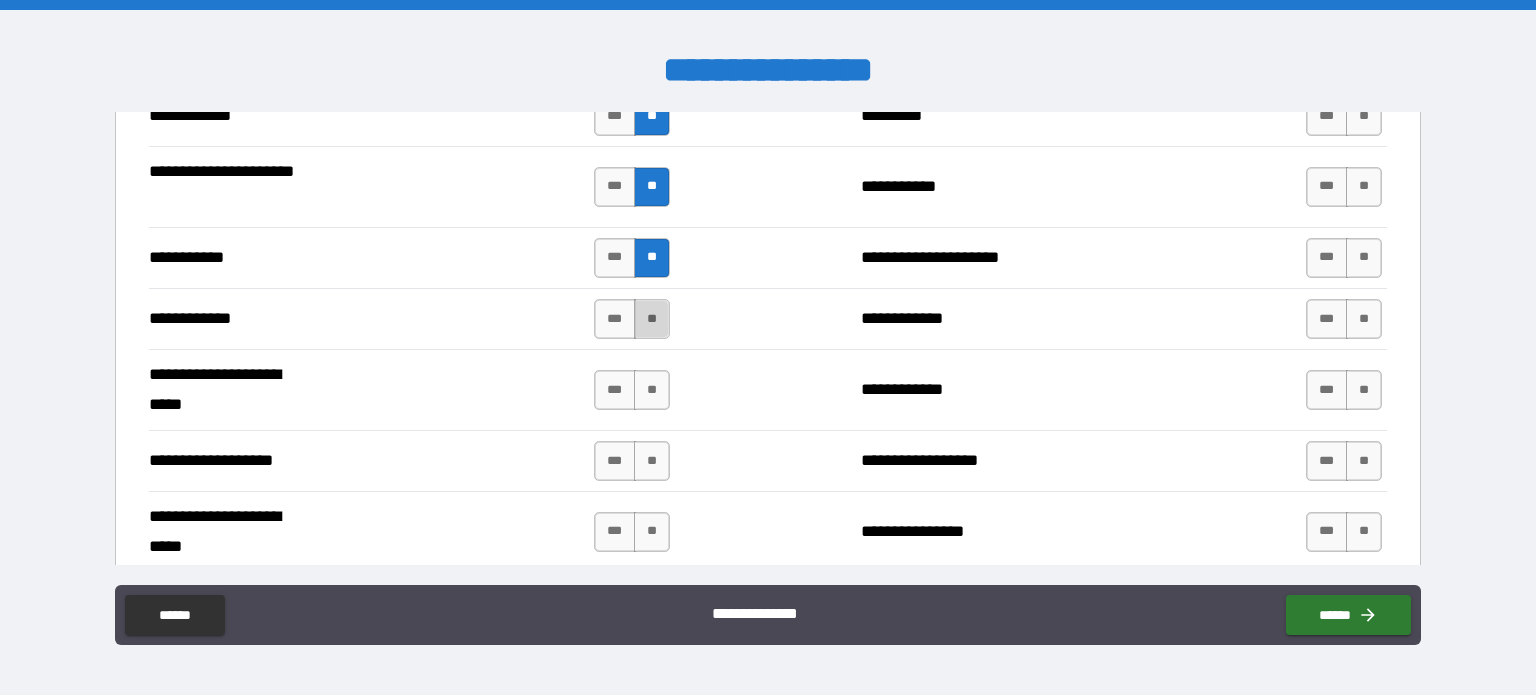 click on "**" at bounding box center [652, 319] 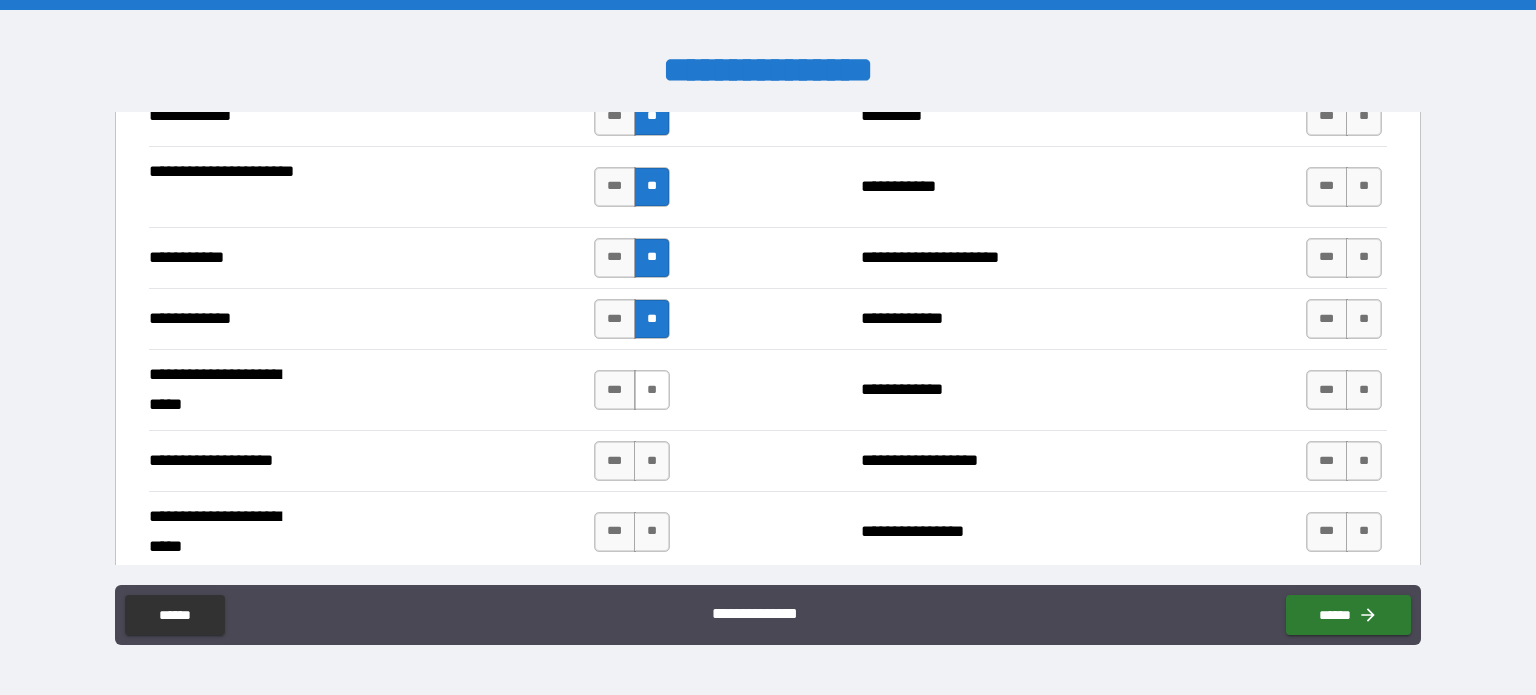click on "**" at bounding box center (652, 390) 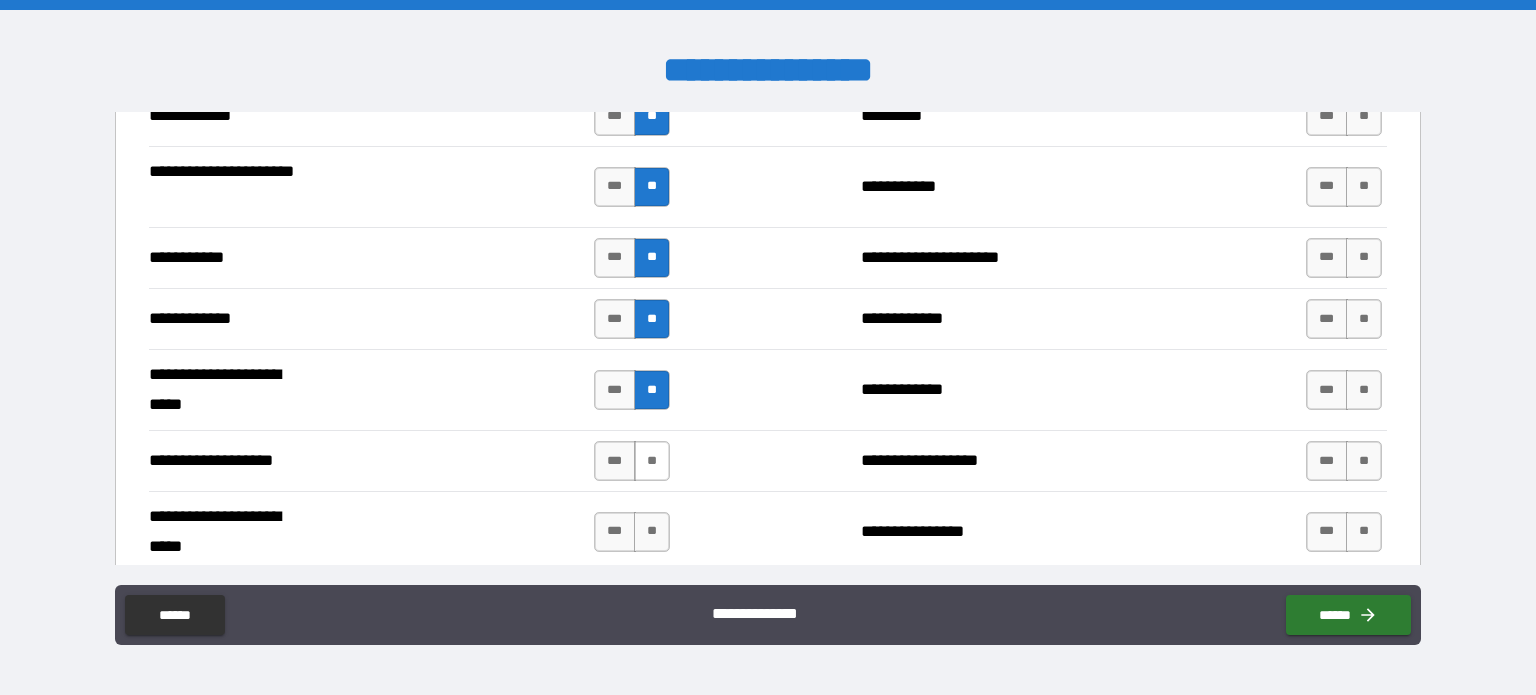 click on "**" at bounding box center [652, 461] 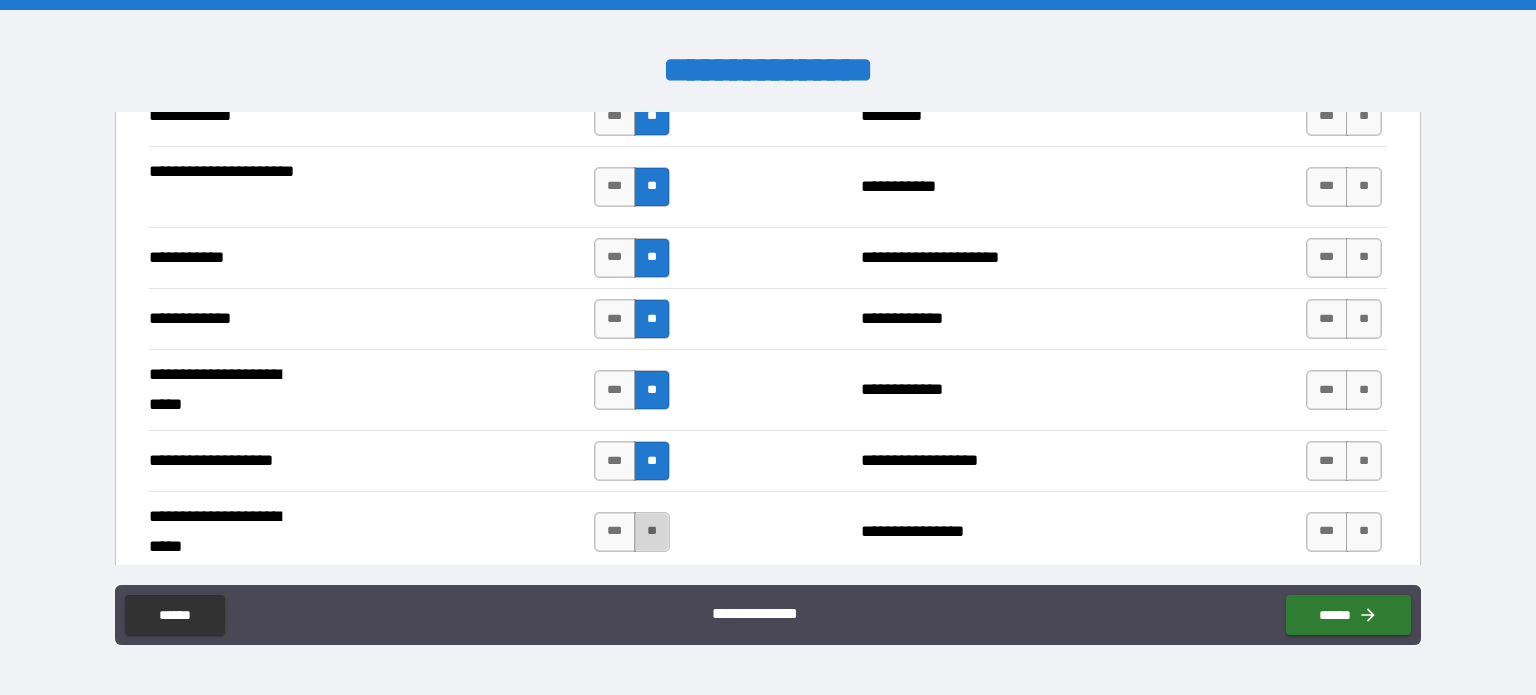 click on "**" at bounding box center (652, 532) 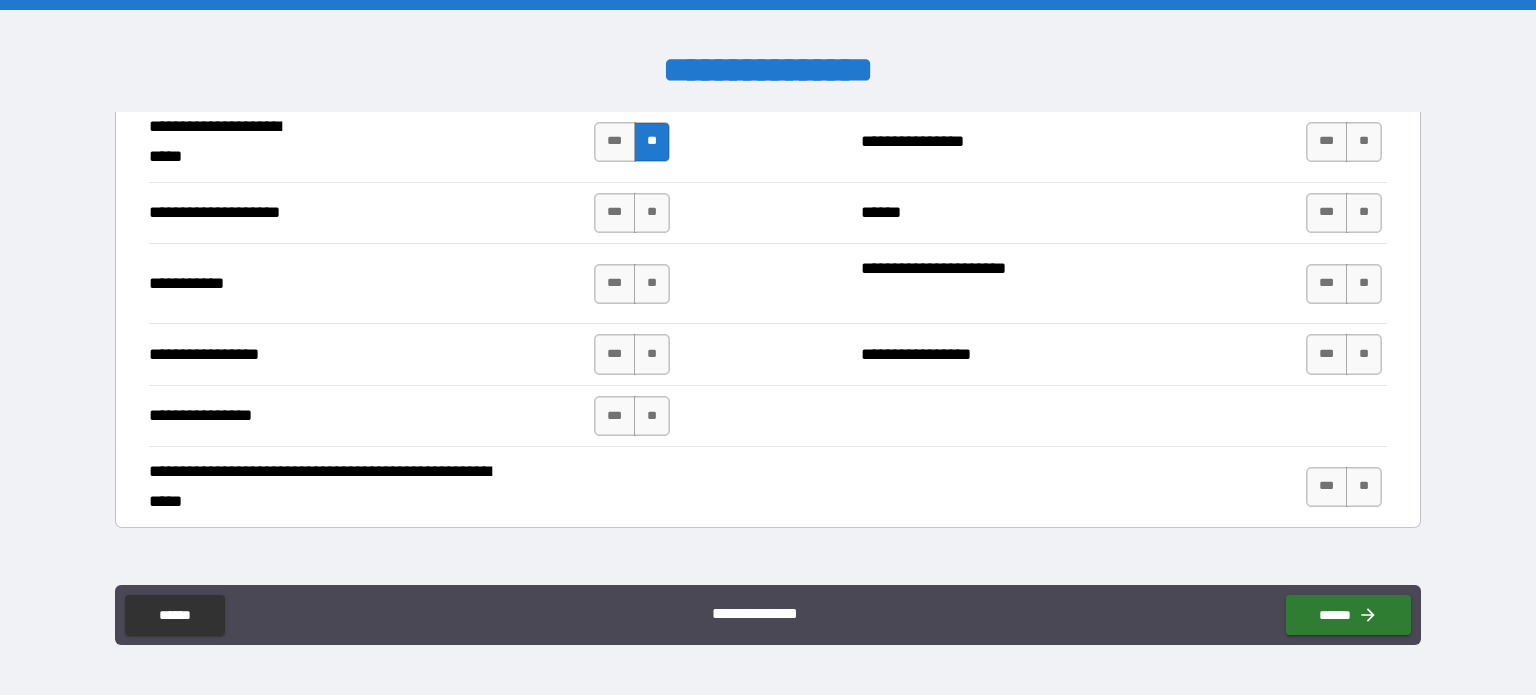 scroll, scrollTop: 4200, scrollLeft: 0, axis: vertical 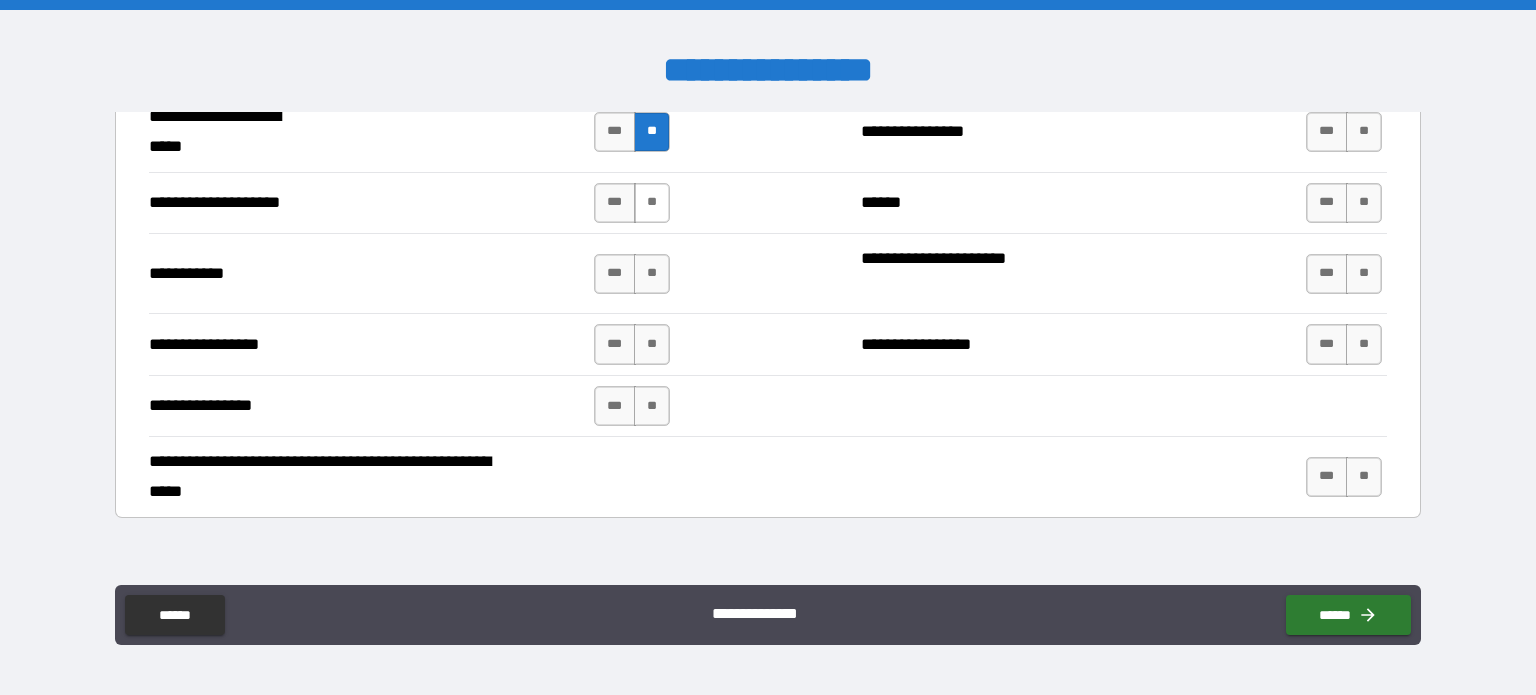 click on "**" at bounding box center [652, 203] 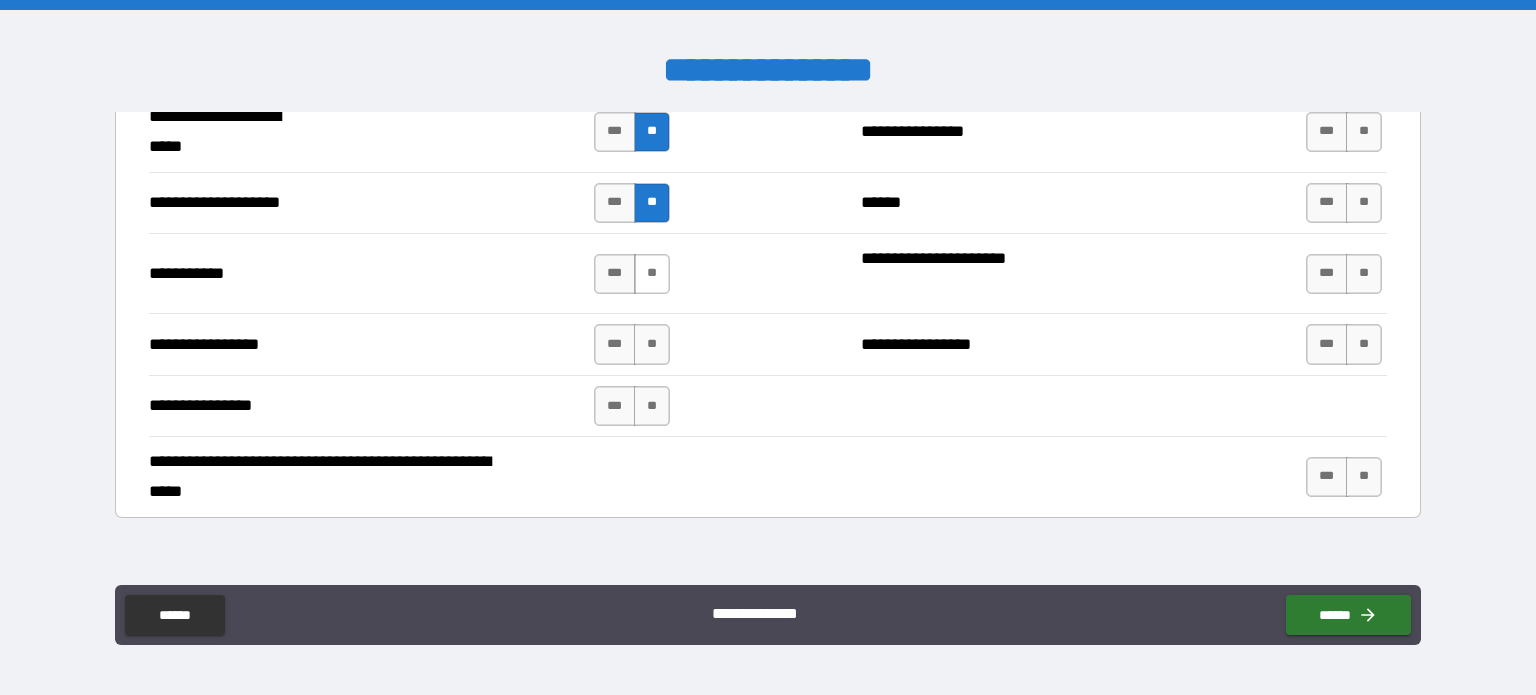 click on "**" at bounding box center [652, 274] 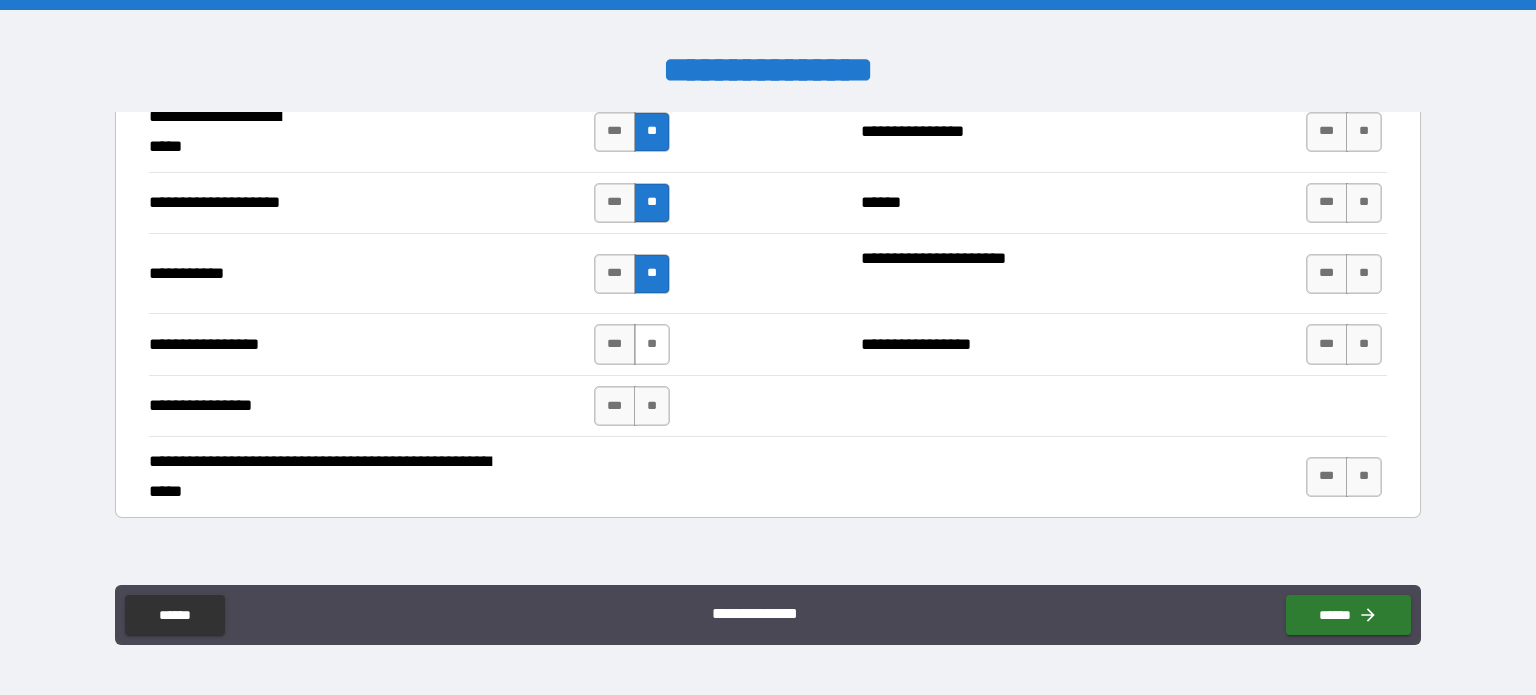 click on "**" at bounding box center (652, 344) 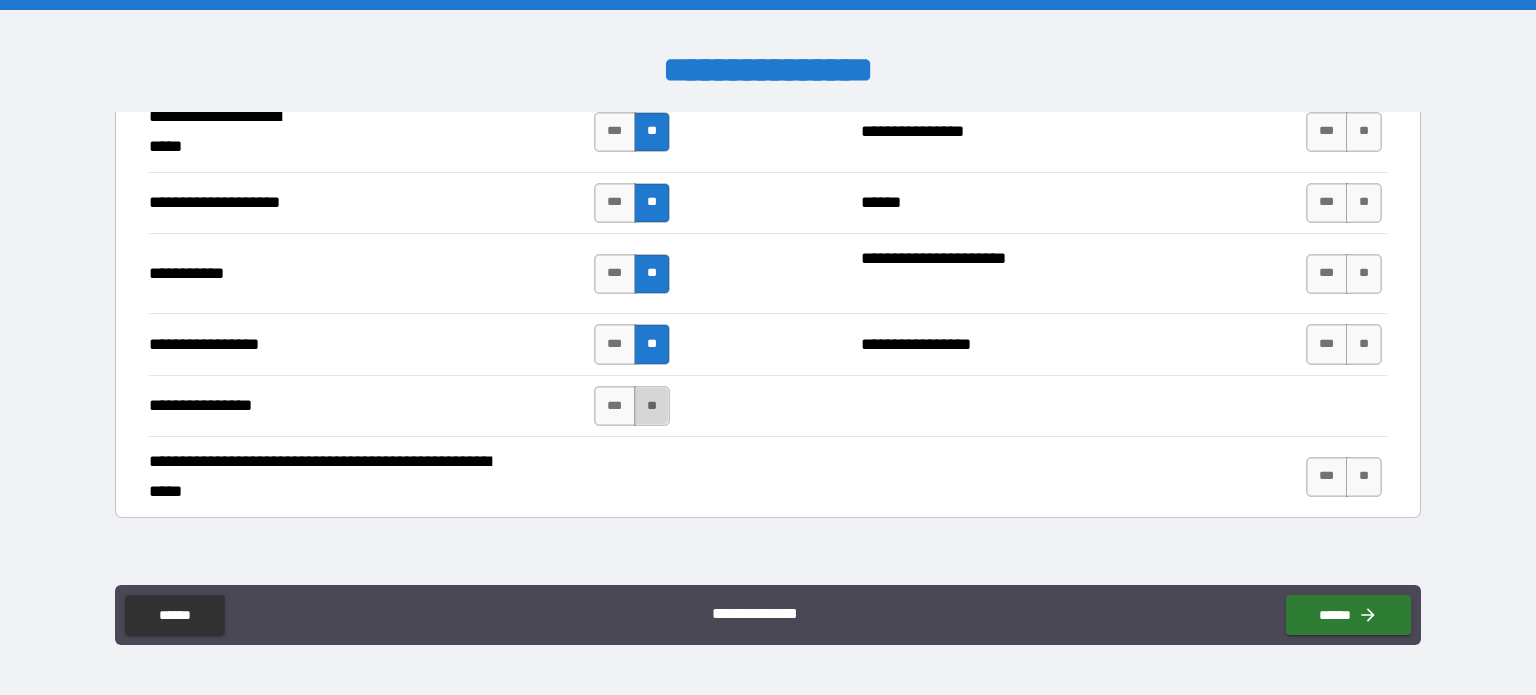click on "**" at bounding box center [652, 406] 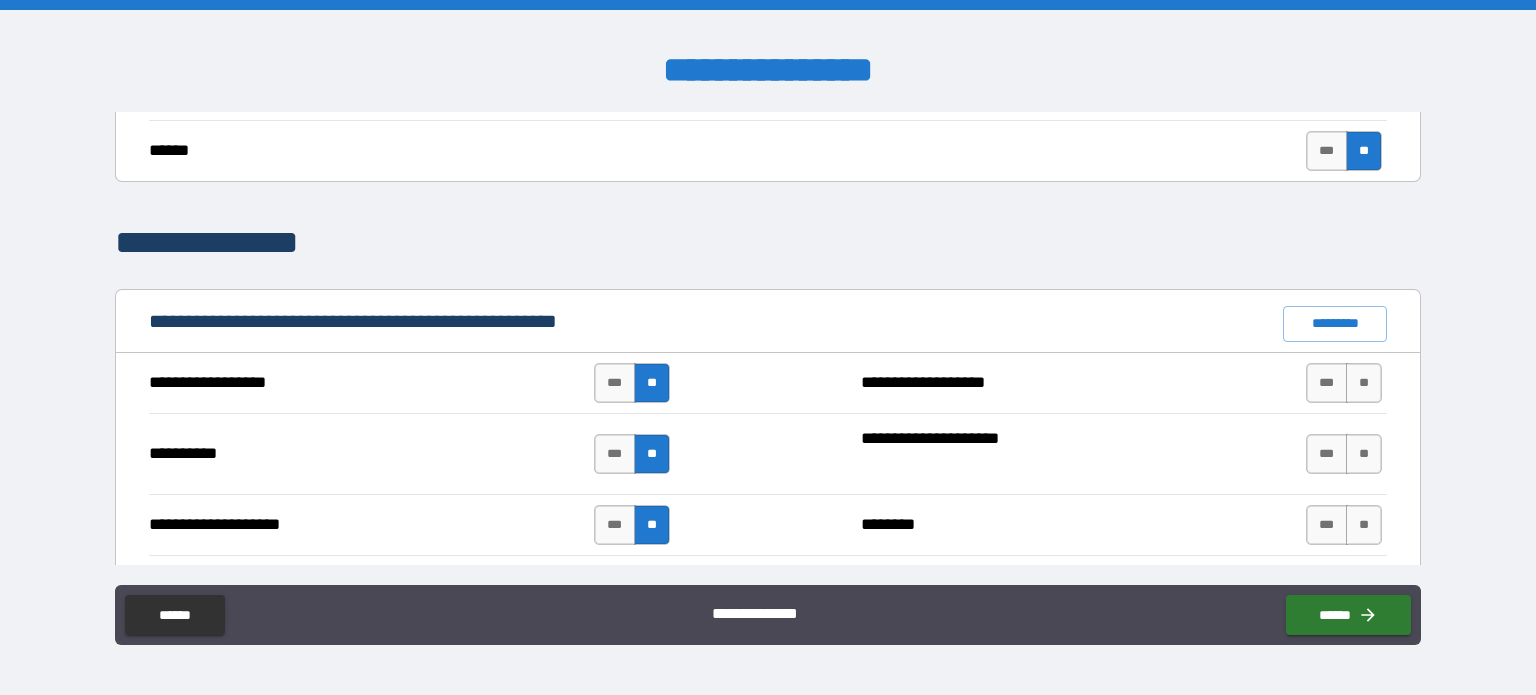 scroll, scrollTop: 1900, scrollLeft: 0, axis: vertical 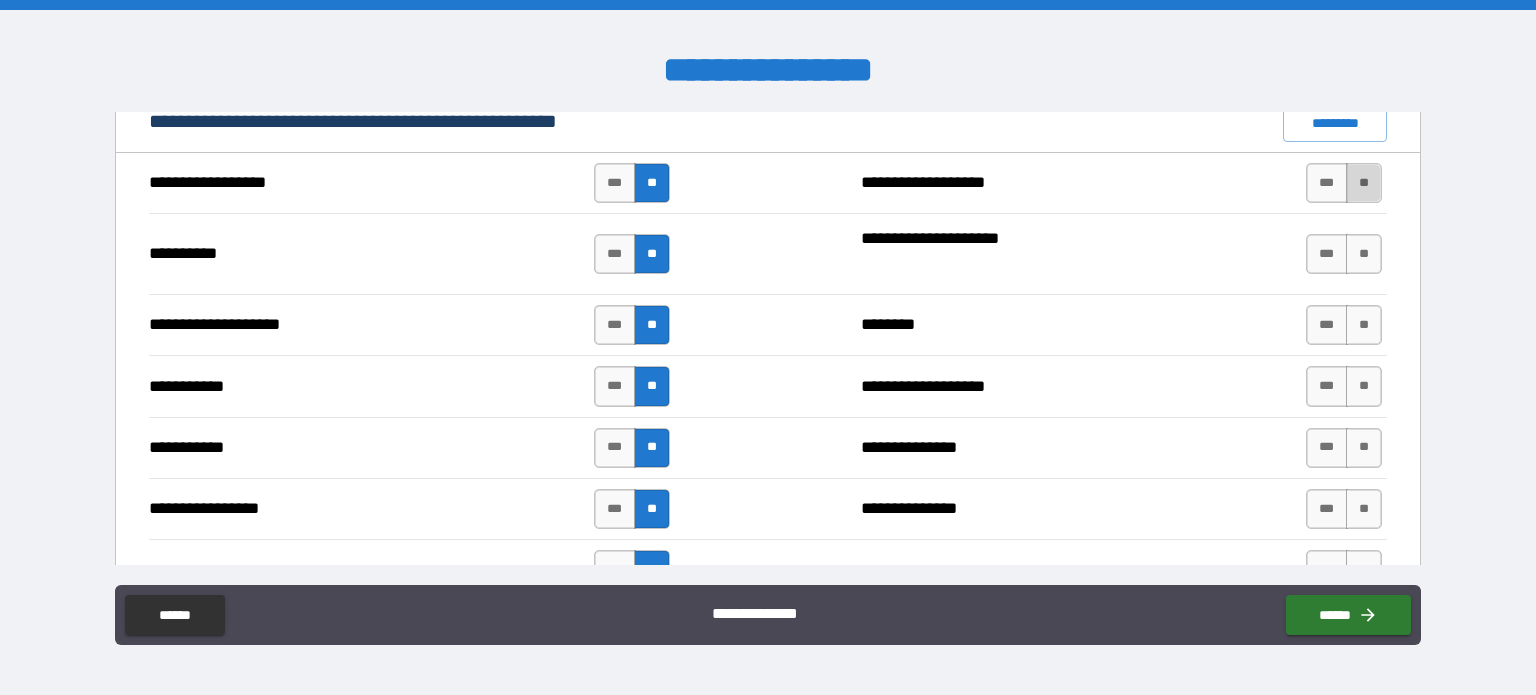 click on "**" at bounding box center [1364, 183] 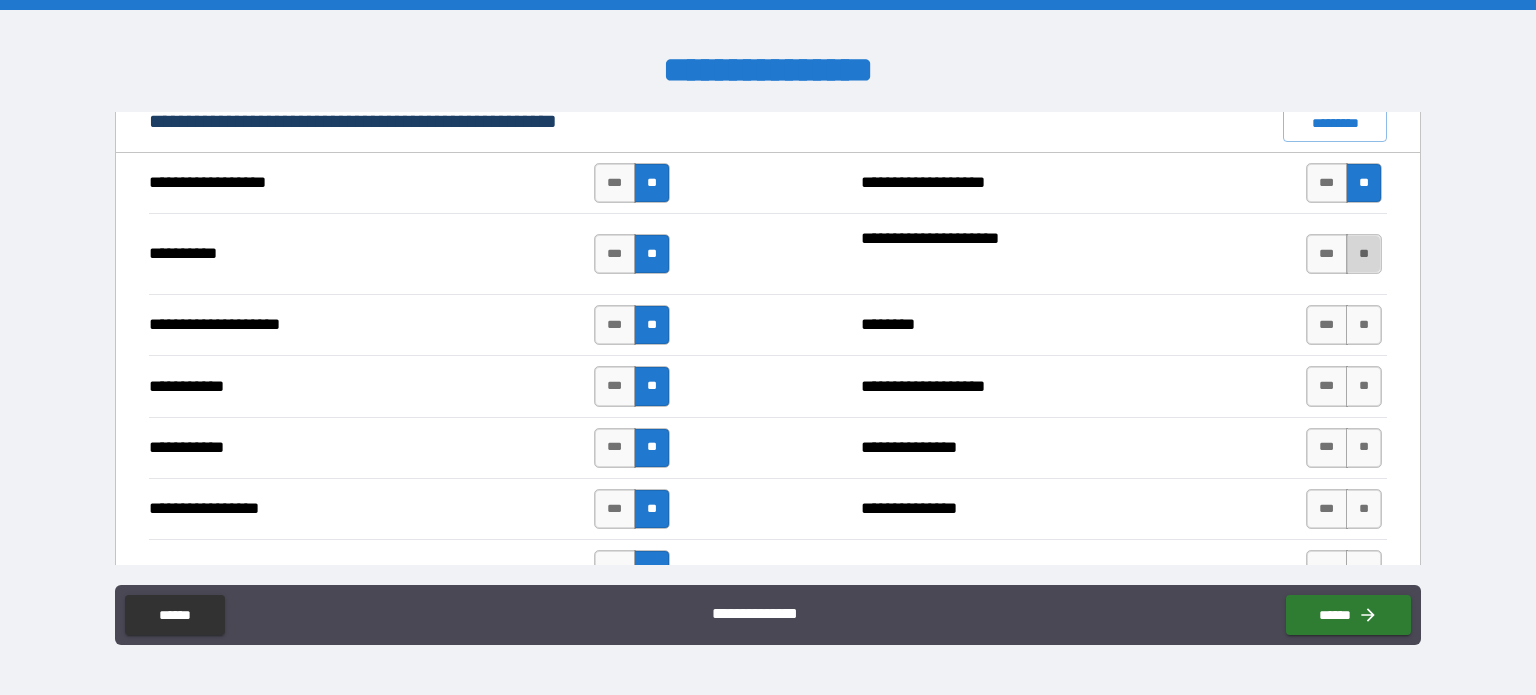 click on "**" at bounding box center [1364, 254] 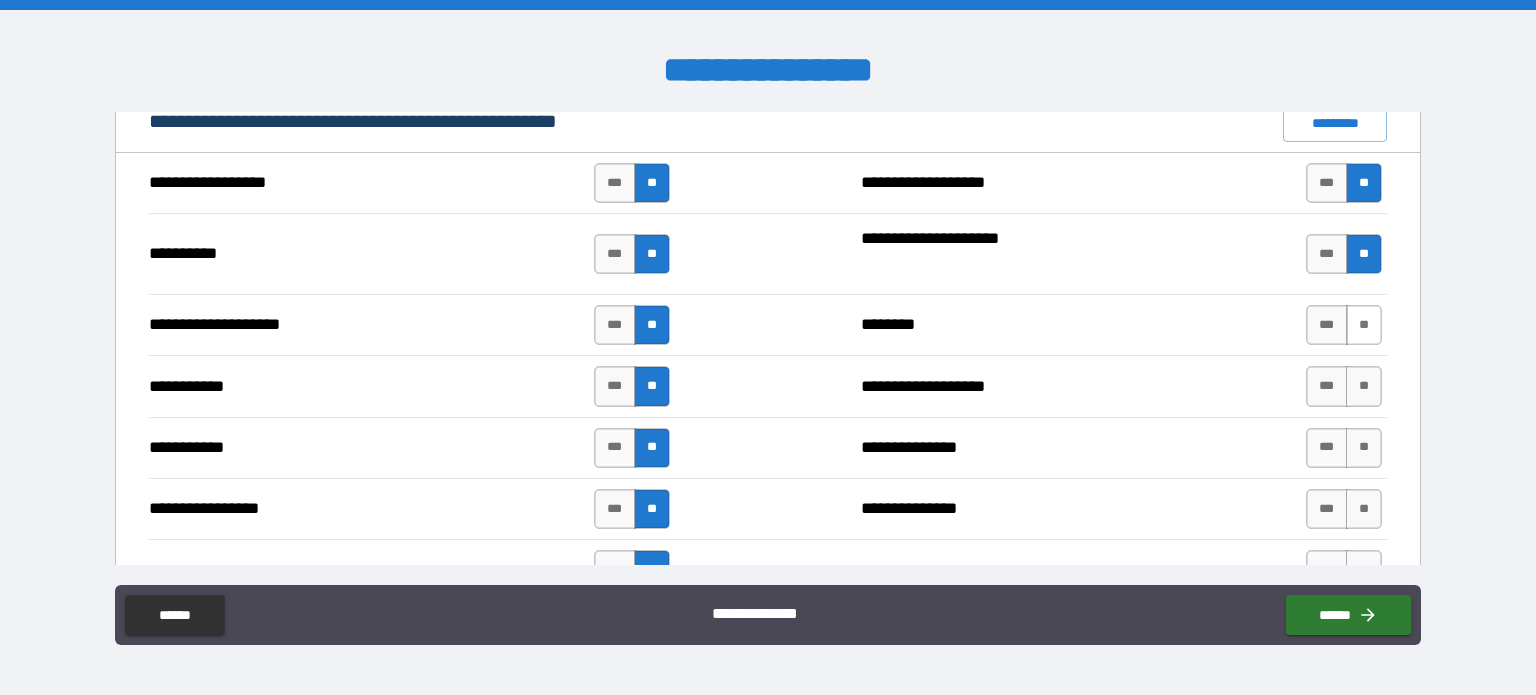 click on "**" at bounding box center (1364, 325) 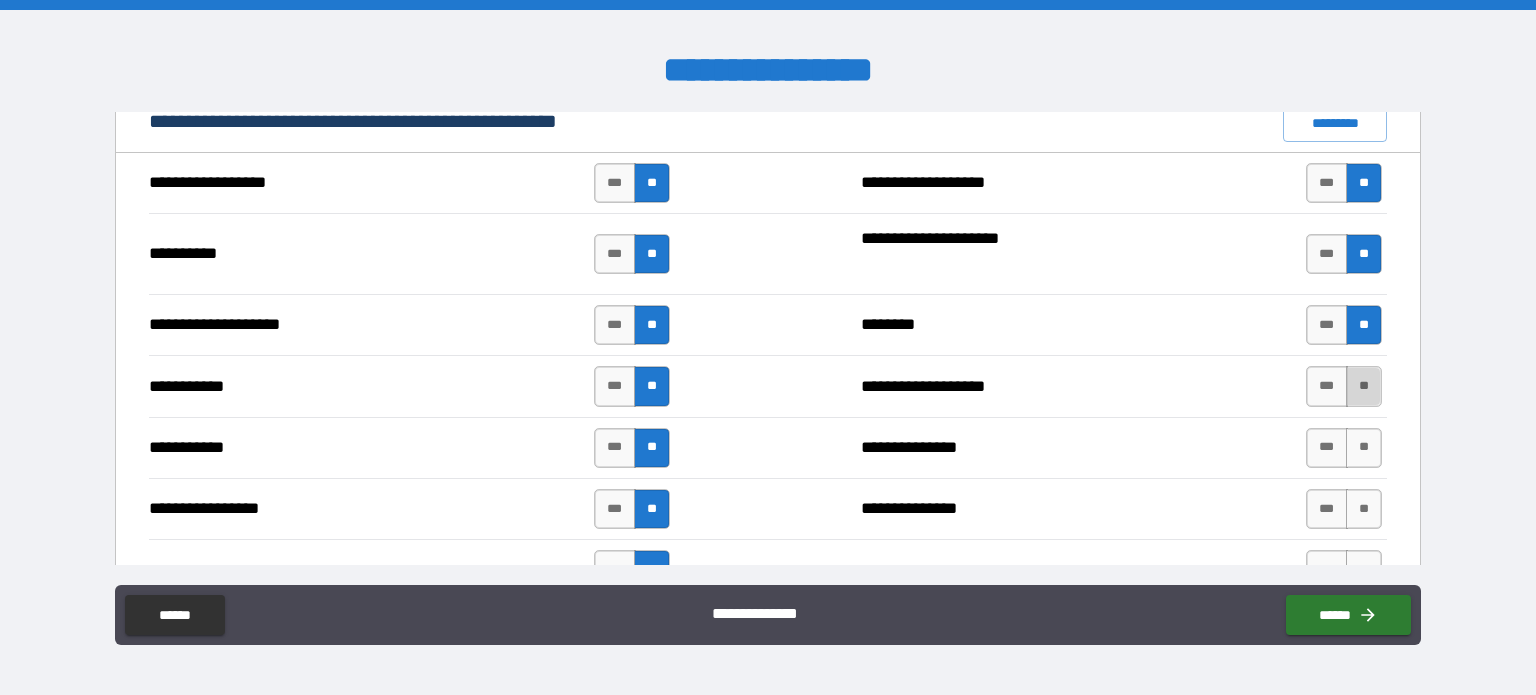 click on "**" at bounding box center (1364, 386) 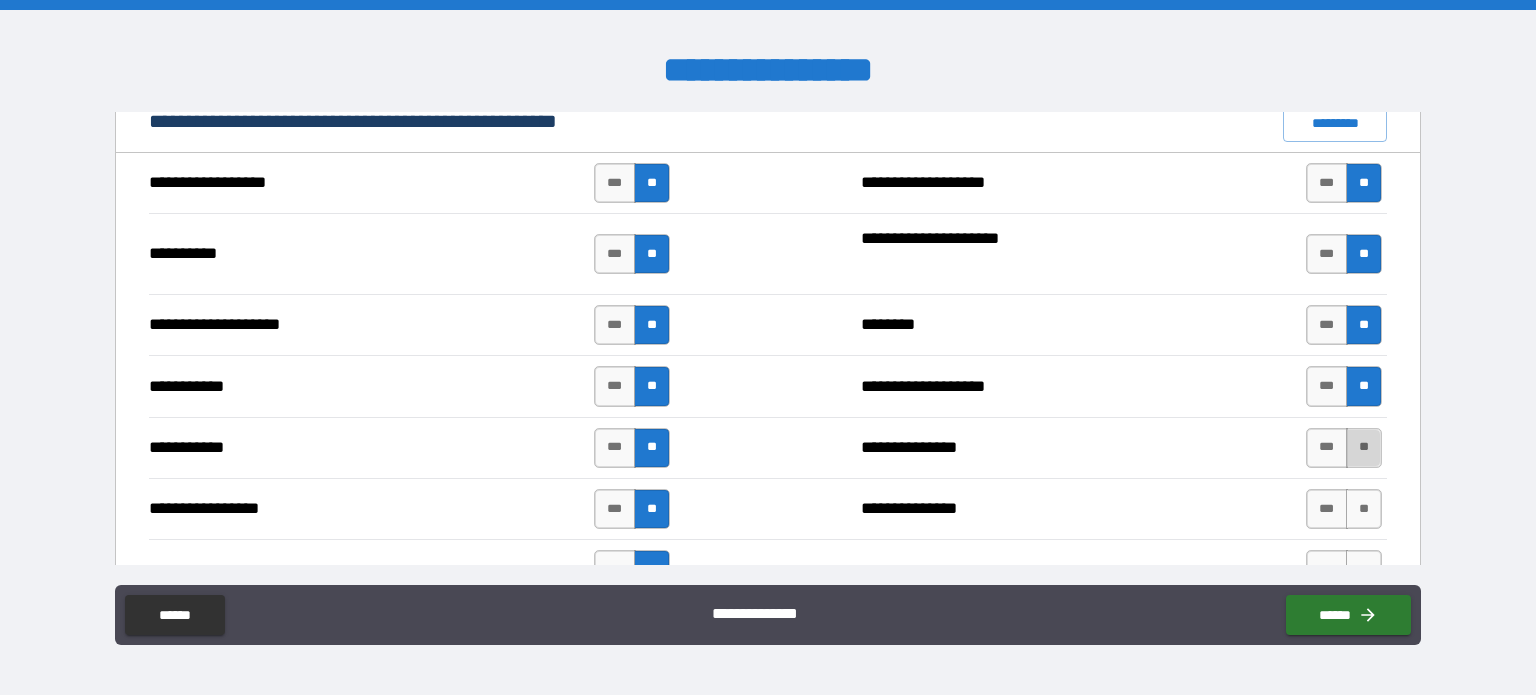 click on "**" at bounding box center (1364, 448) 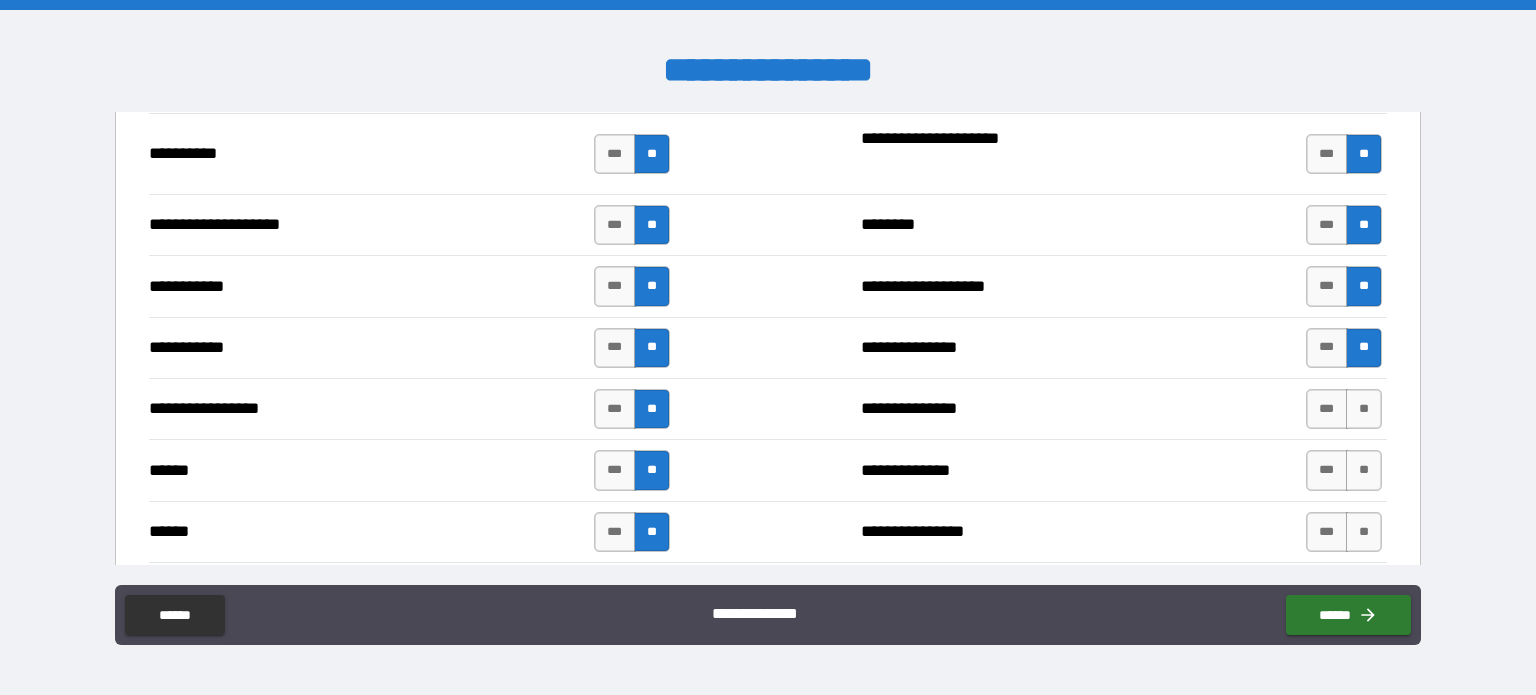 scroll, scrollTop: 2100, scrollLeft: 0, axis: vertical 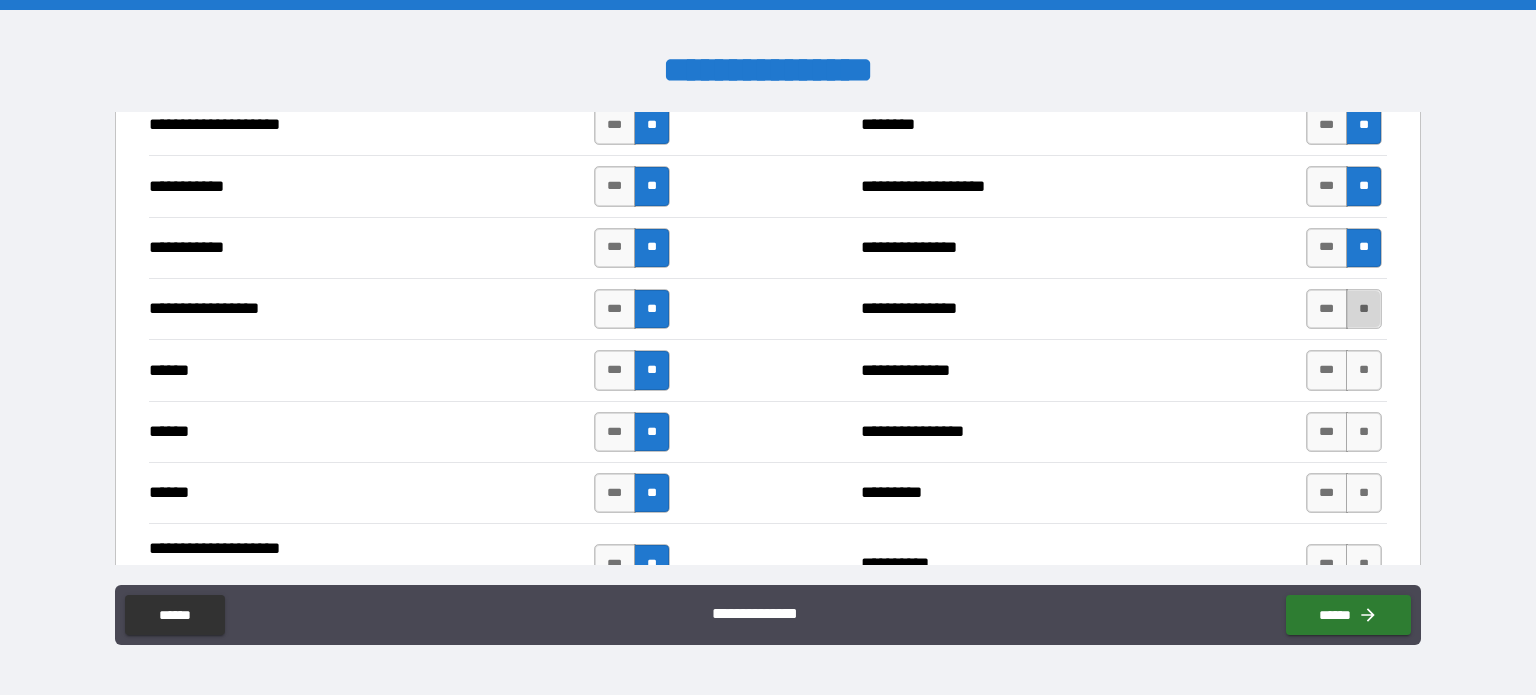 click on "**" at bounding box center [1364, 309] 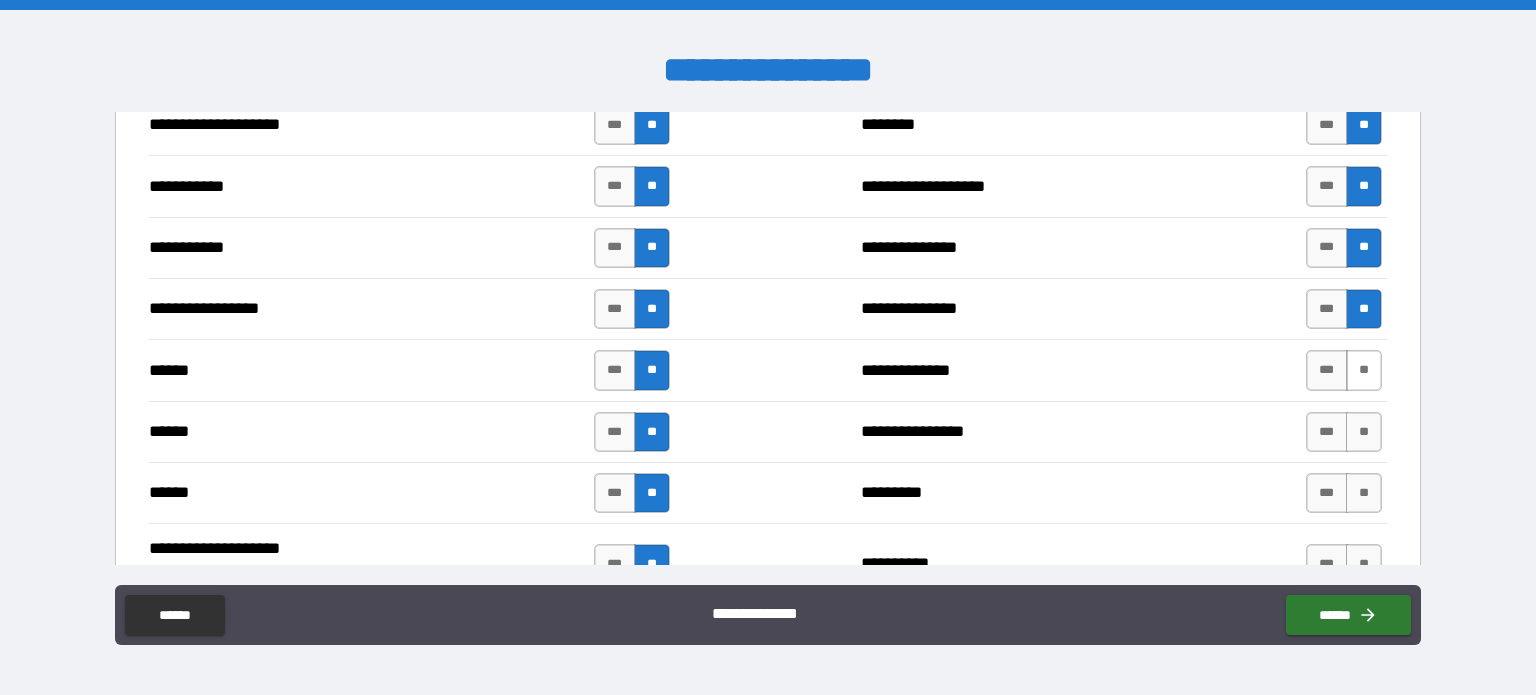 click on "**" at bounding box center [1364, 370] 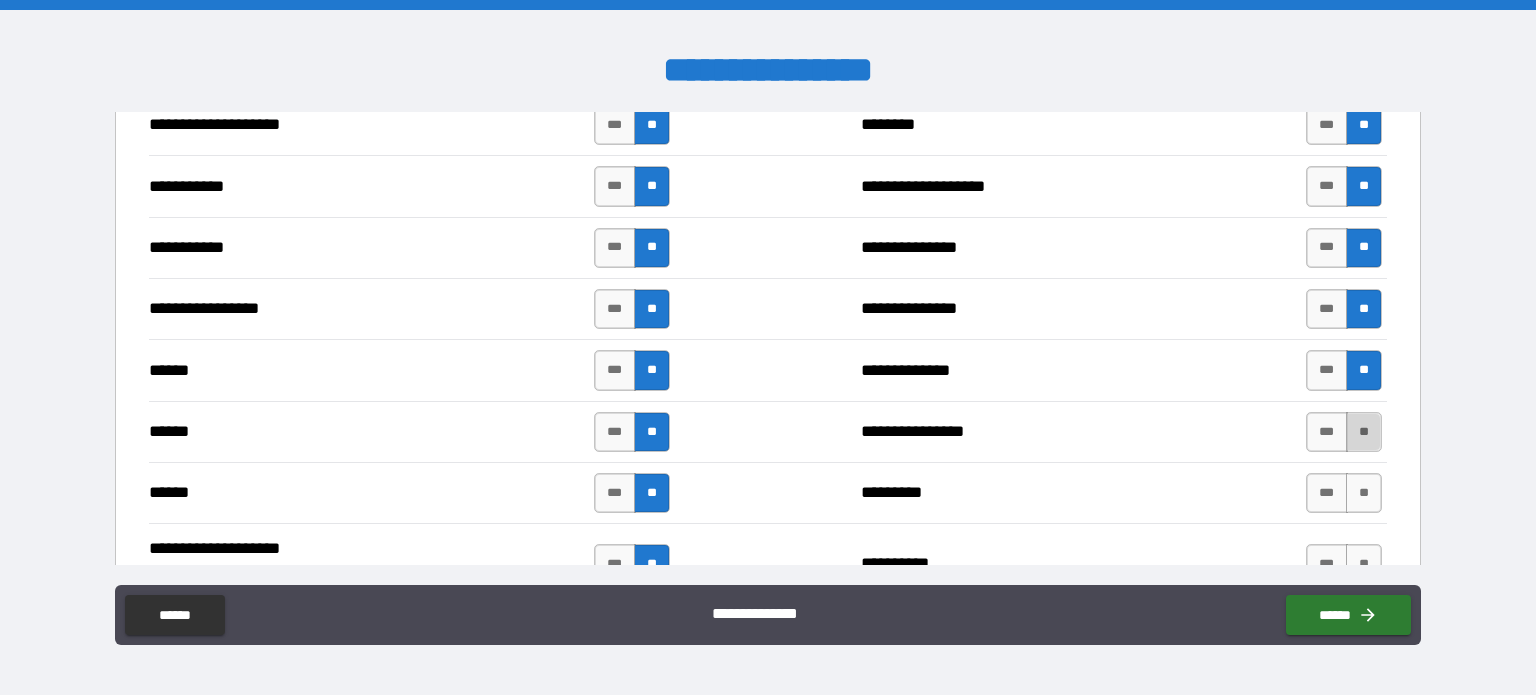 click on "**" at bounding box center [1364, 432] 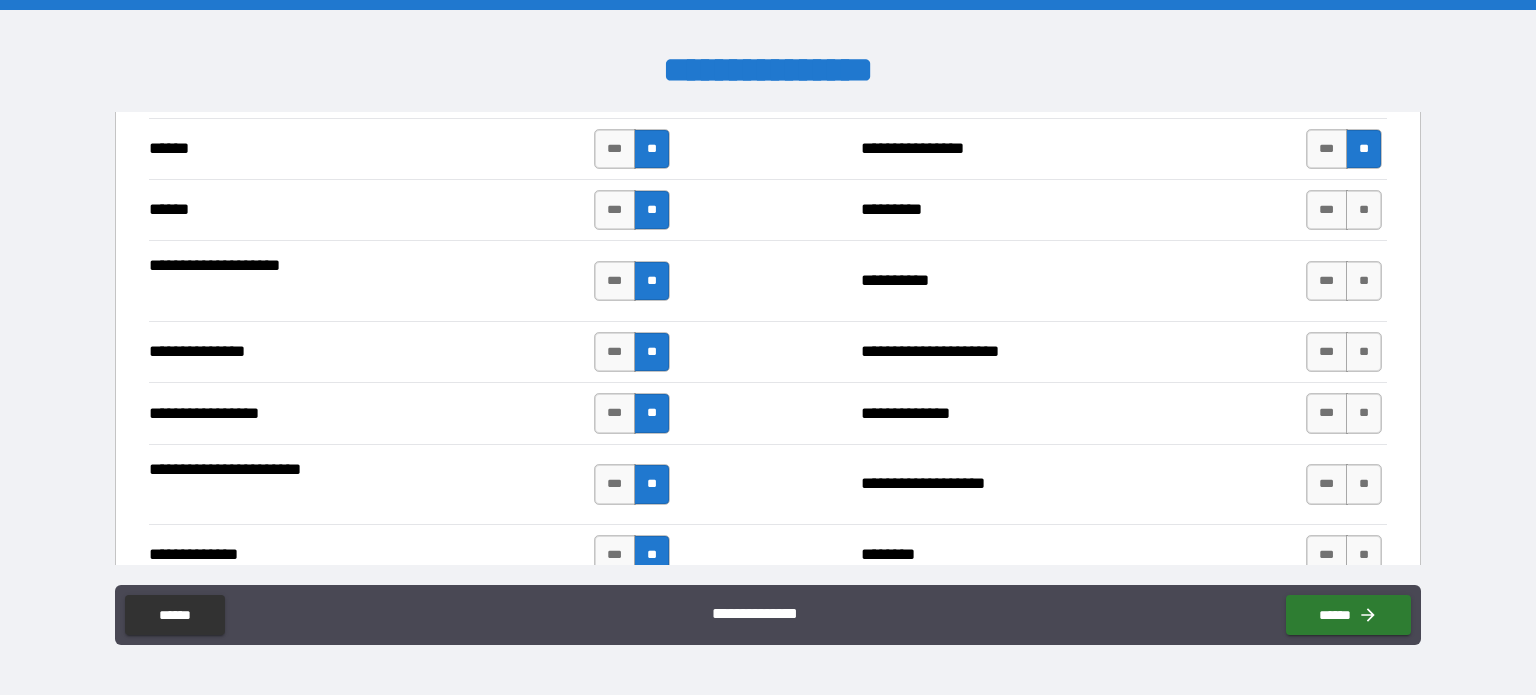 scroll, scrollTop: 2400, scrollLeft: 0, axis: vertical 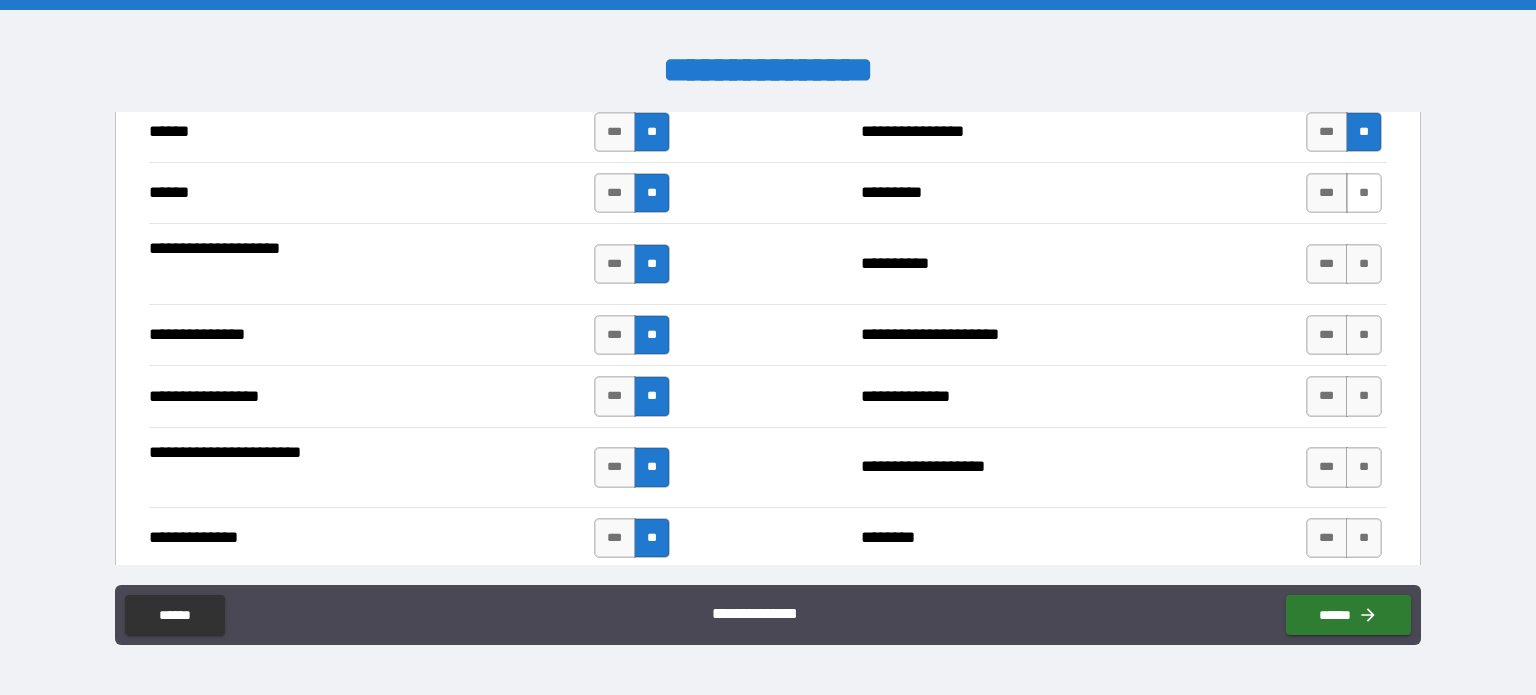 click on "**" at bounding box center [1364, 193] 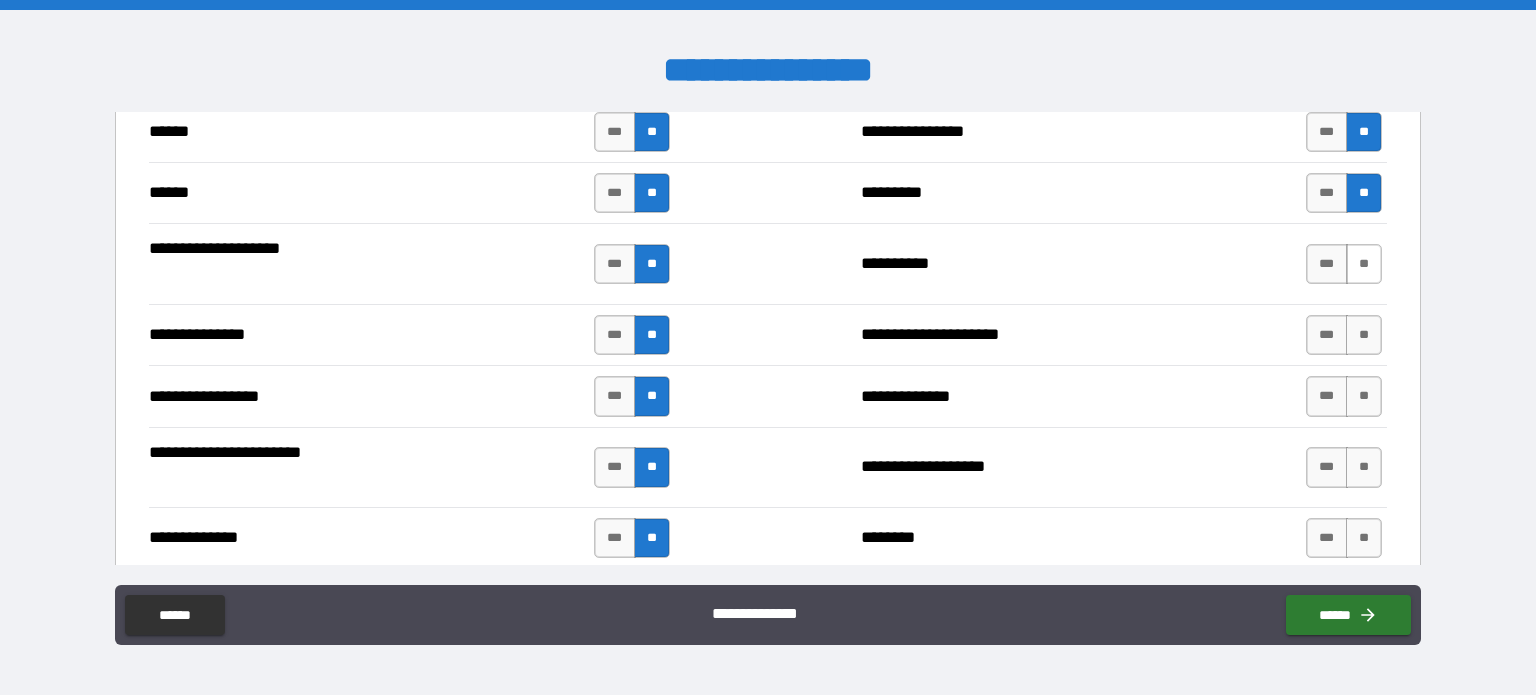 click on "**" at bounding box center (1364, 264) 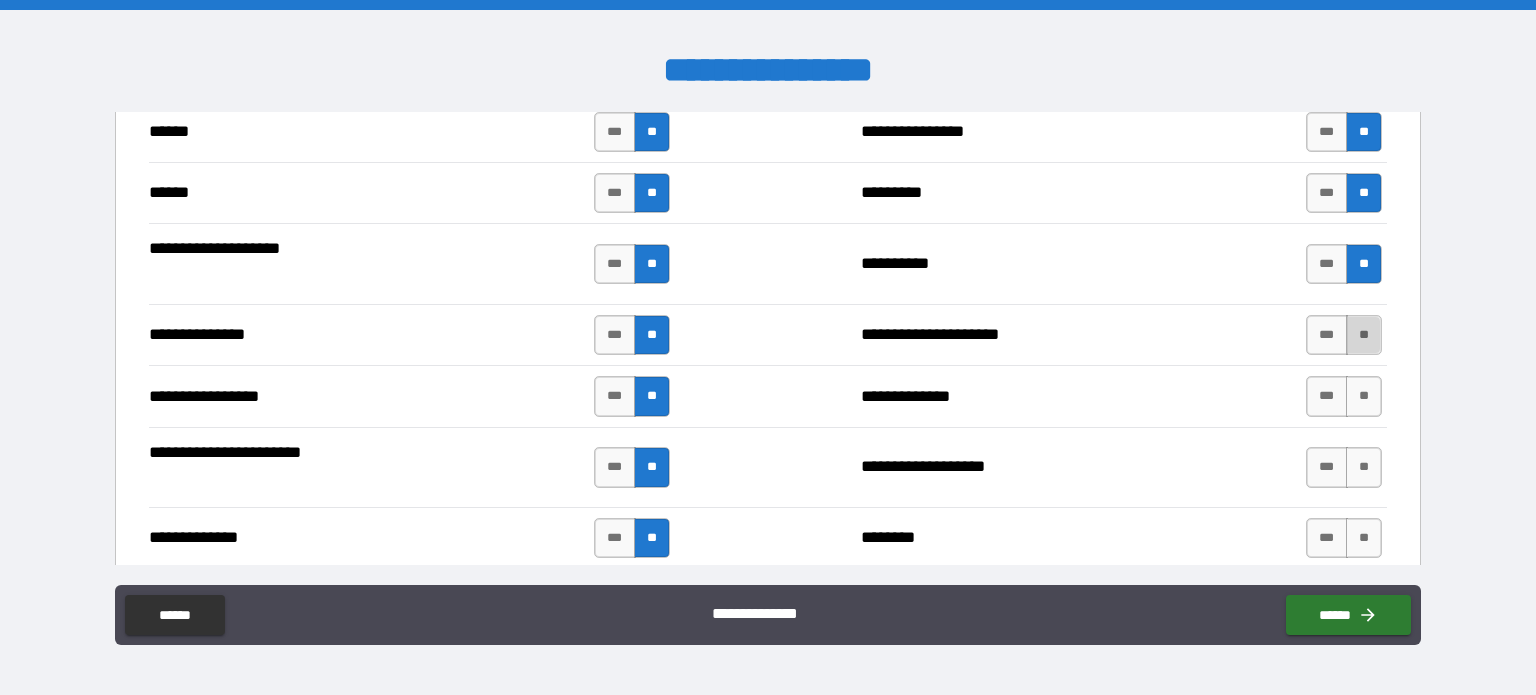 click on "**" at bounding box center [1364, 335] 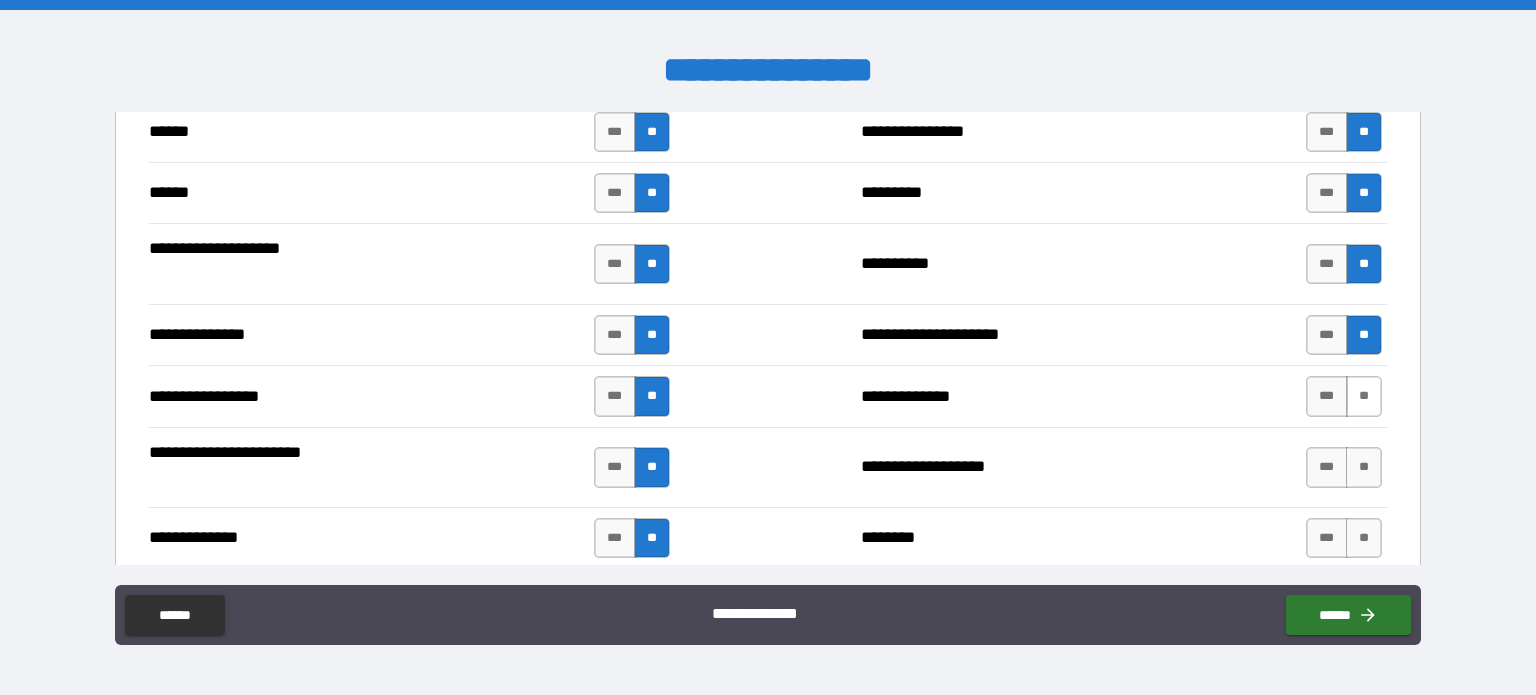 click on "**" at bounding box center (1364, 396) 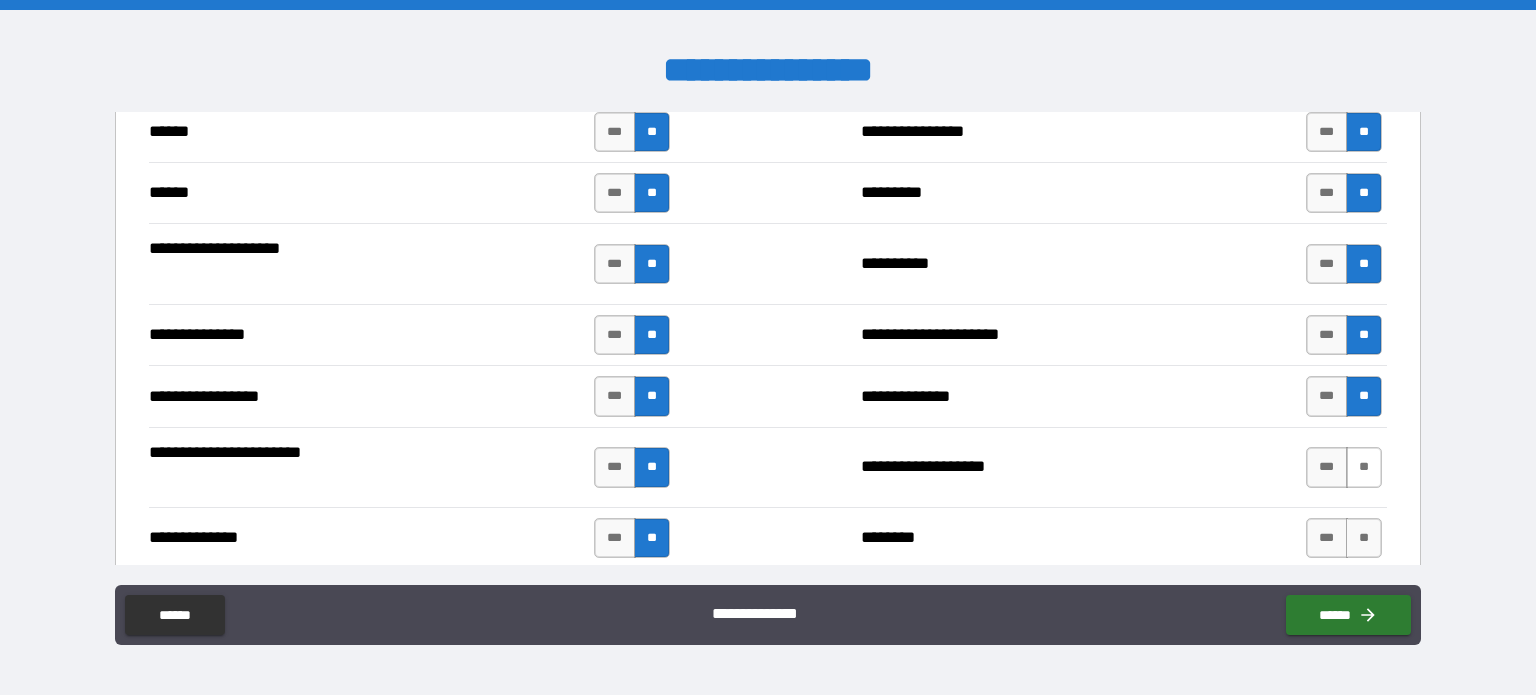 drag, startPoint x: 1360, startPoint y: 471, endPoint x: 1361, endPoint y: 459, distance: 12.0415945 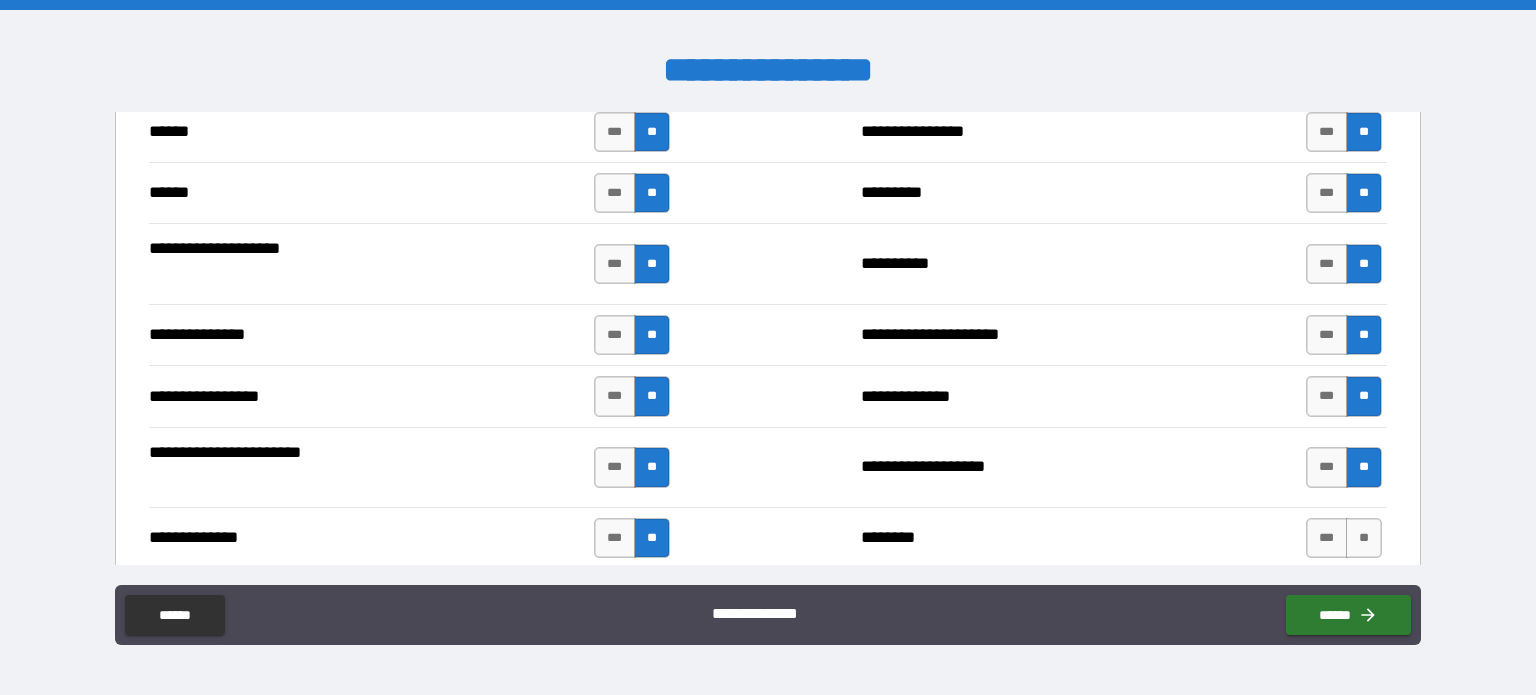 scroll, scrollTop: 2700, scrollLeft: 0, axis: vertical 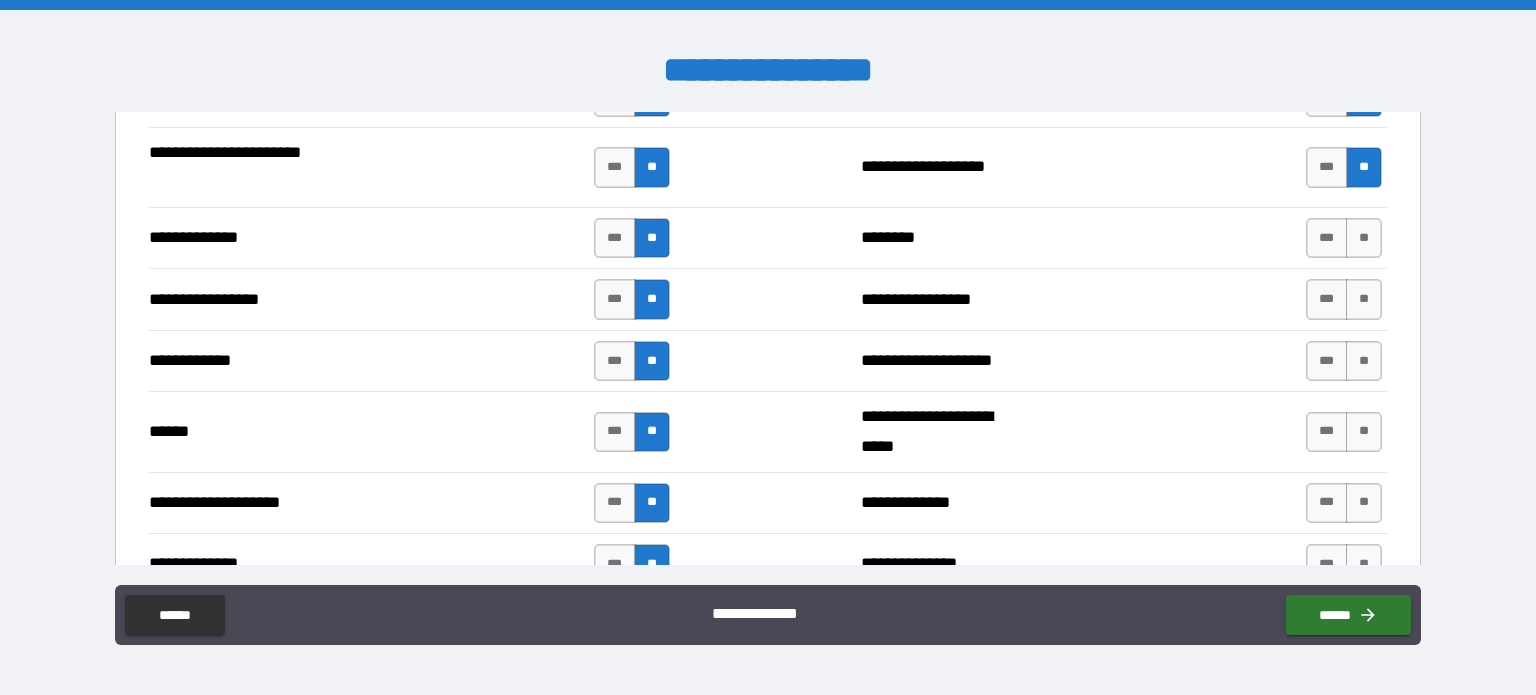 click on "*** **" at bounding box center (1344, 238) 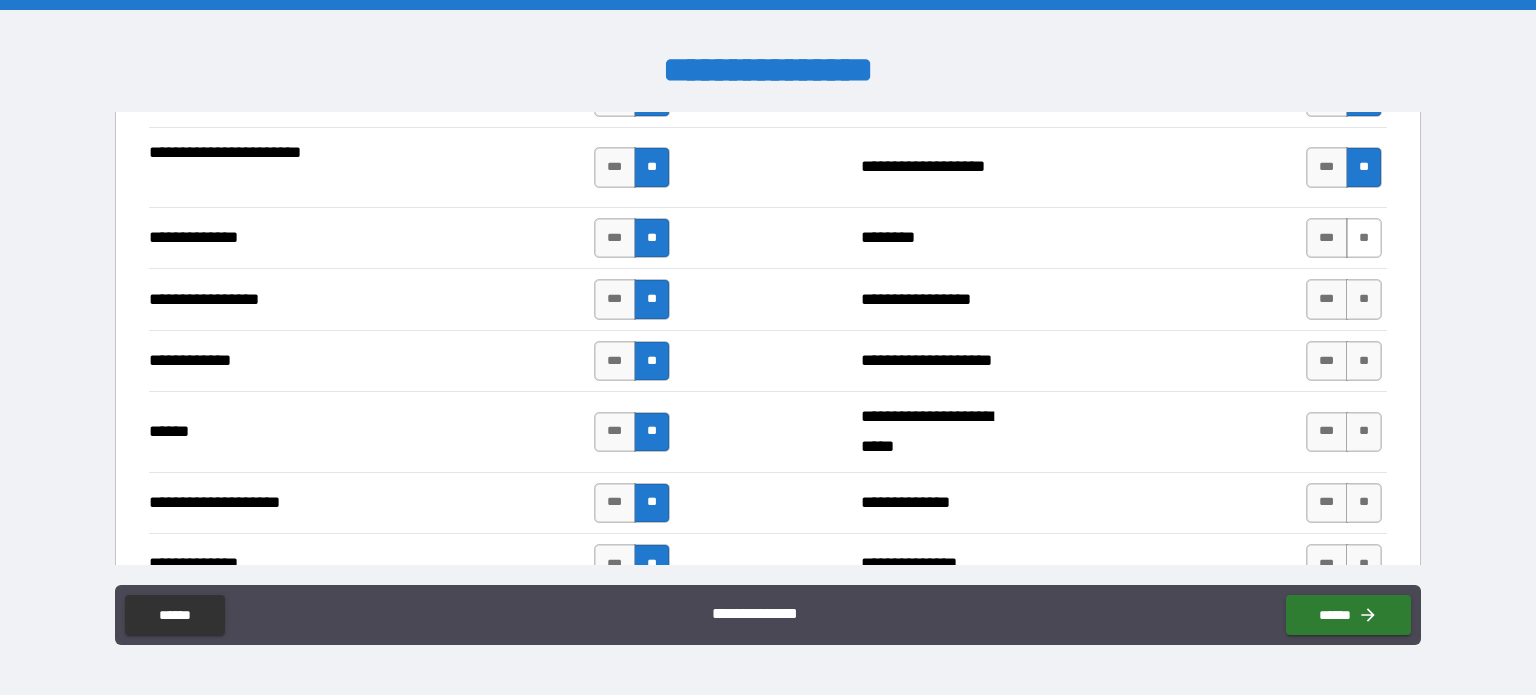 click on "**" at bounding box center (1364, 238) 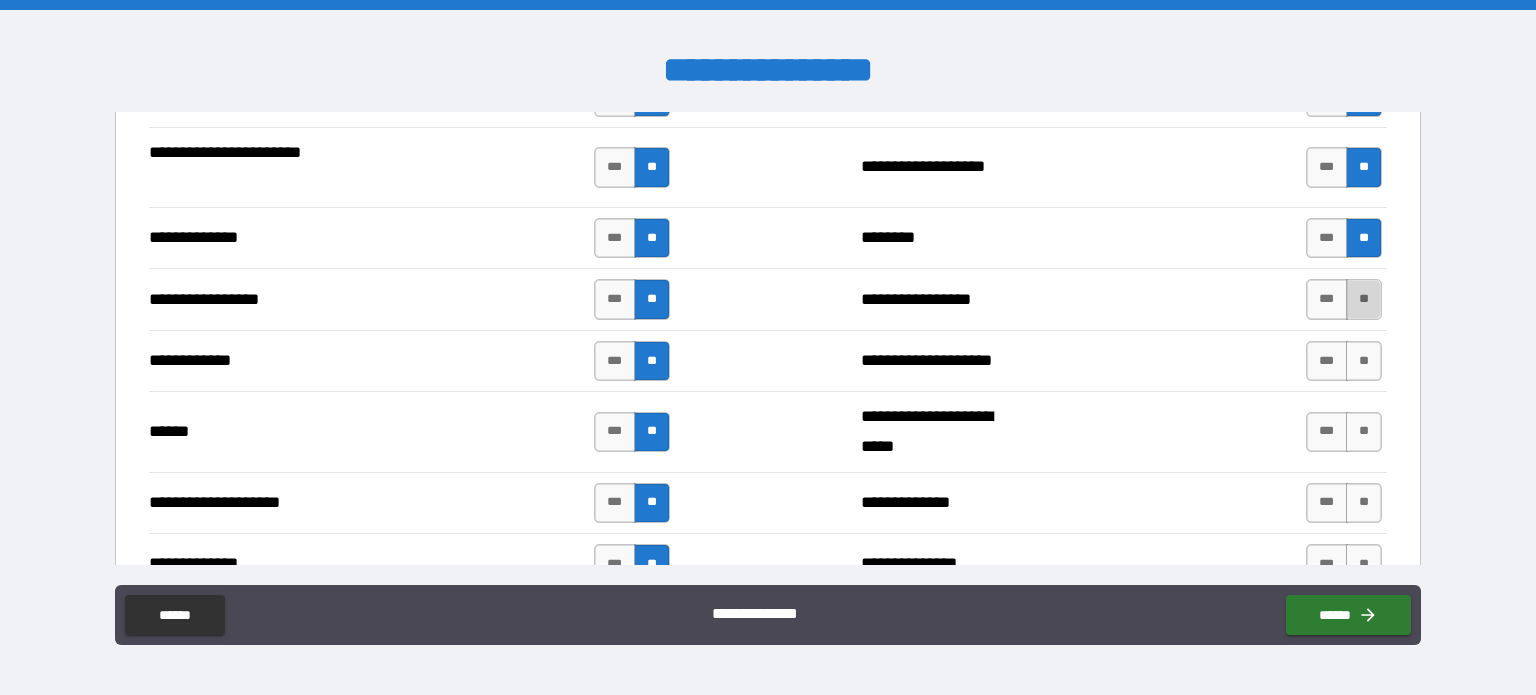 click on "**" at bounding box center (1364, 299) 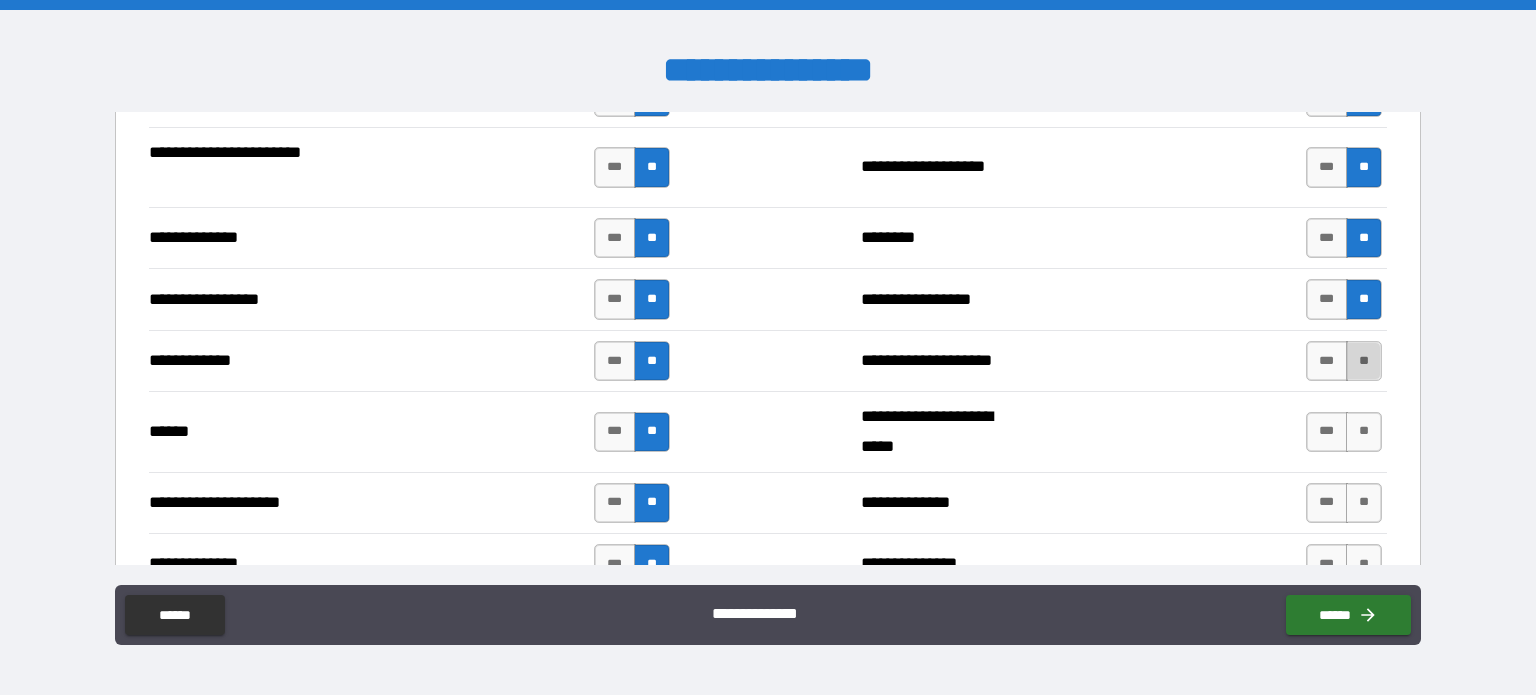 click on "**" at bounding box center [1364, 361] 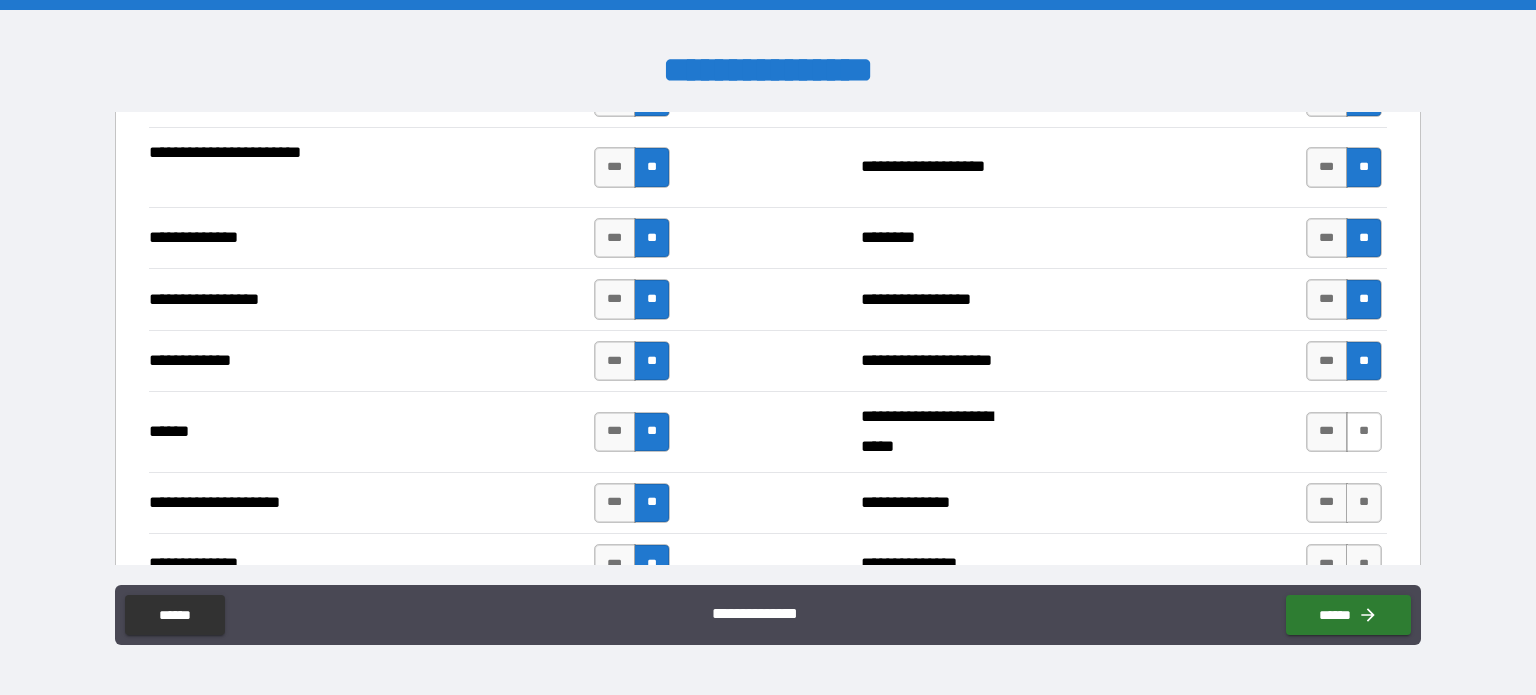 click on "**" at bounding box center [1364, 432] 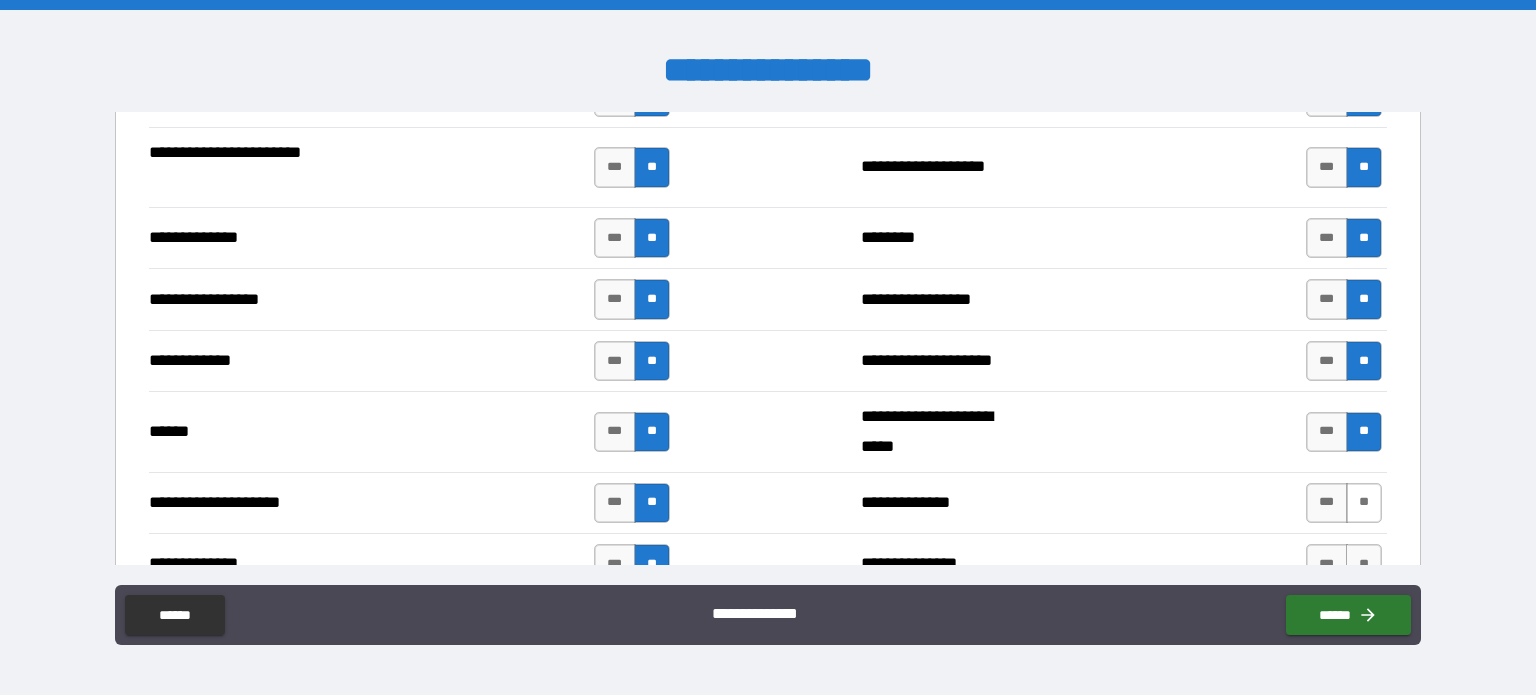 click on "**" at bounding box center [1364, 503] 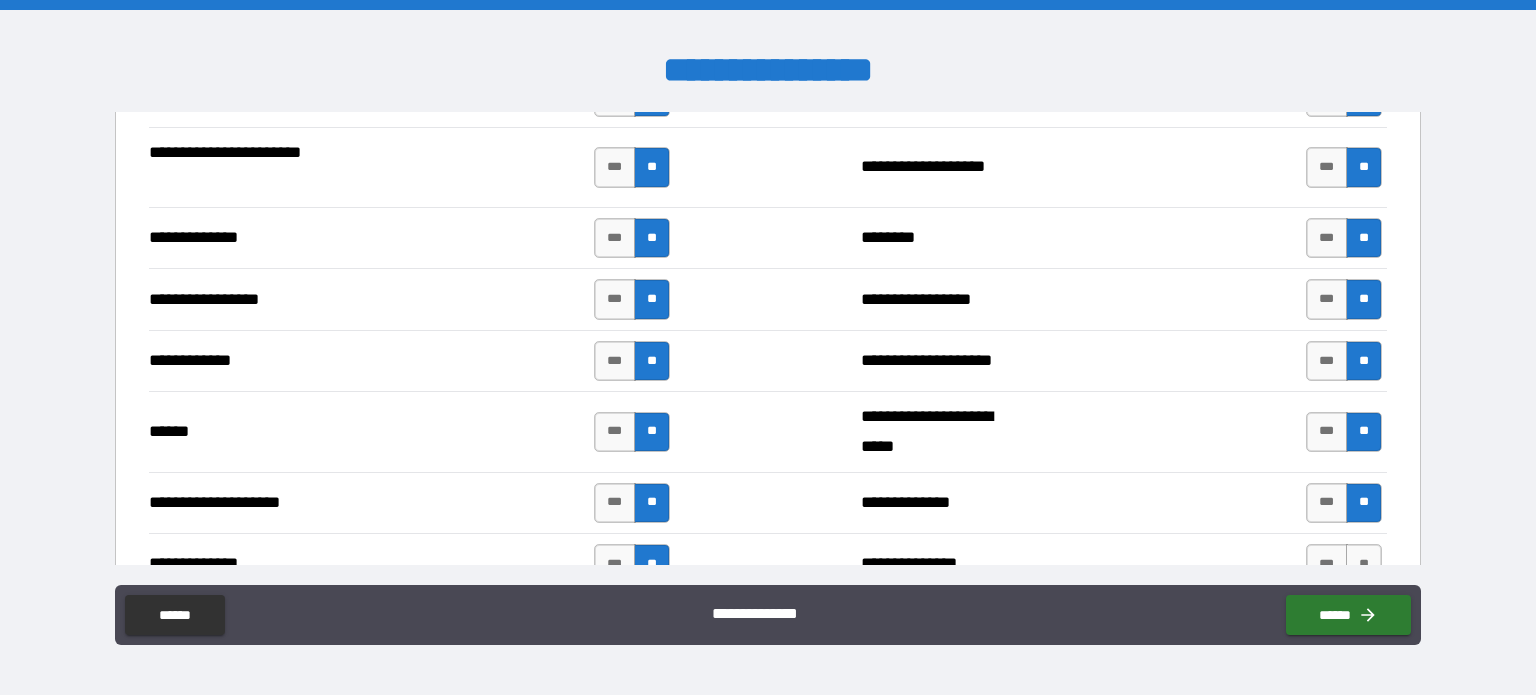 scroll, scrollTop: 2900, scrollLeft: 0, axis: vertical 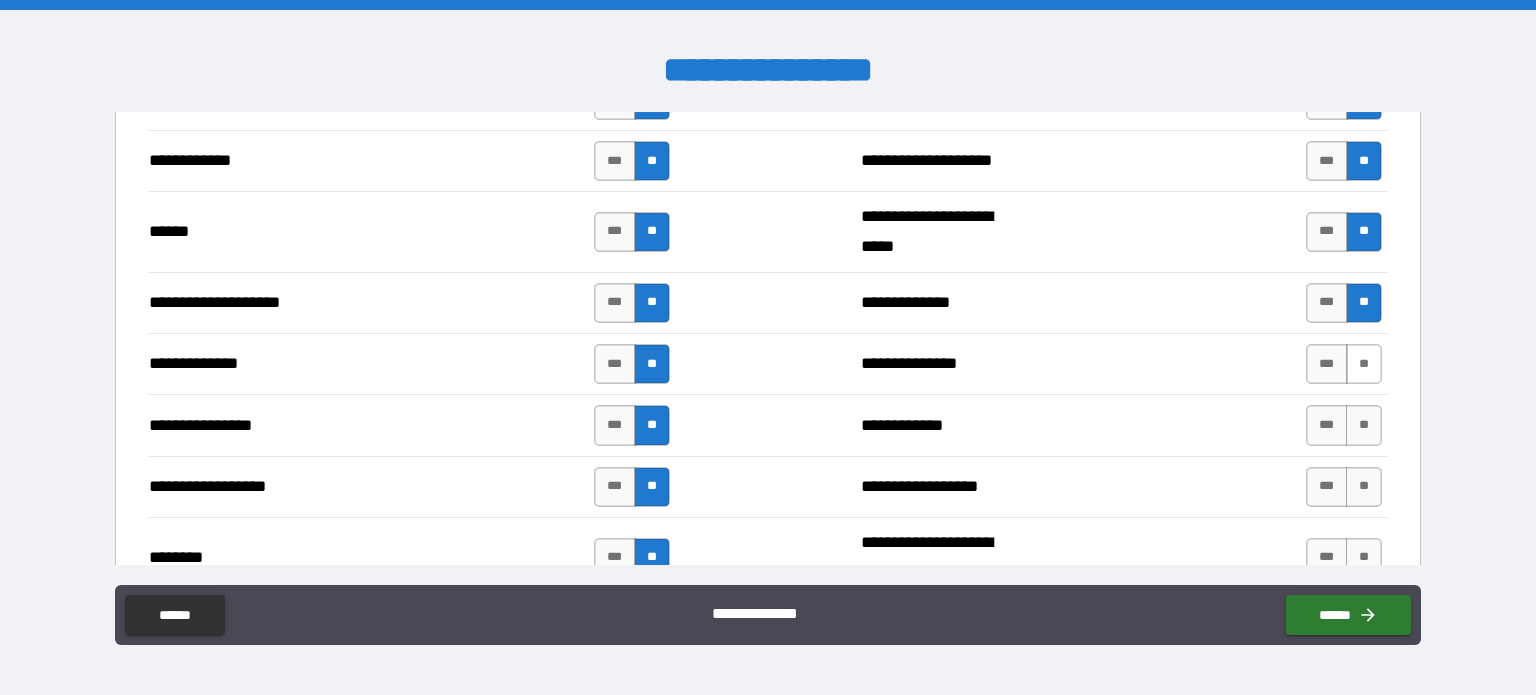 click on "**" at bounding box center [1364, 364] 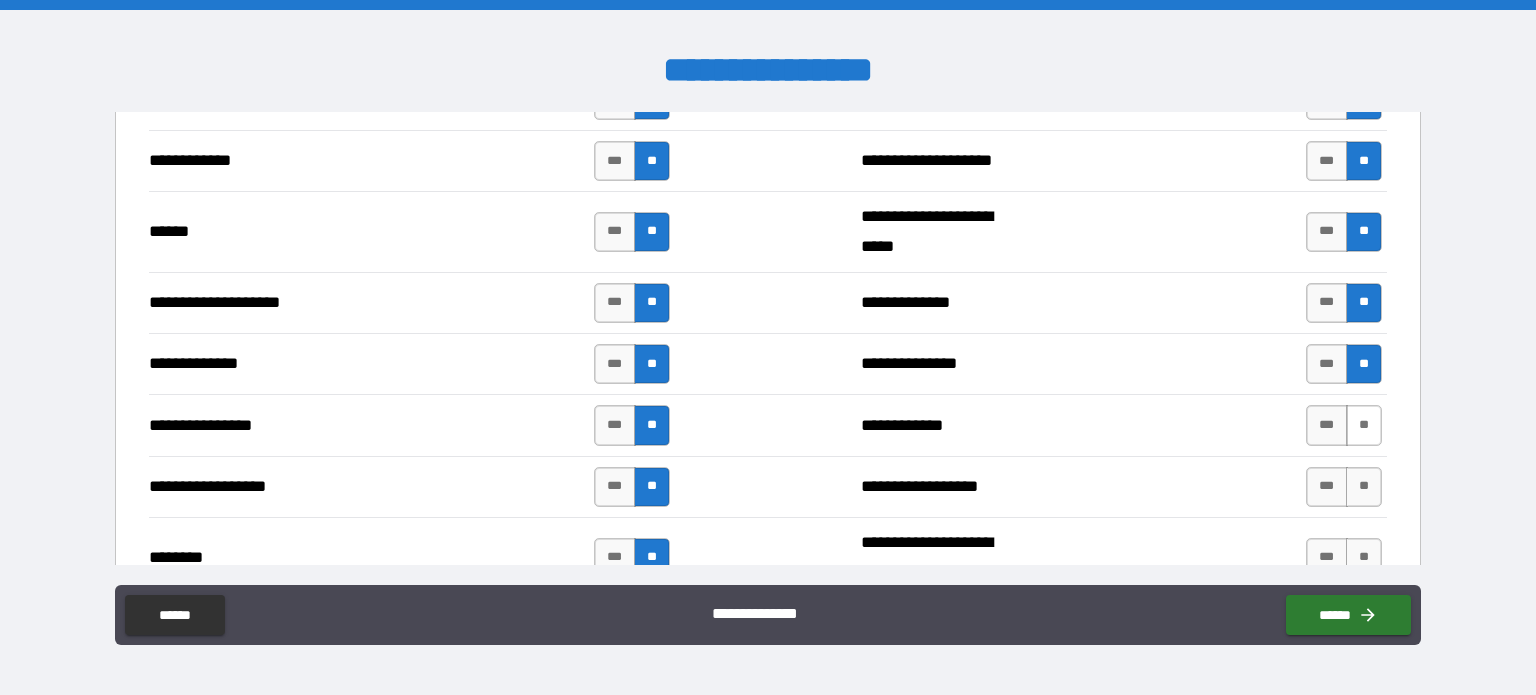 click on "**" at bounding box center (1364, 425) 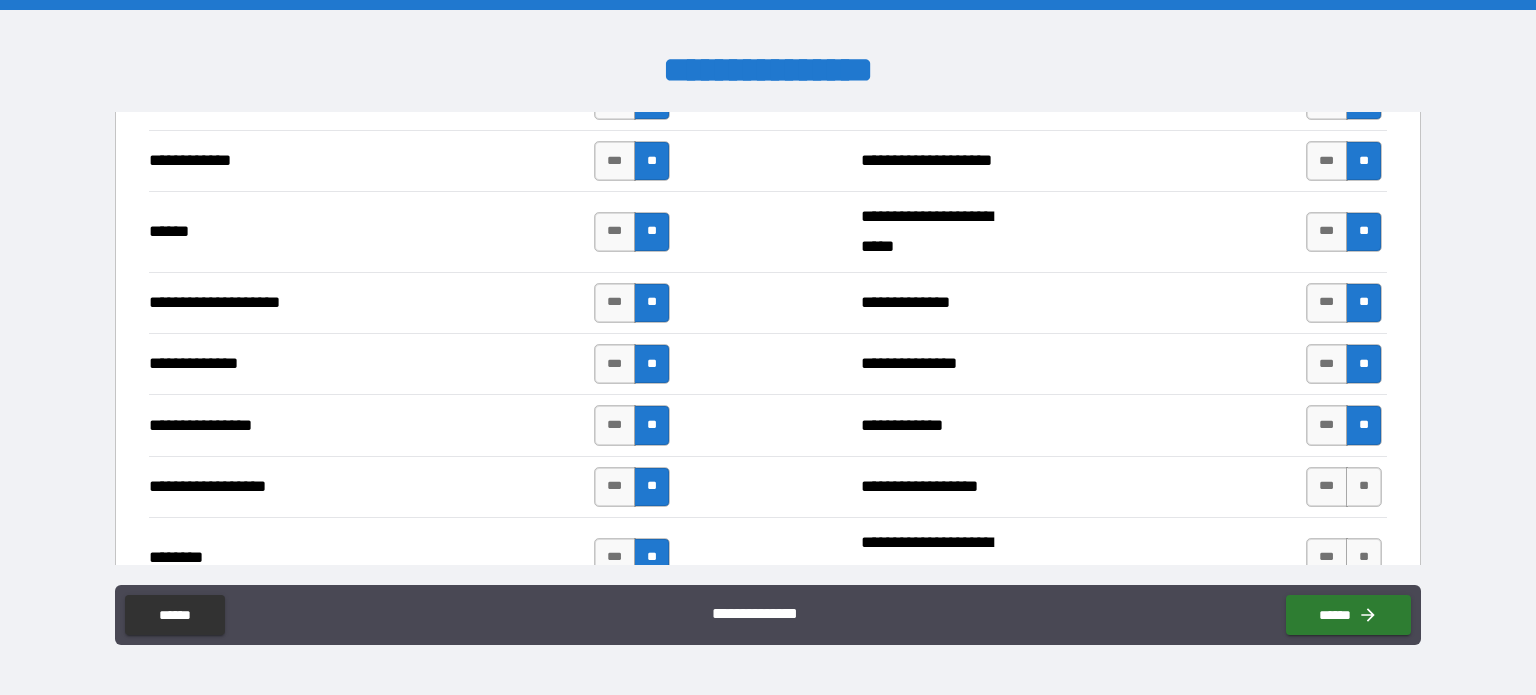 scroll, scrollTop: 3100, scrollLeft: 0, axis: vertical 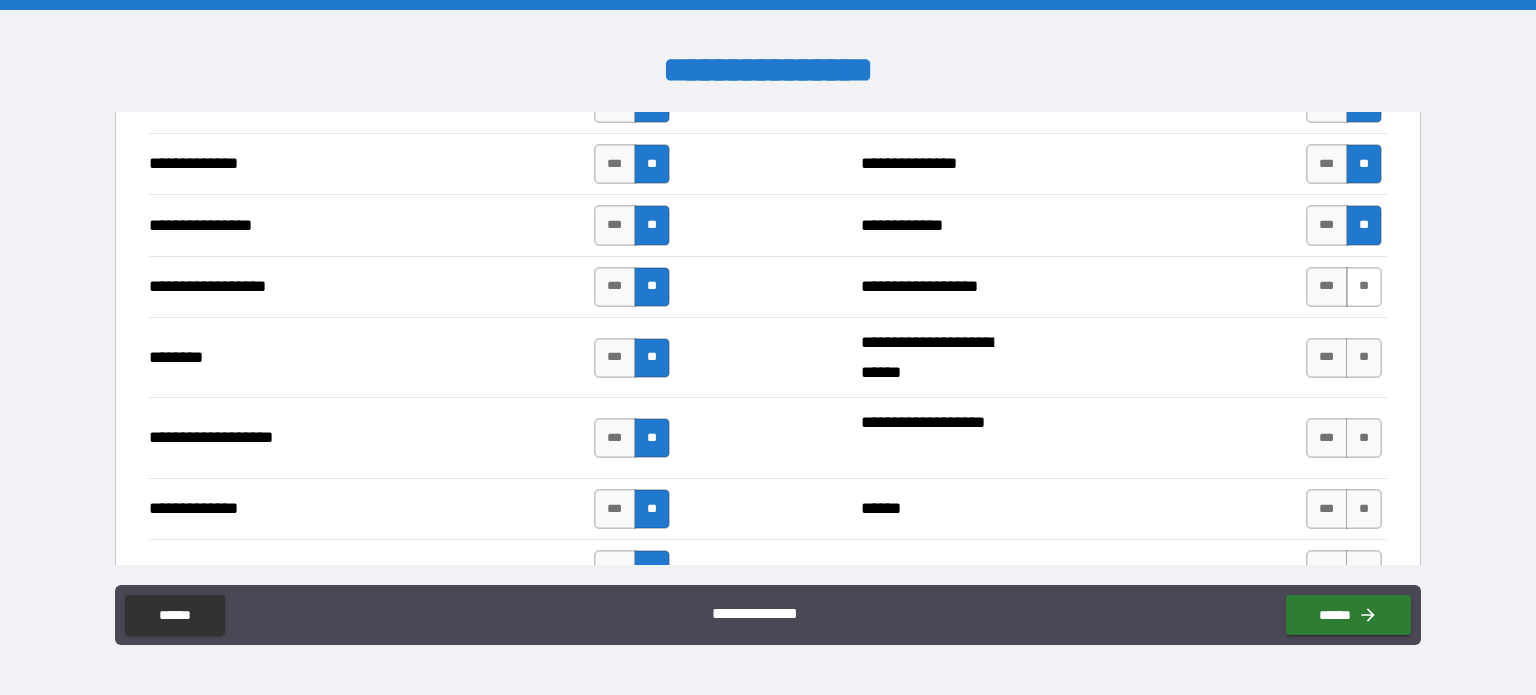 click on "**" at bounding box center (1364, 287) 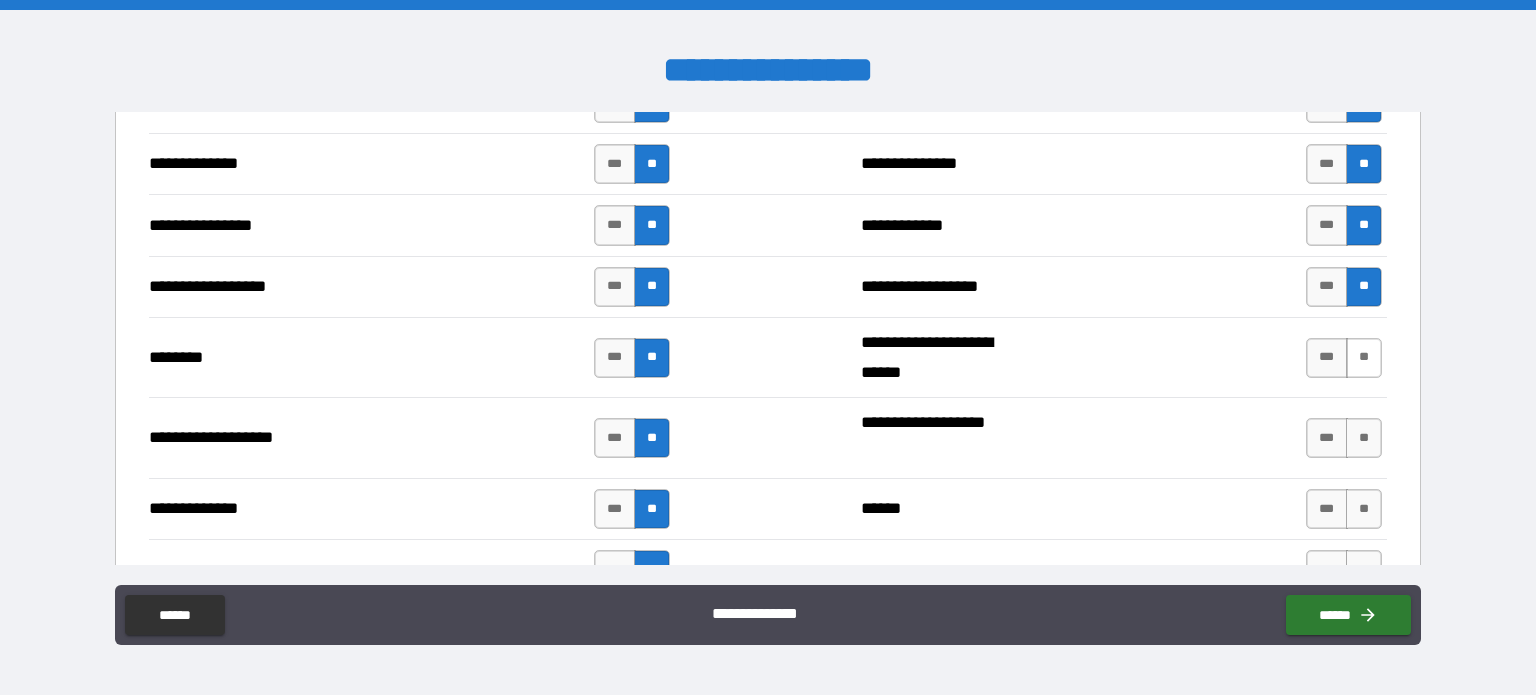 click on "**" at bounding box center [1364, 358] 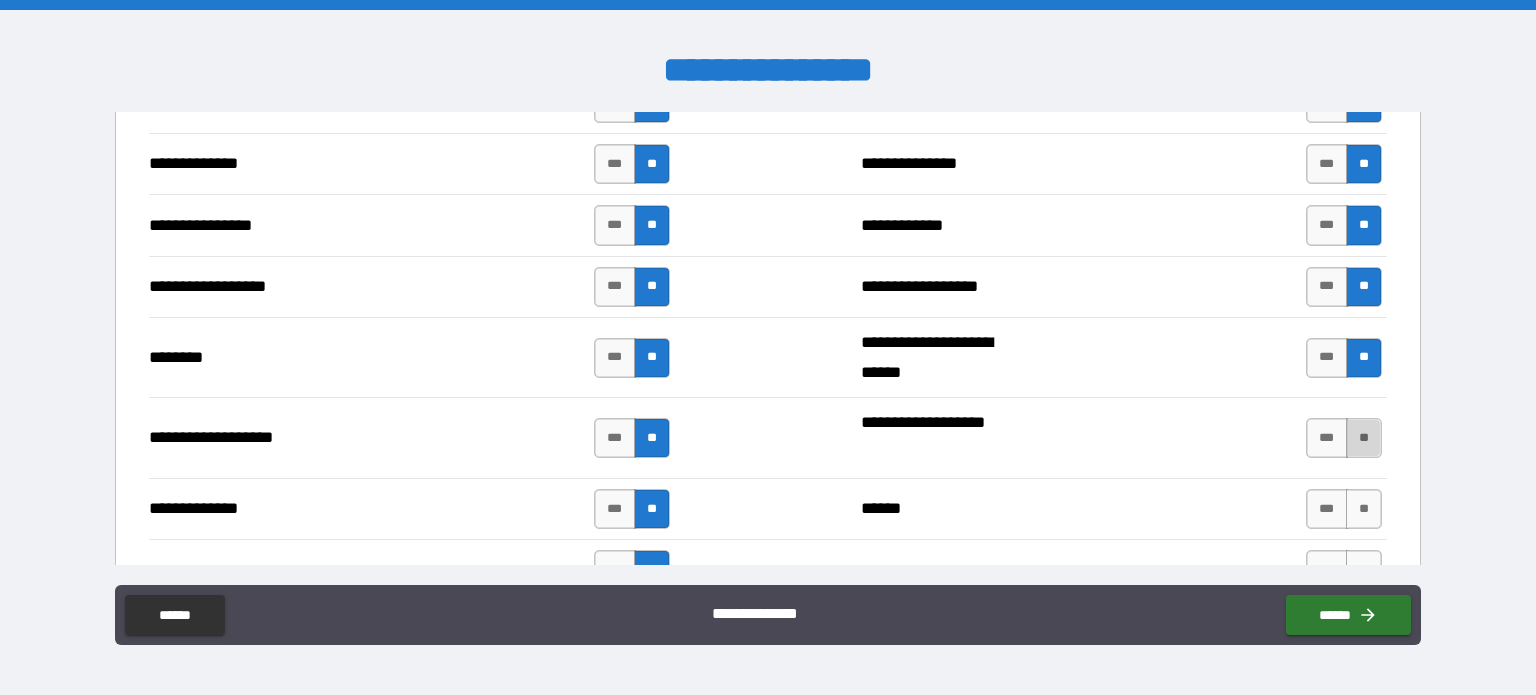 click on "**" at bounding box center [1364, 438] 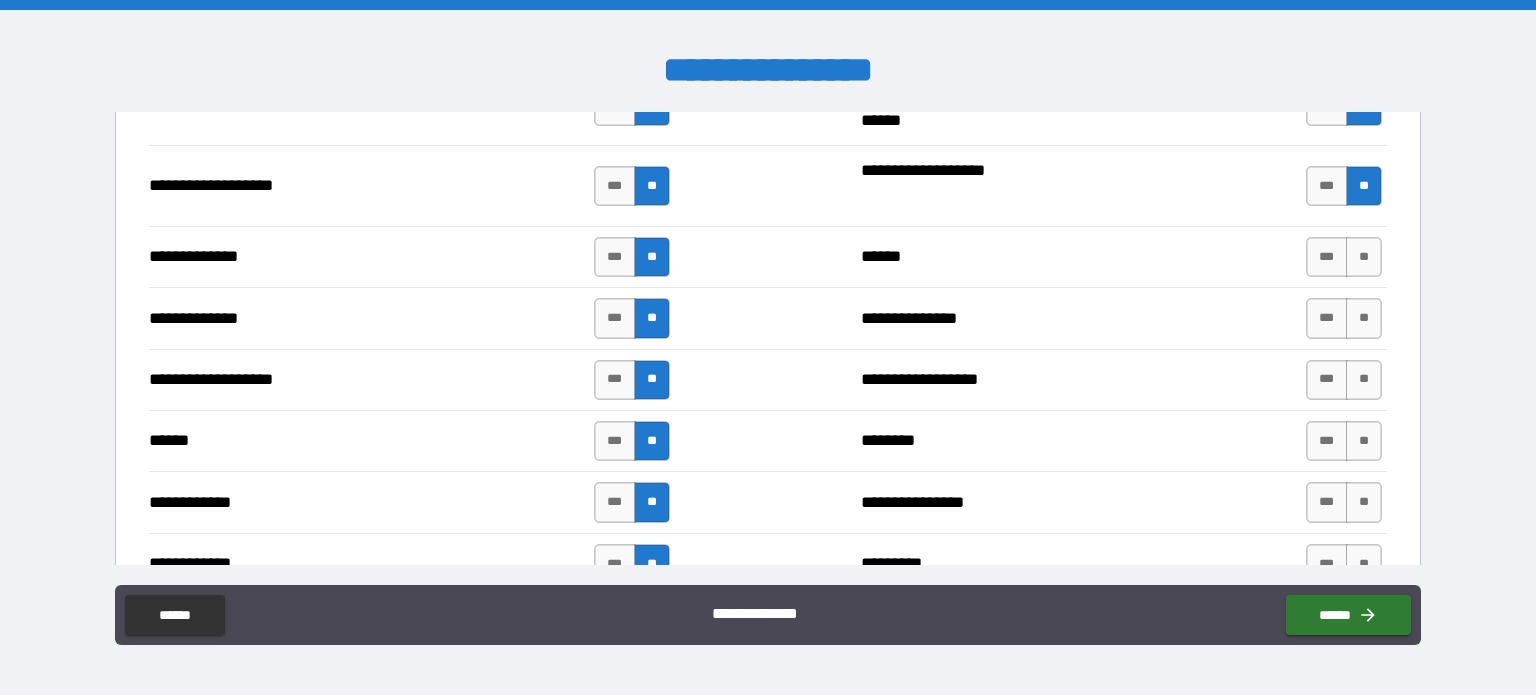 scroll, scrollTop: 3400, scrollLeft: 0, axis: vertical 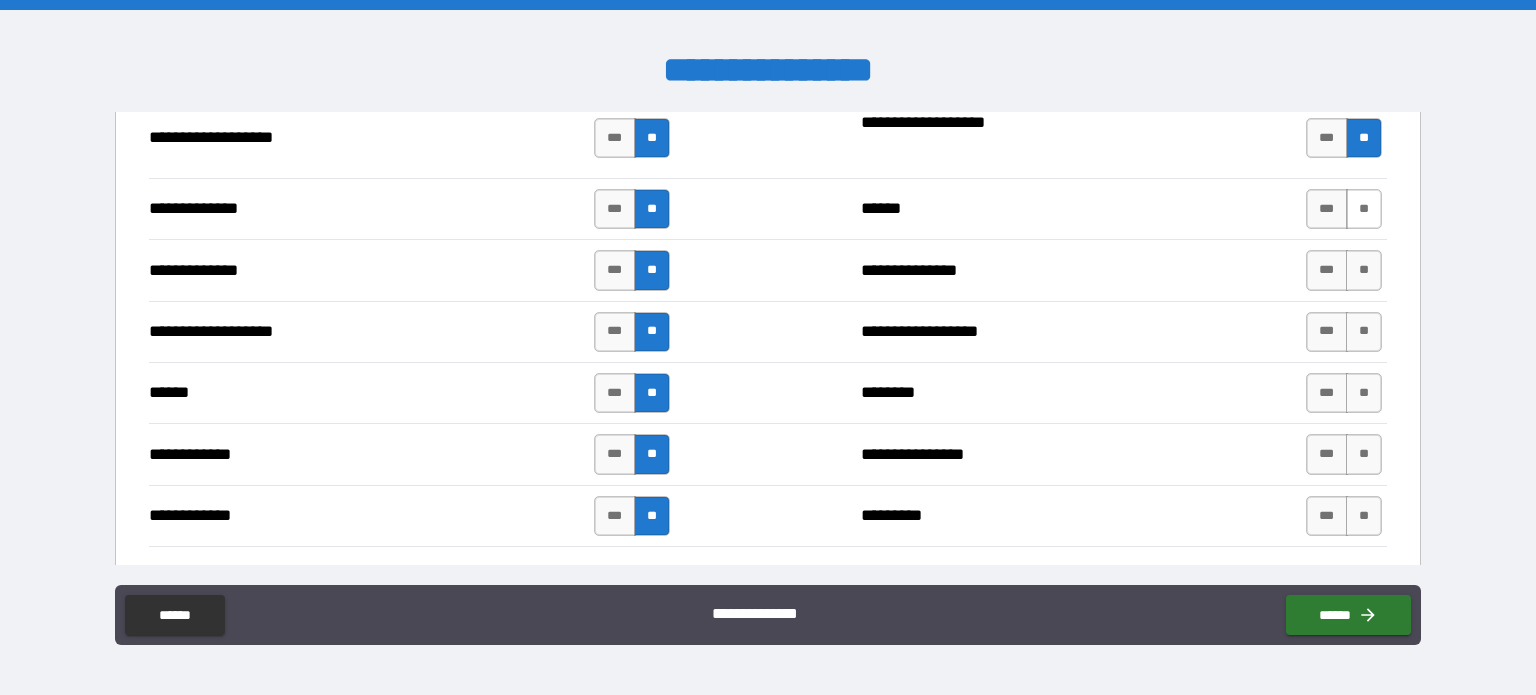 click on "**" at bounding box center (1364, 209) 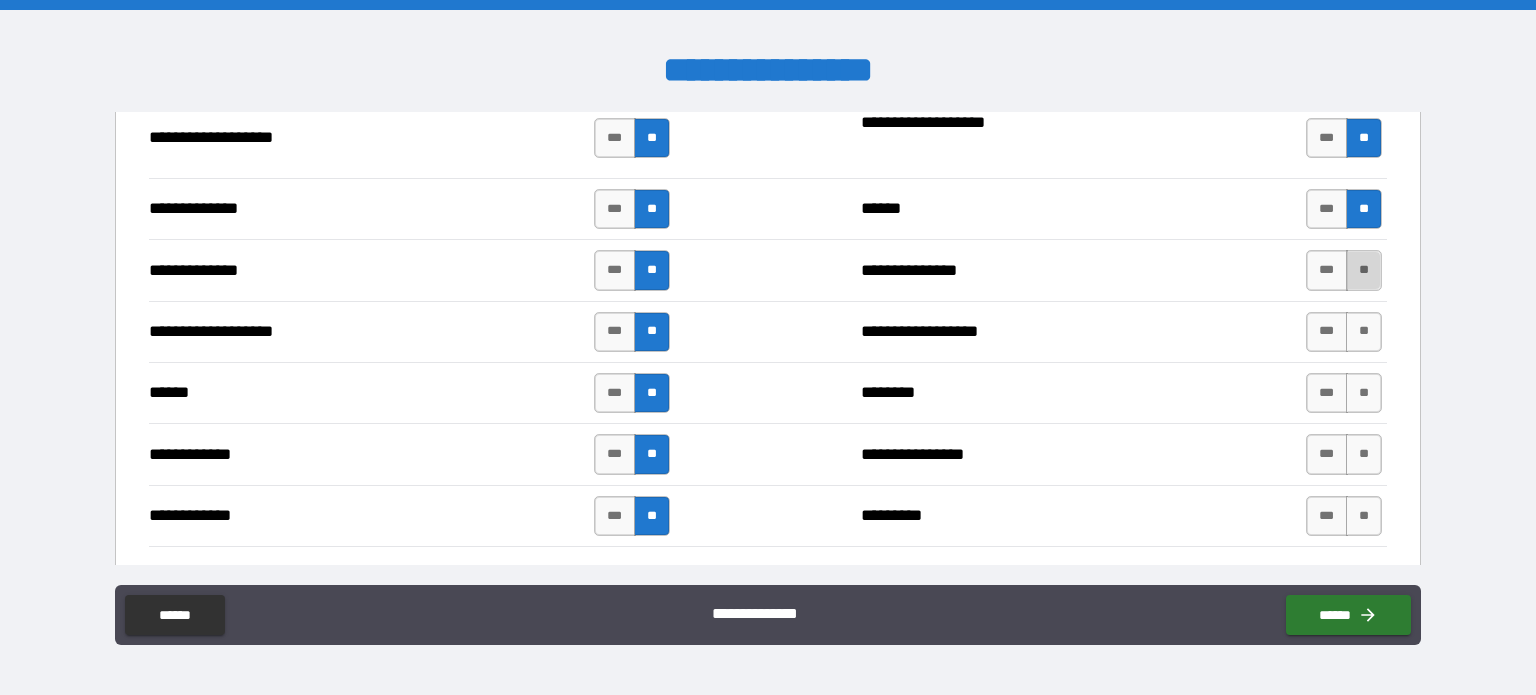 click on "**" at bounding box center [1364, 270] 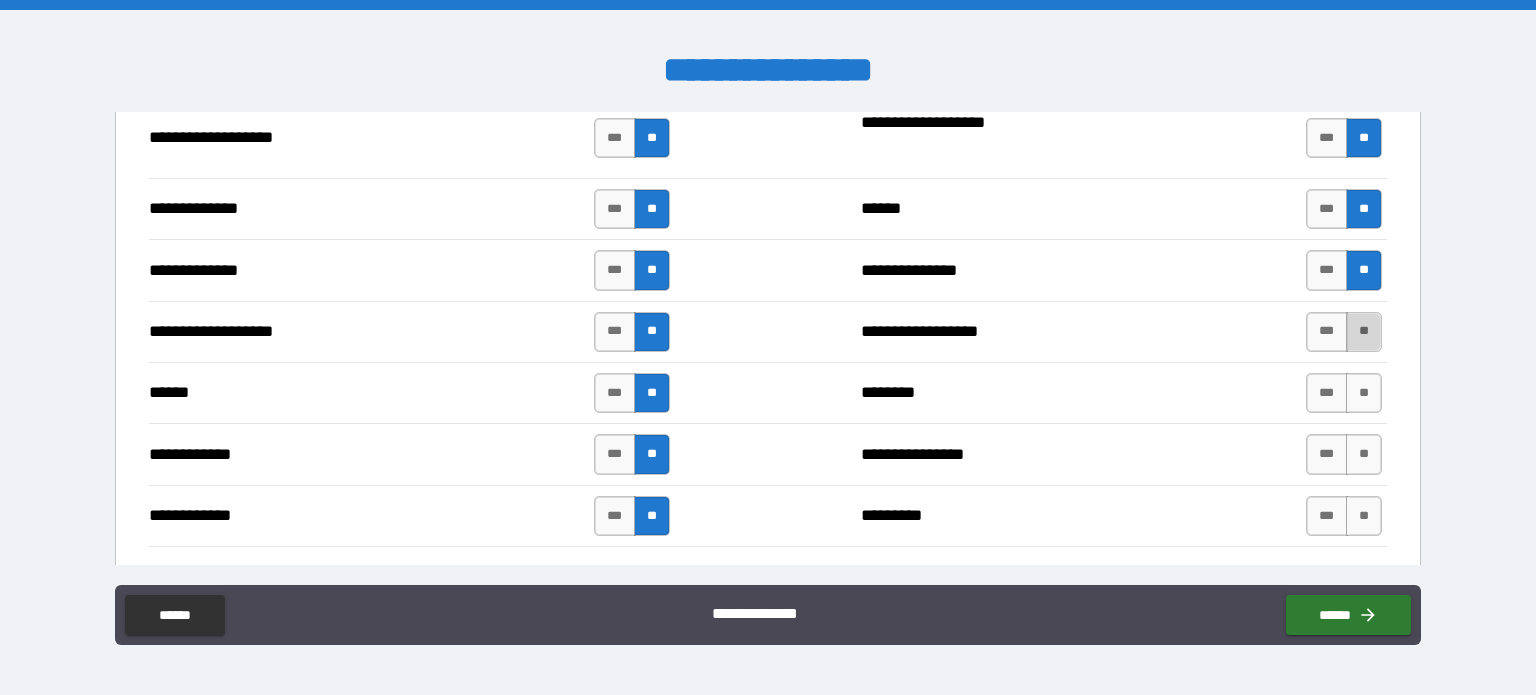 click on "**" at bounding box center [1364, 332] 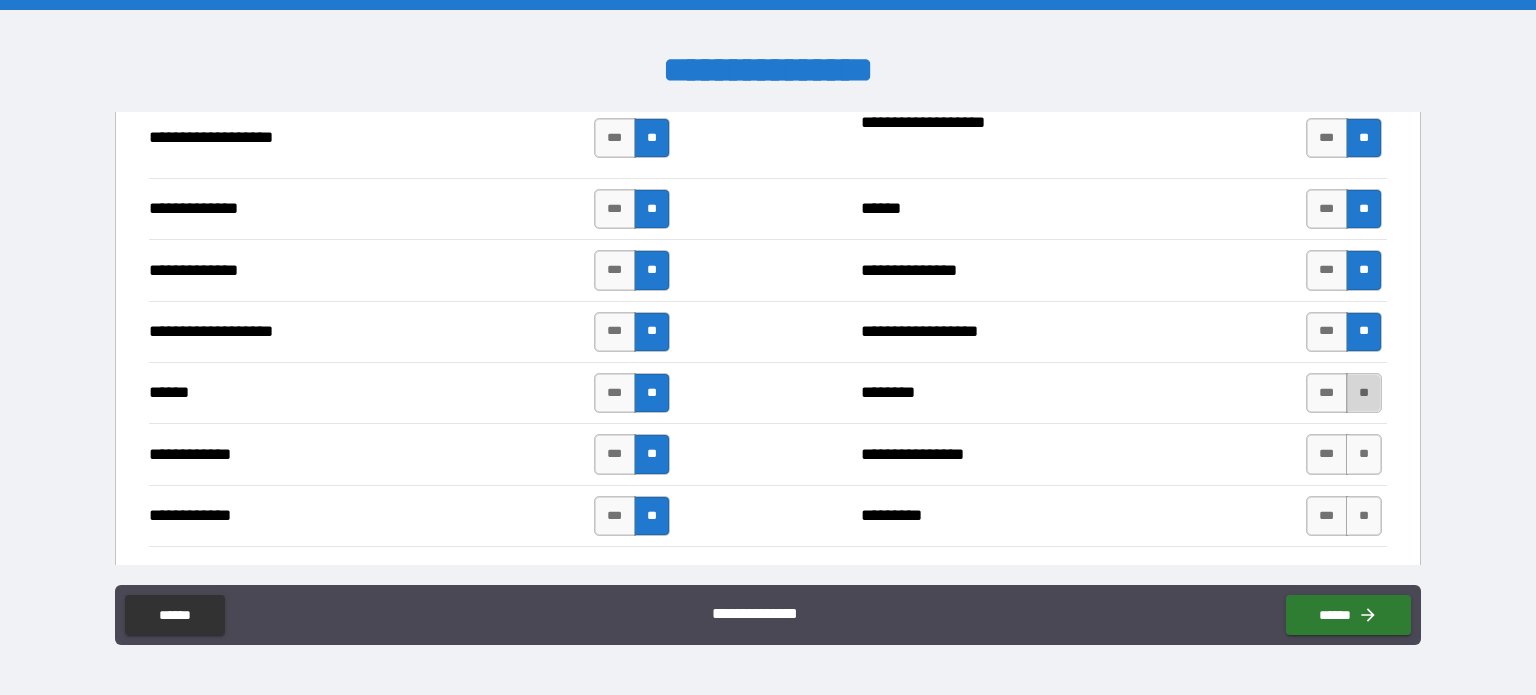 click on "**" at bounding box center (1364, 393) 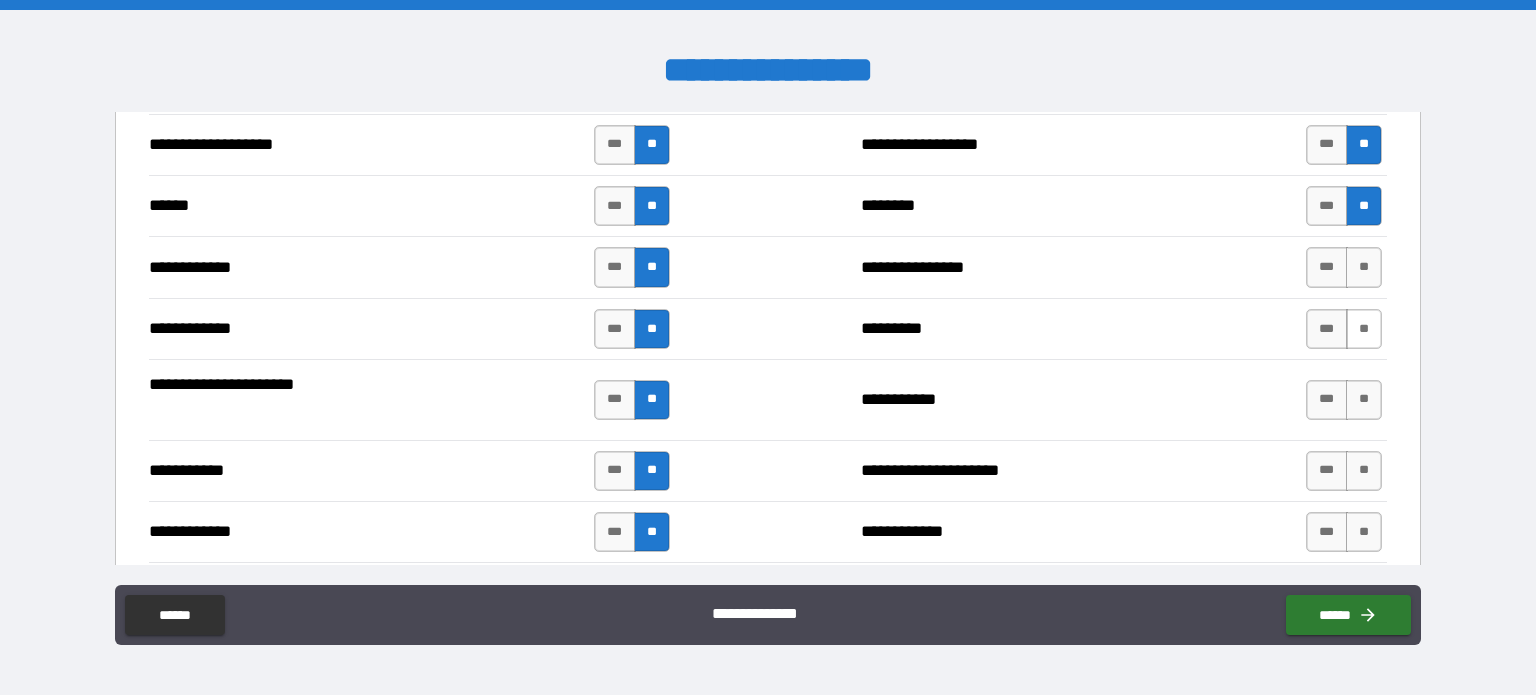 scroll, scrollTop: 3600, scrollLeft: 0, axis: vertical 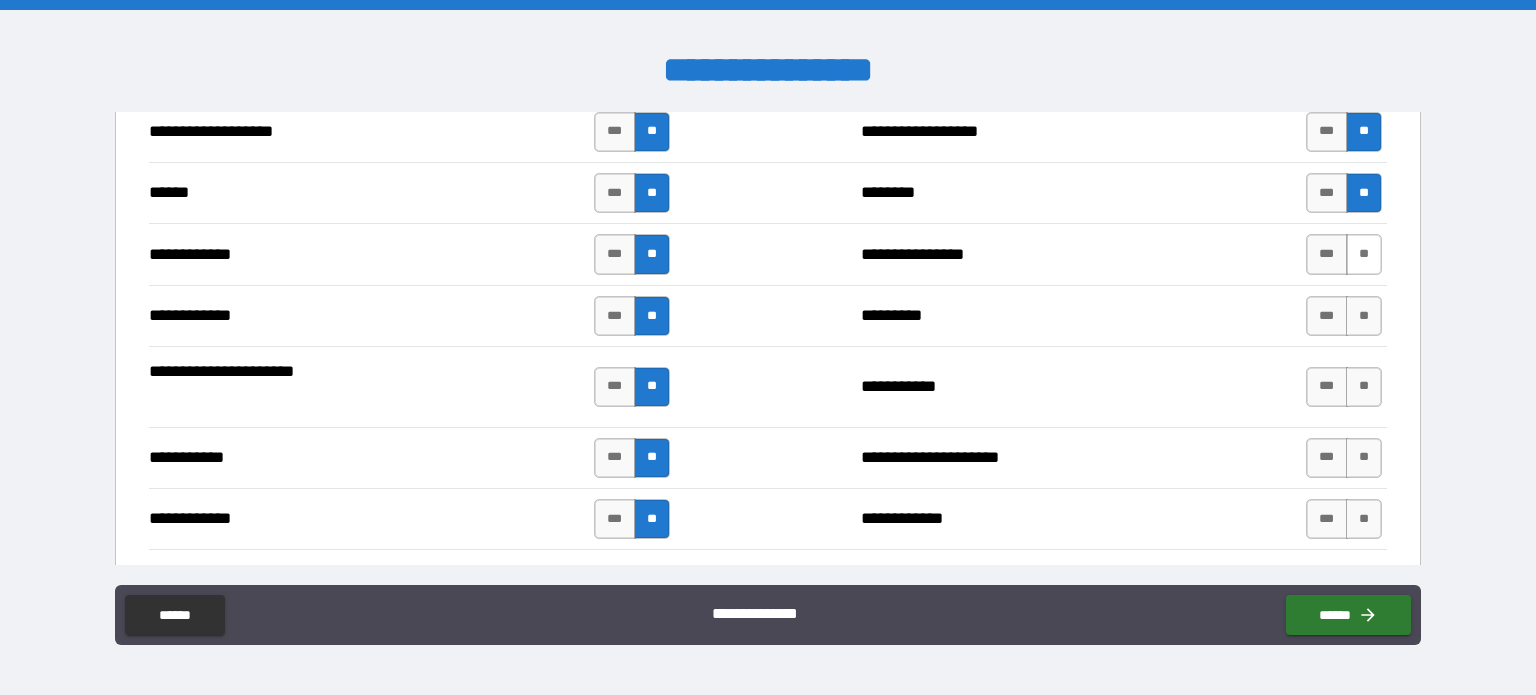 click on "**" at bounding box center [1364, 254] 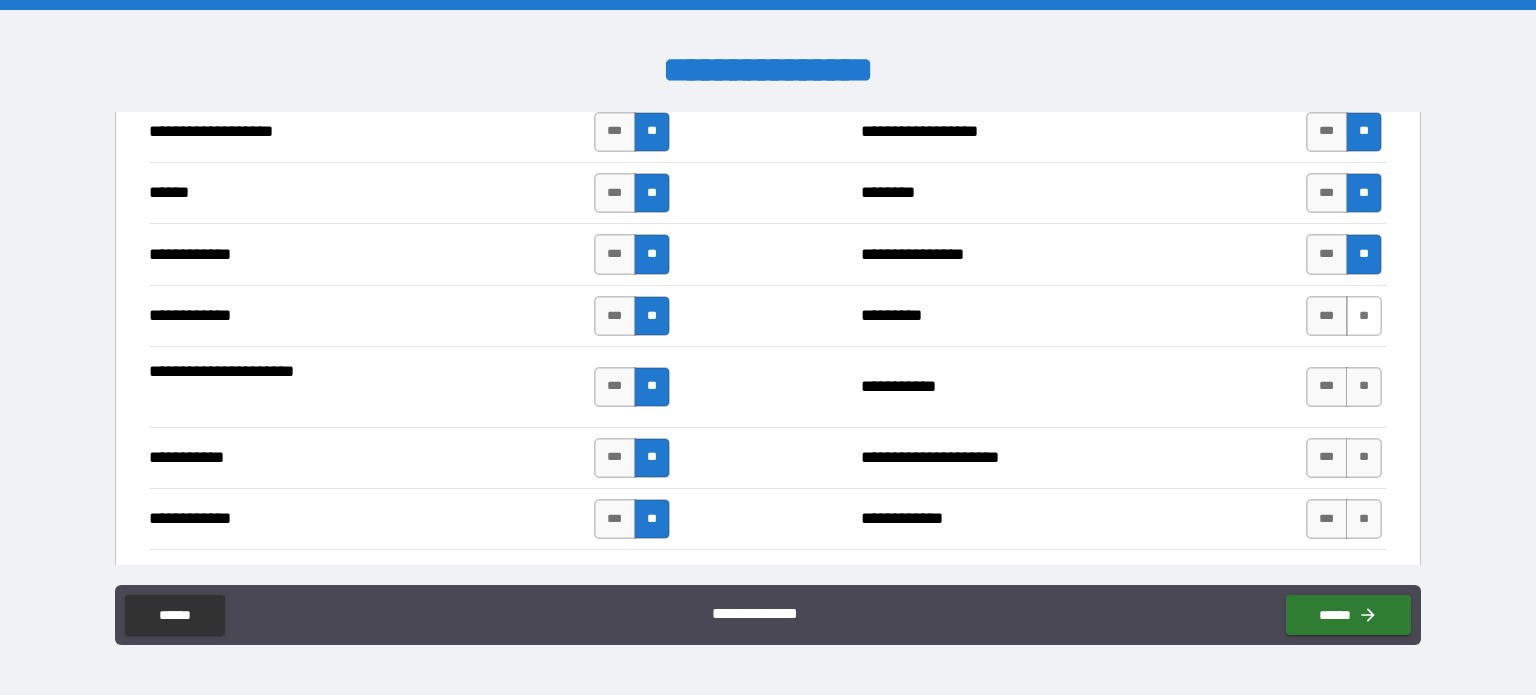 click on "**" at bounding box center [1364, 316] 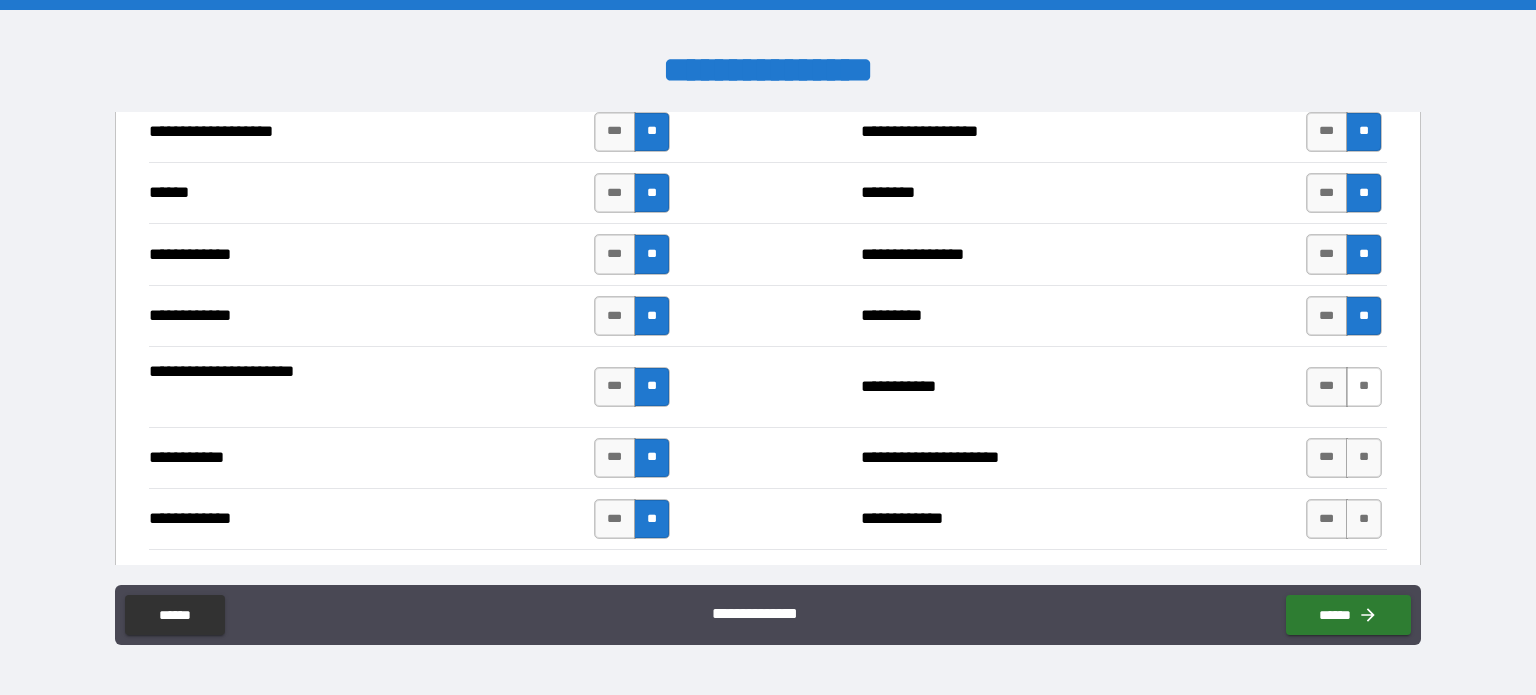 click on "**" at bounding box center [1364, 387] 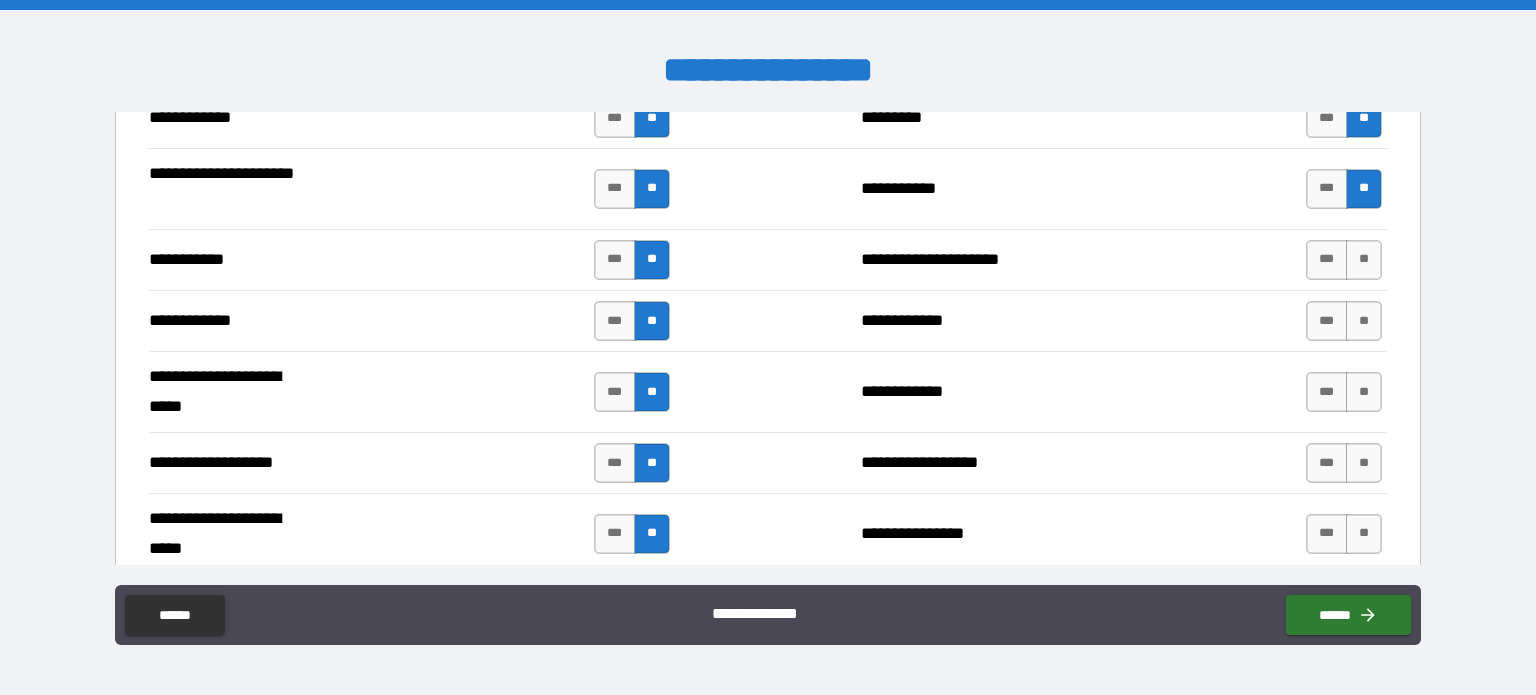 scroll, scrollTop: 3800, scrollLeft: 0, axis: vertical 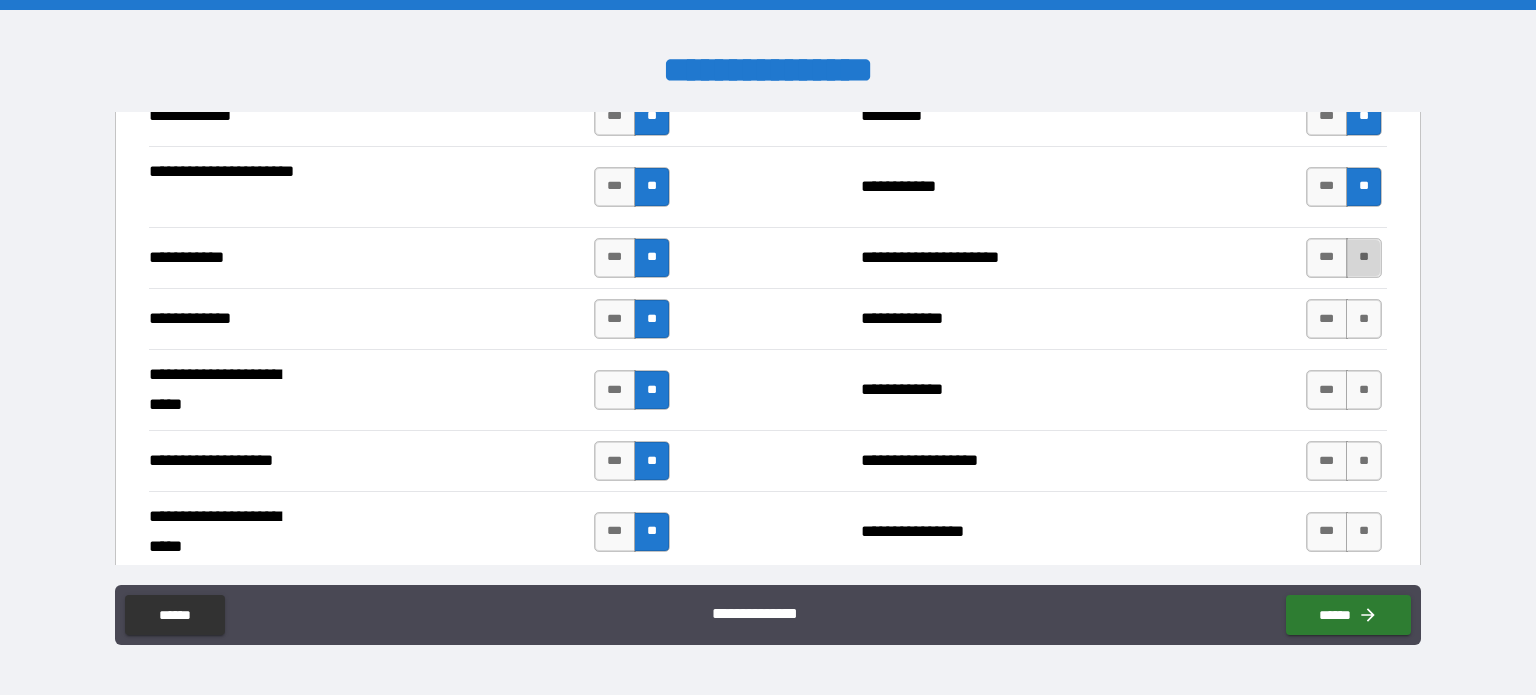 click on "**" at bounding box center (1364, 258) 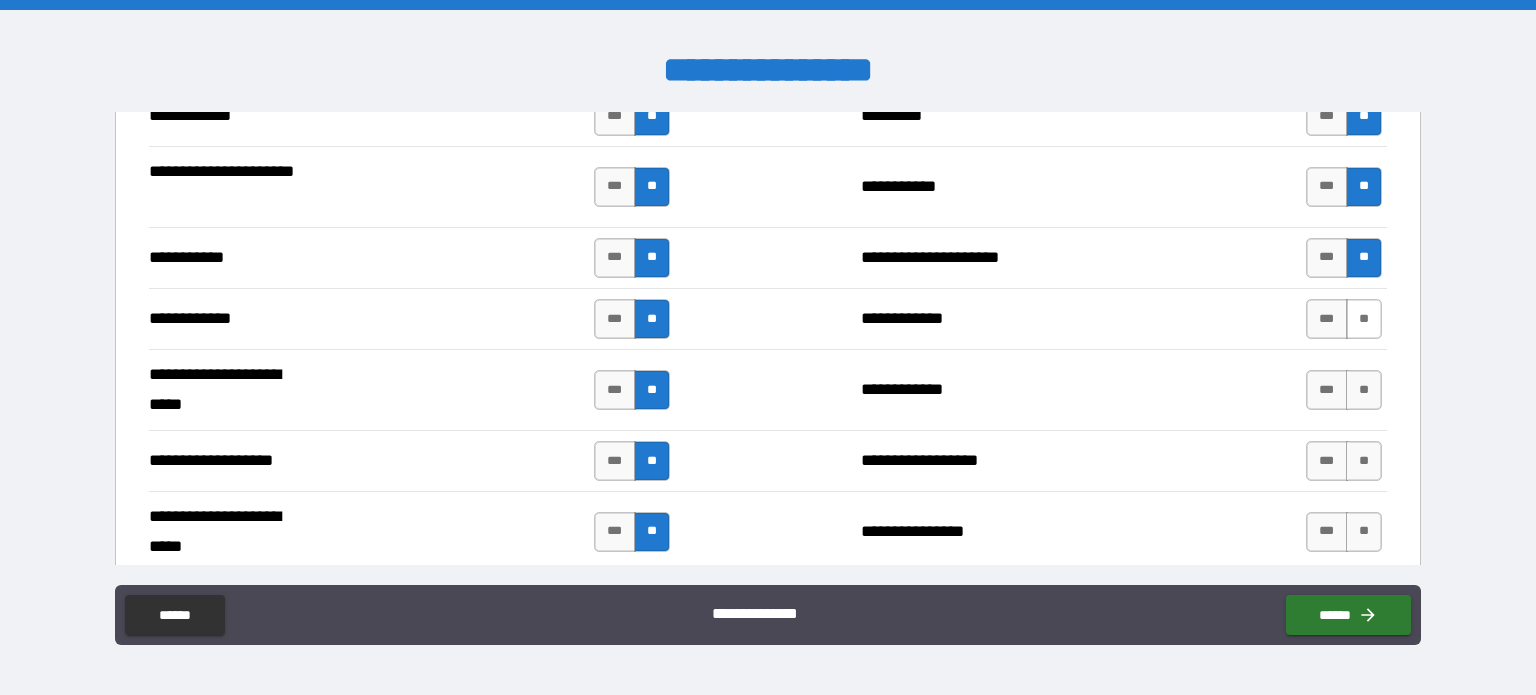 click on "**" at bounding box center [1364, 319] 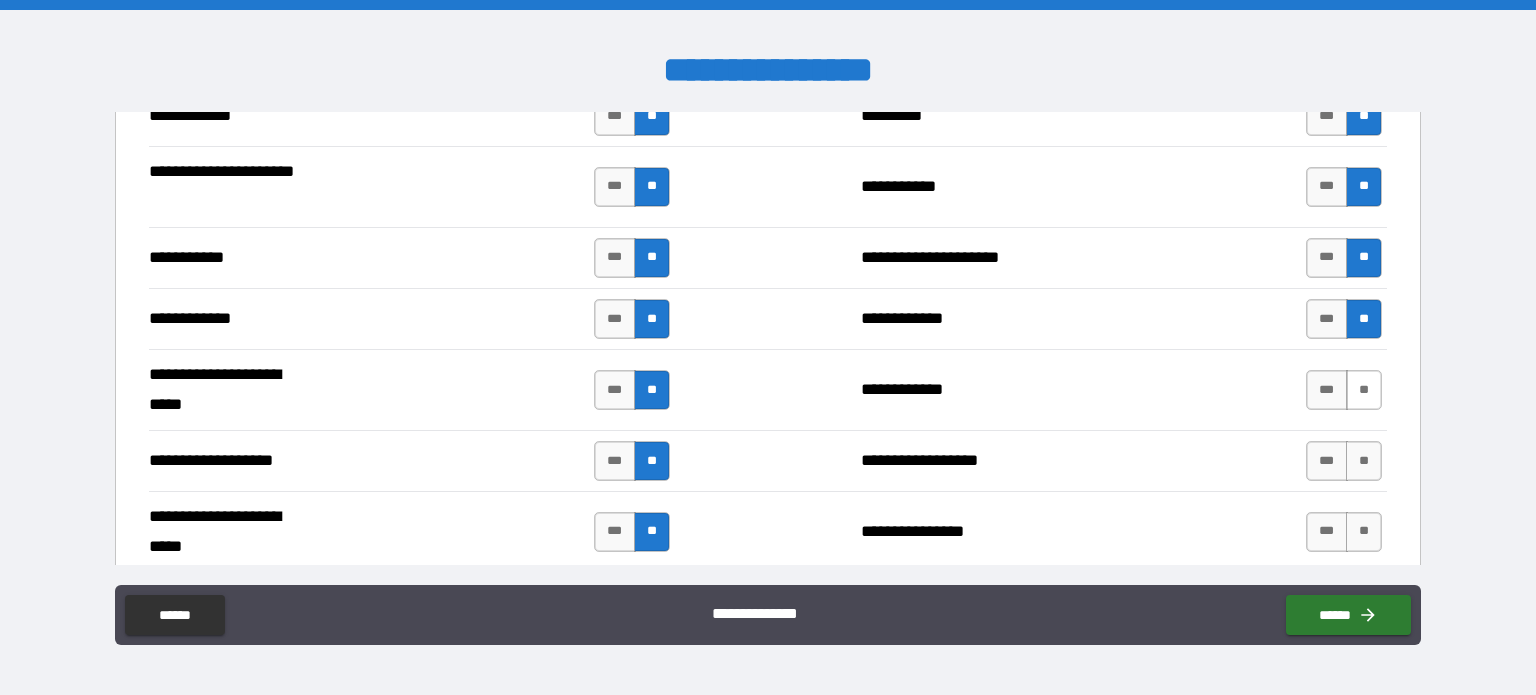 click on "**" at bounding box center (1364, 390) 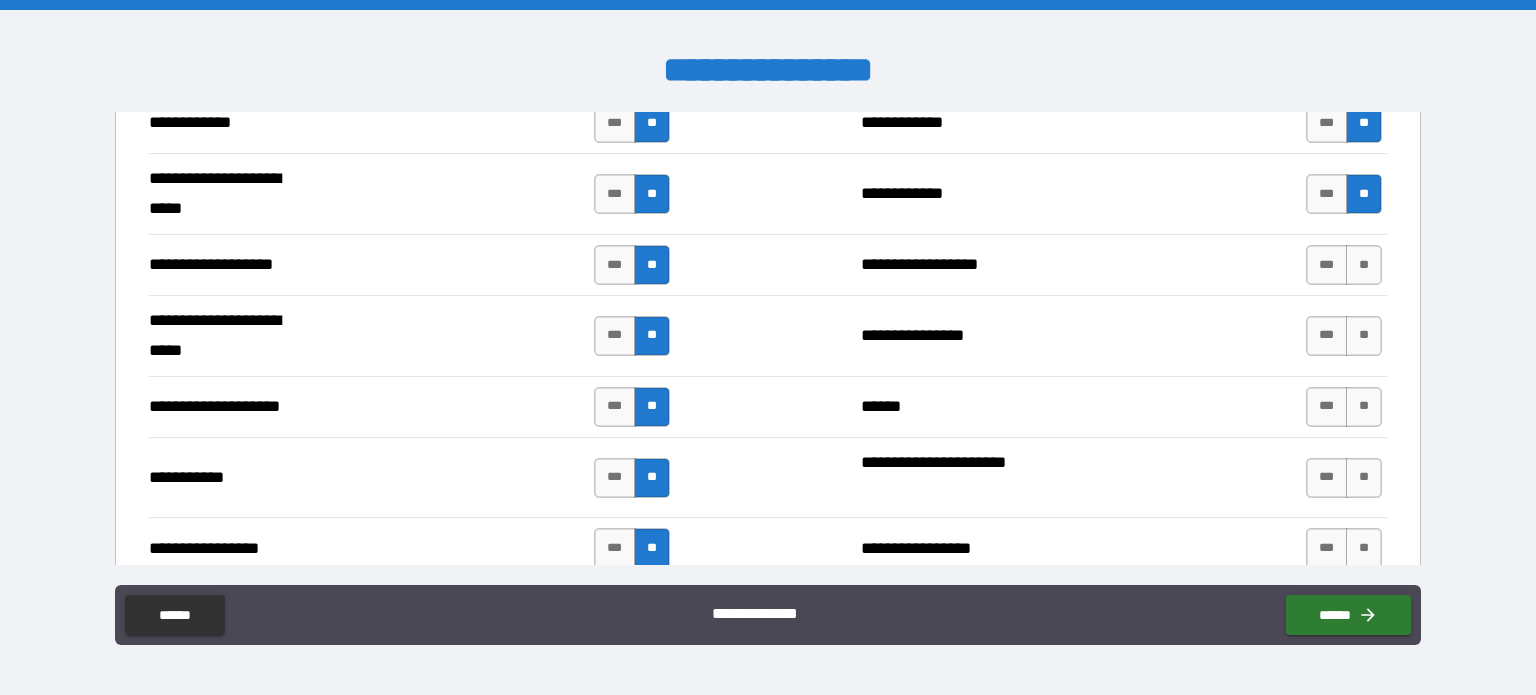 scroll, scrollTop: 4000, scrollLeft: 0, axis: vertical 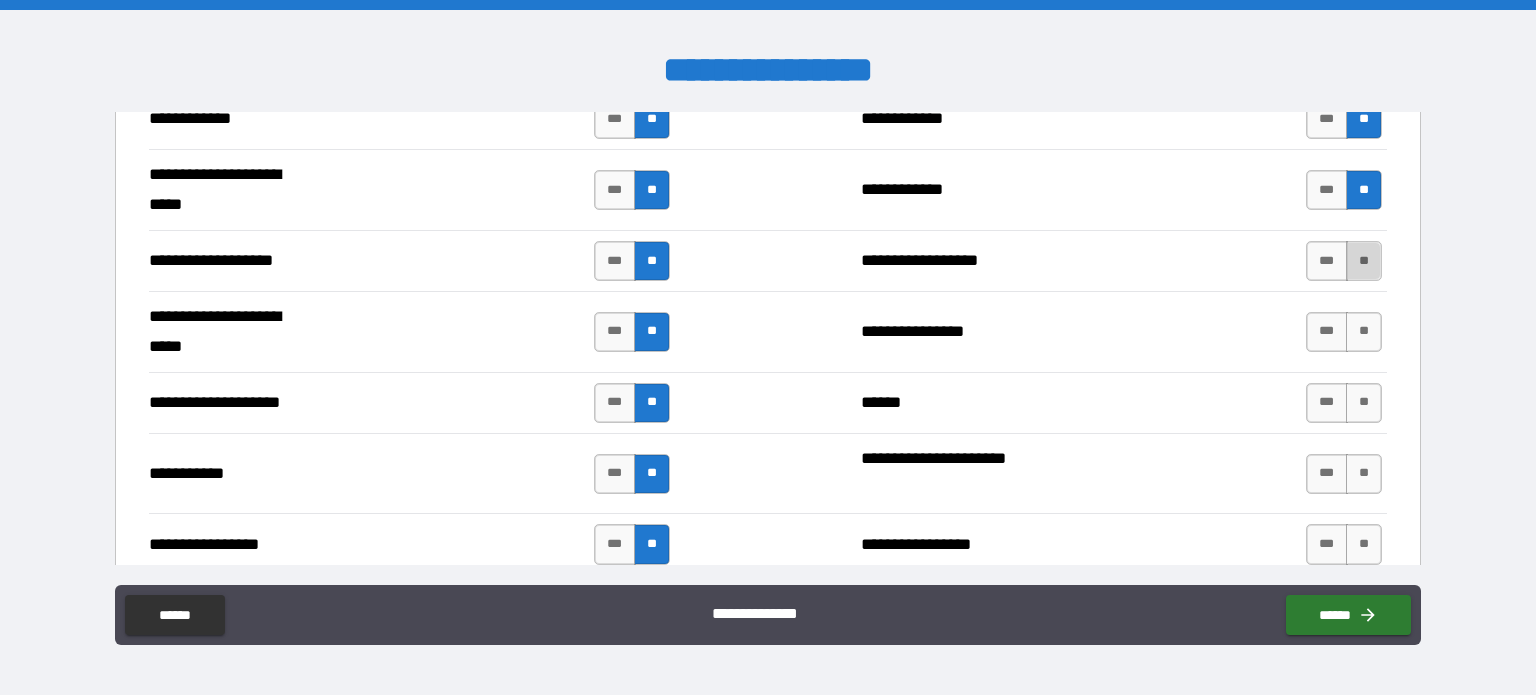 click on "**" at bounding box center (1364, 261) 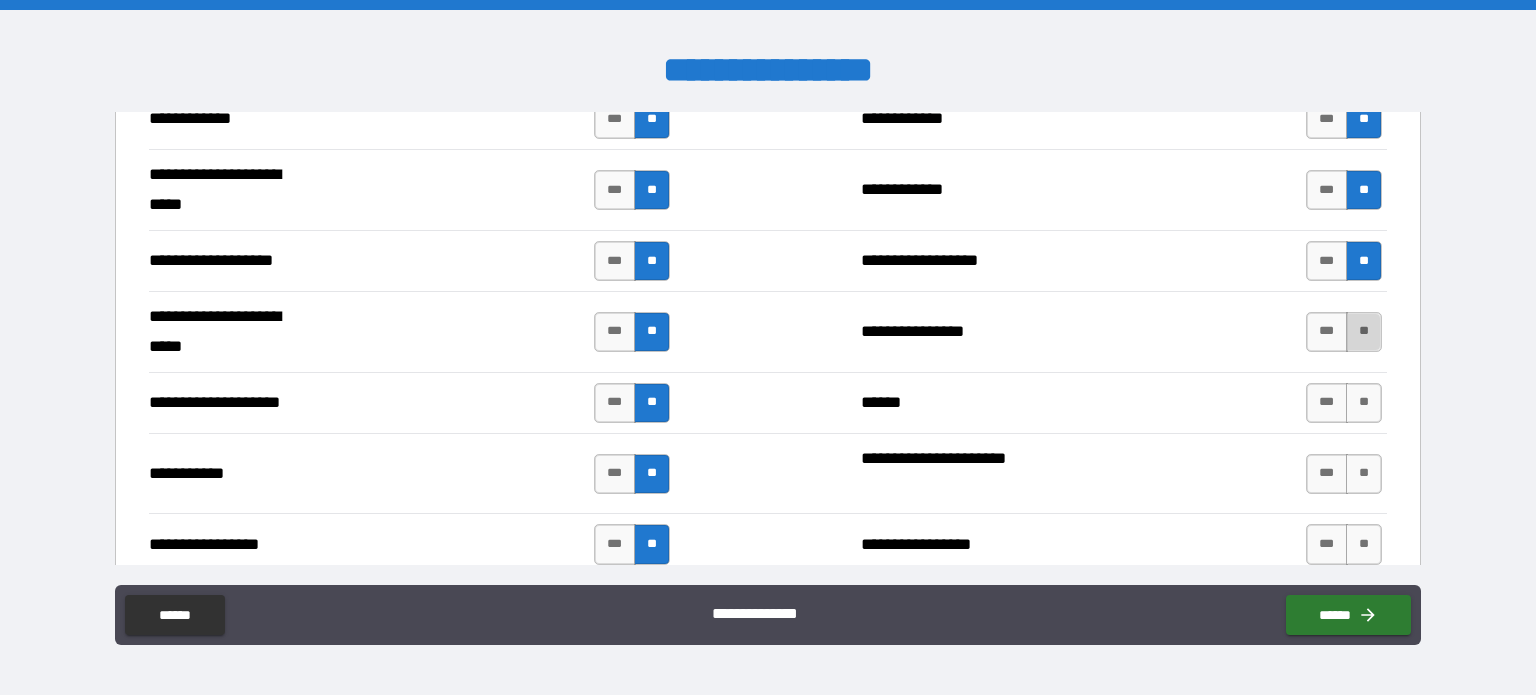 click on "**" at bounding box center [1364, 332] 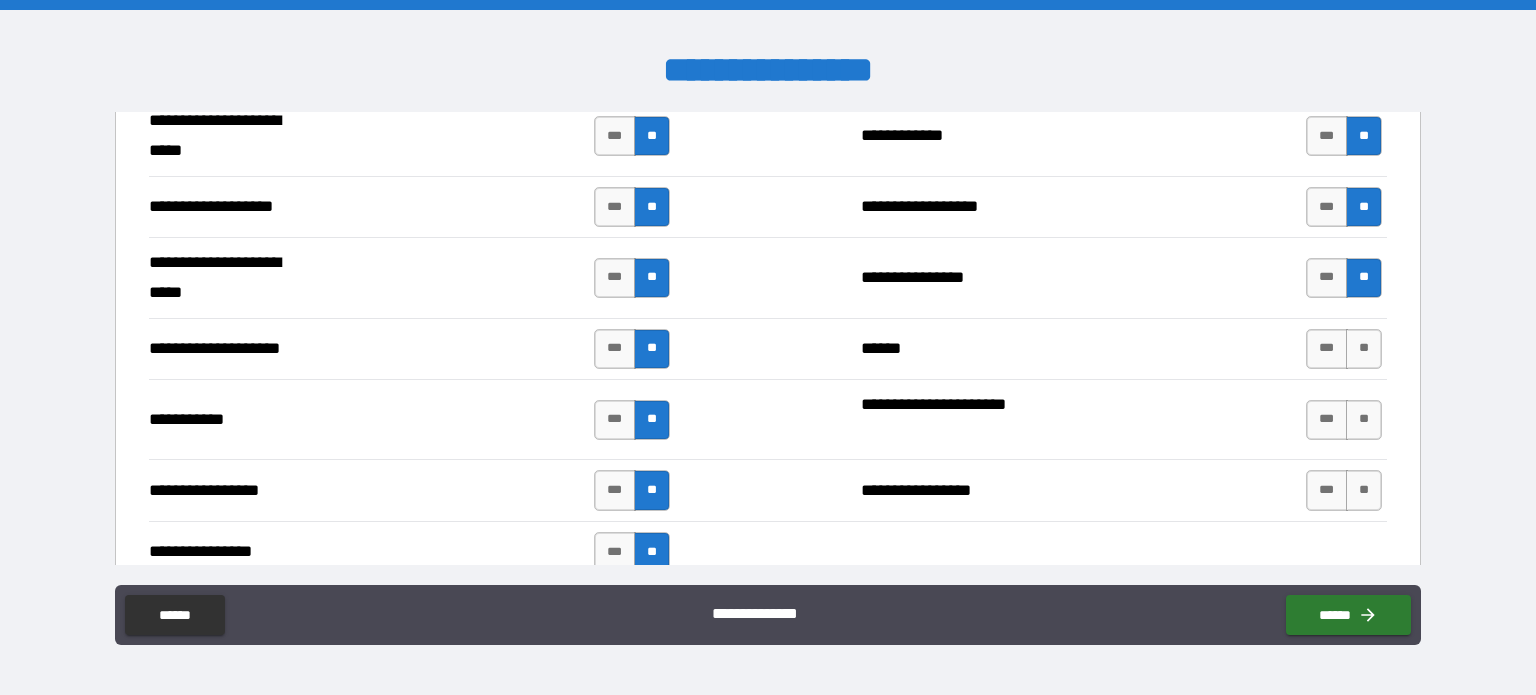 scroll, scrollTop: 4100, scrollLeft: 0, axis: vertical 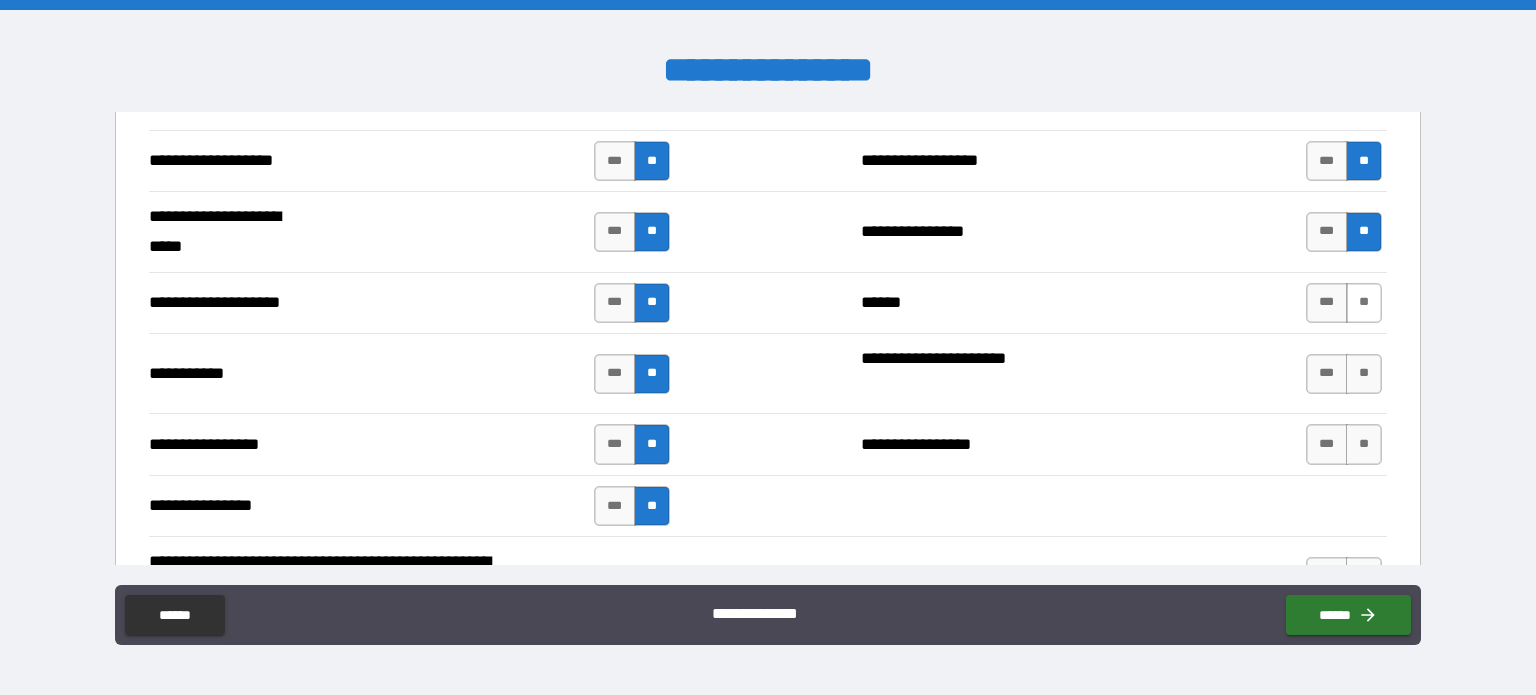click on "**" at bounding box center [1364, 303] 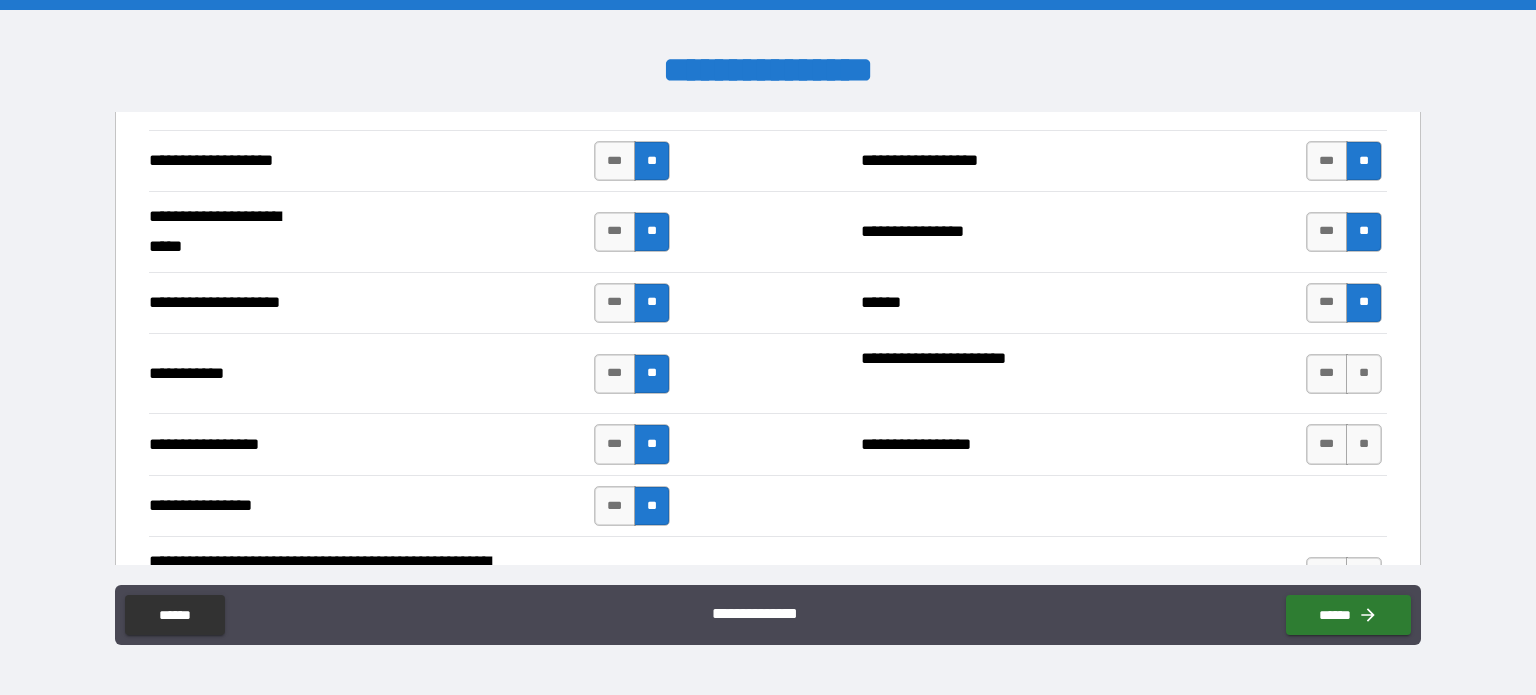 click on "*** **" at bounding box center [1346, 374] 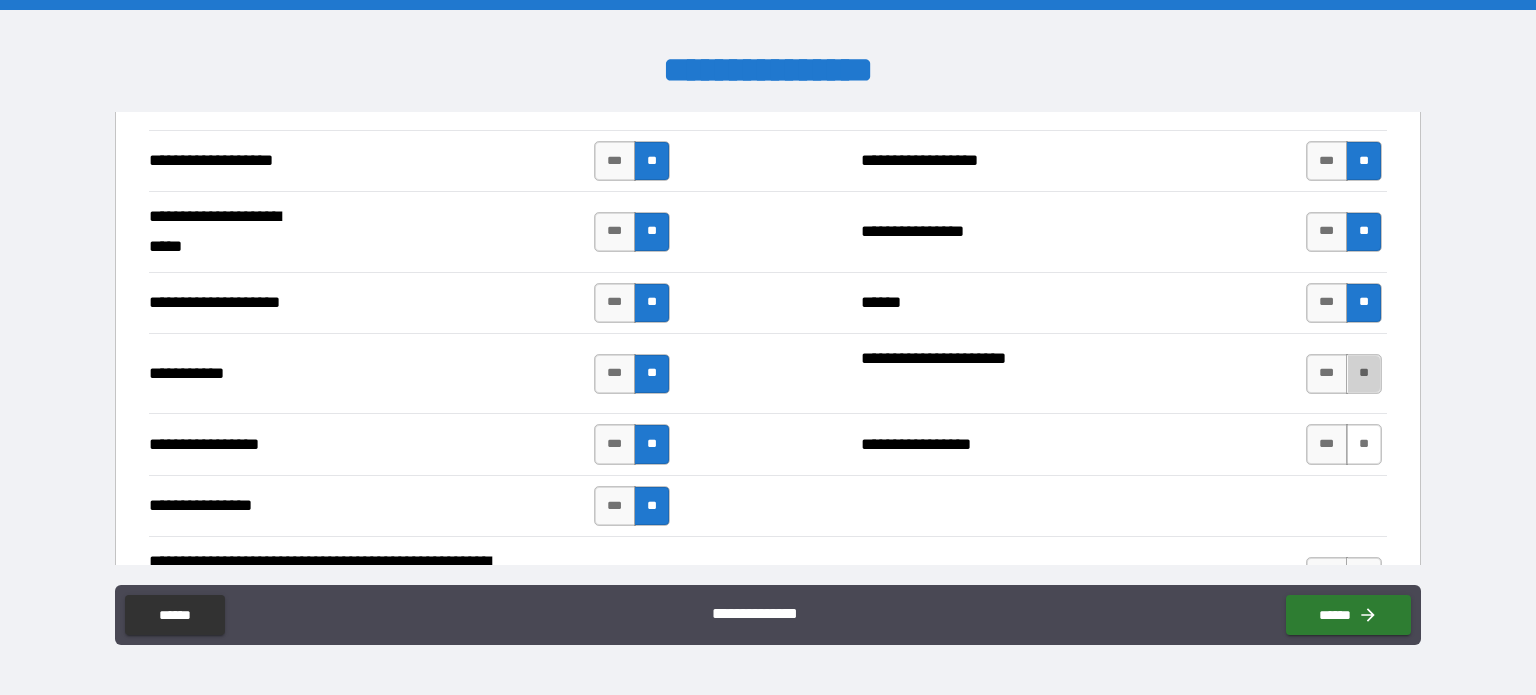 drag, startPoint x: 1357, startPoint y: 362, endPoint x: 1358, endPoint y: 441, distance: 79.00633 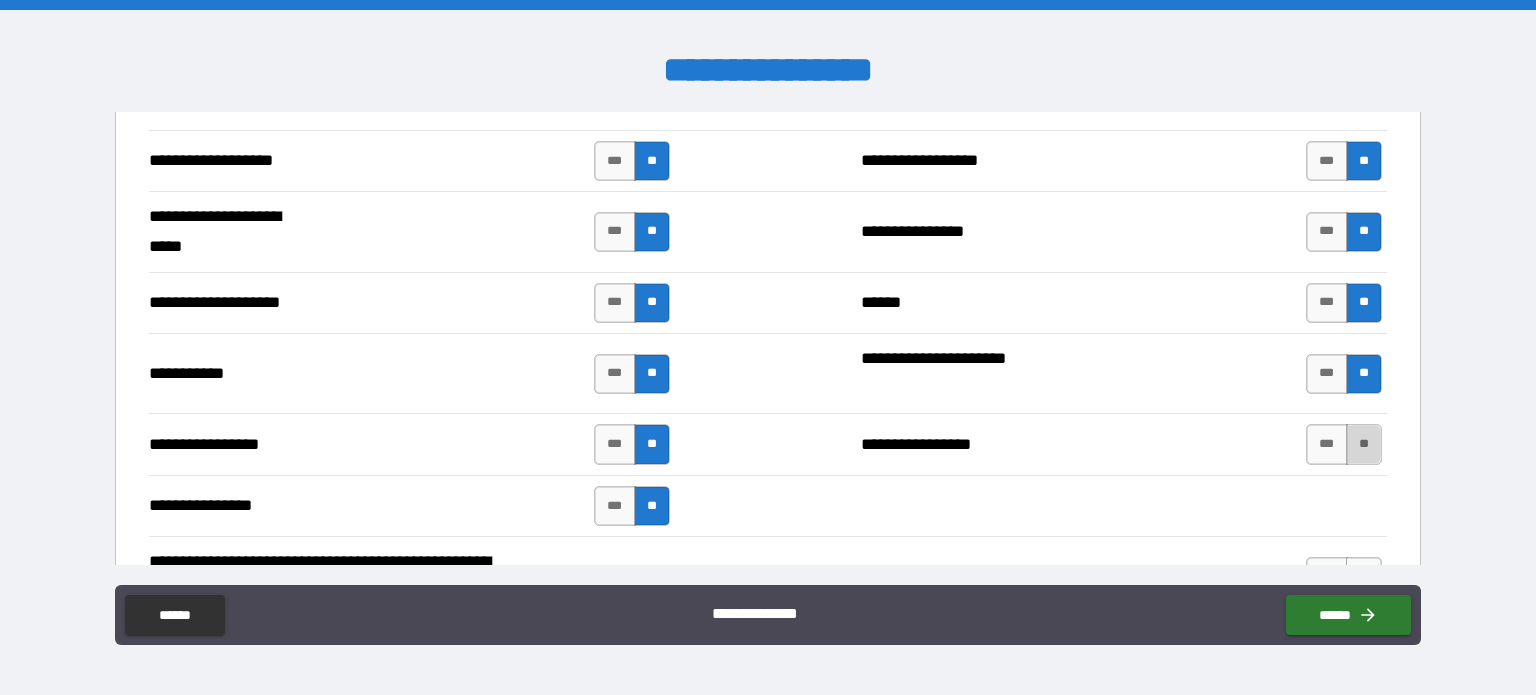 click on "**" at bounding box center (1364, 444) 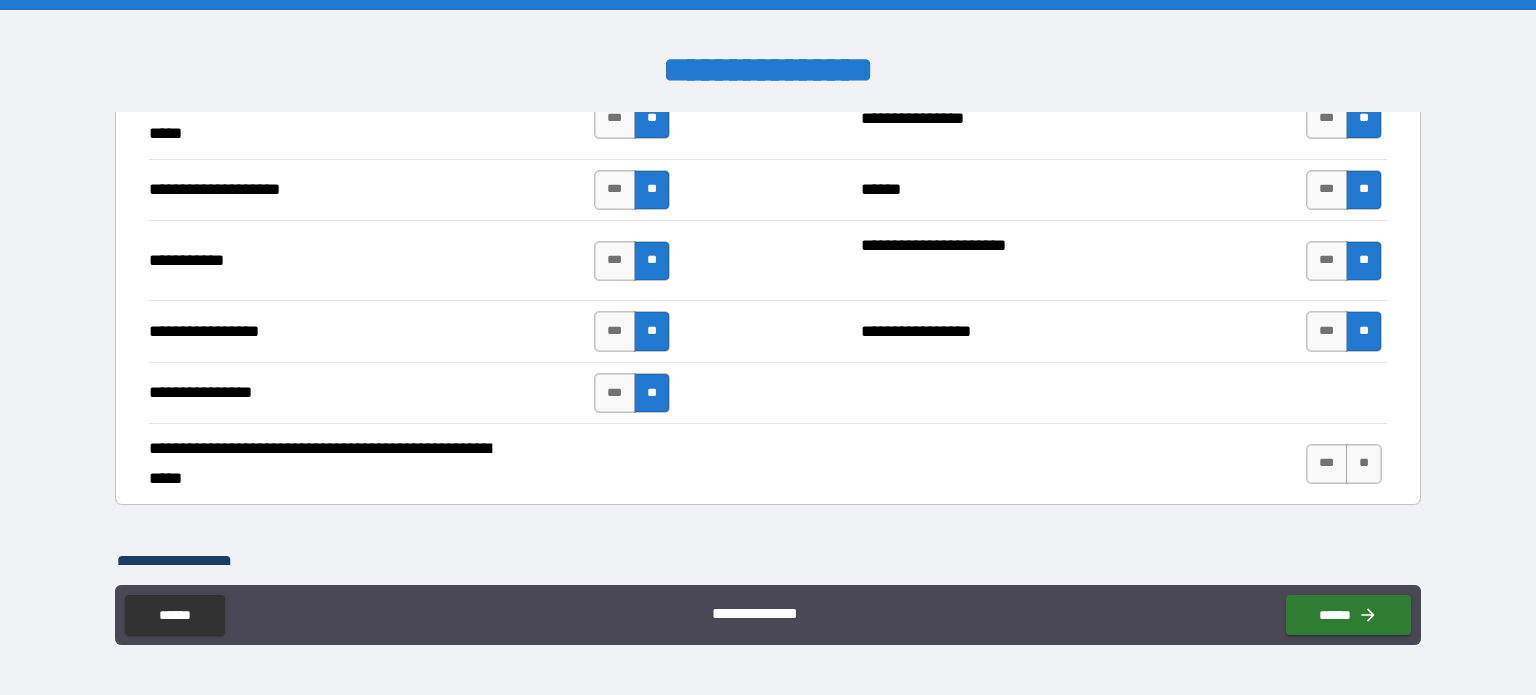 scroll, scrollTop: 4300, scrollLeft: 0, axis: vertical 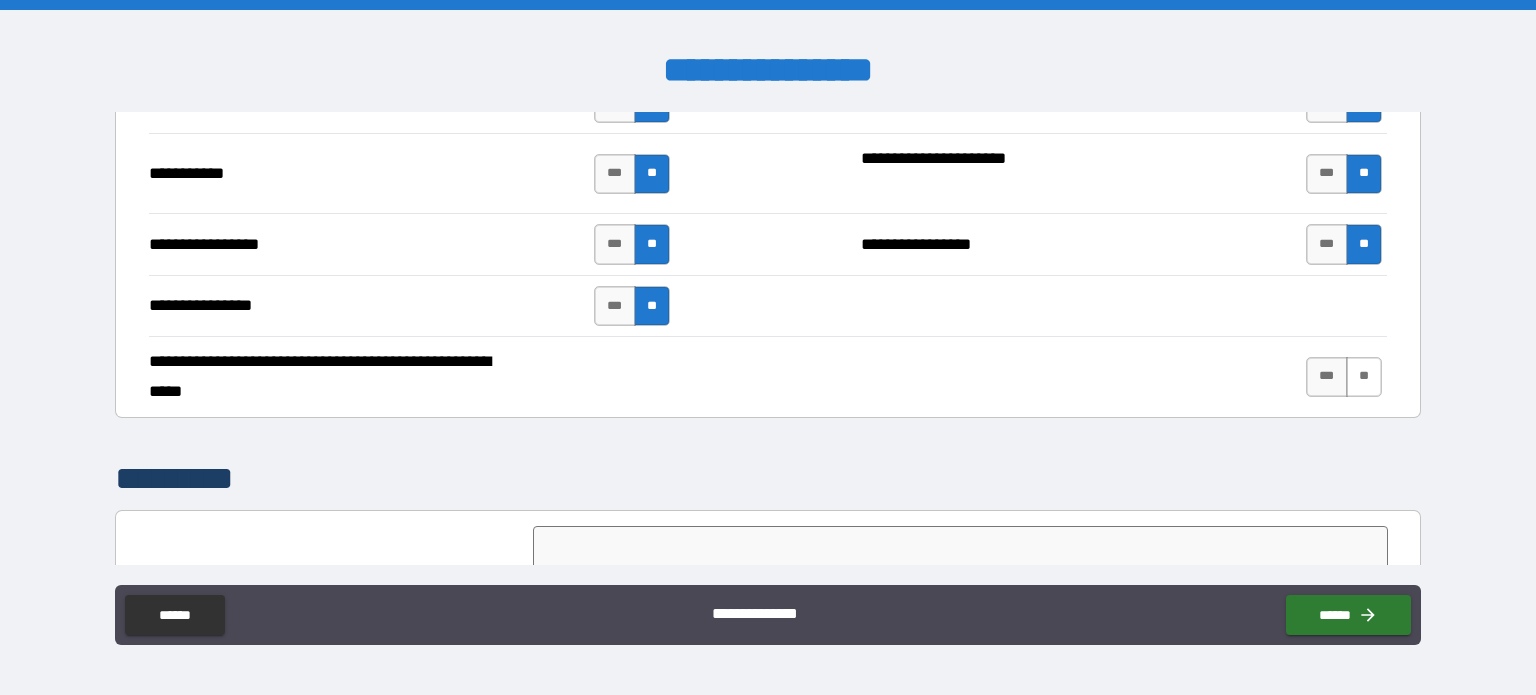 click on "**" at bounding box center (1364, 377) 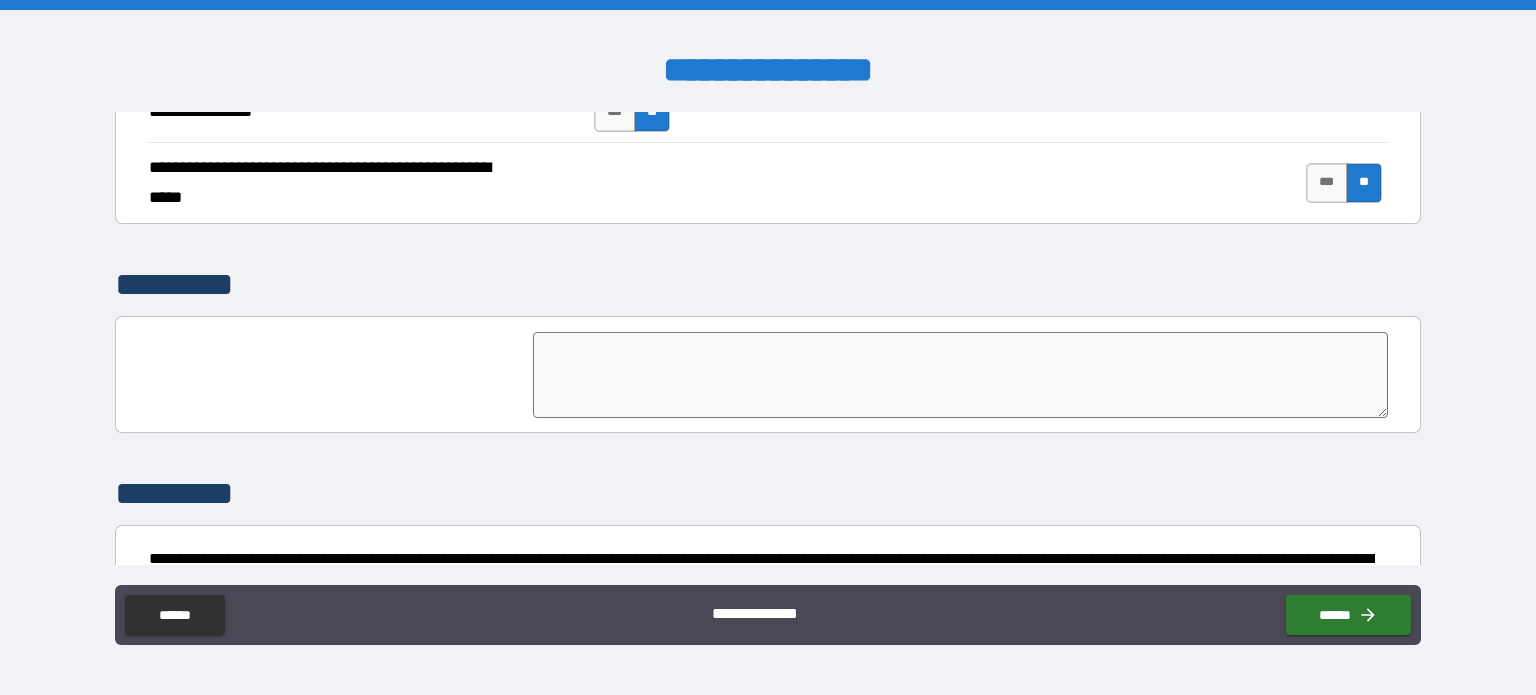 scroll, scrollTop: 4598, scrollLeft: 0, axis: vertical 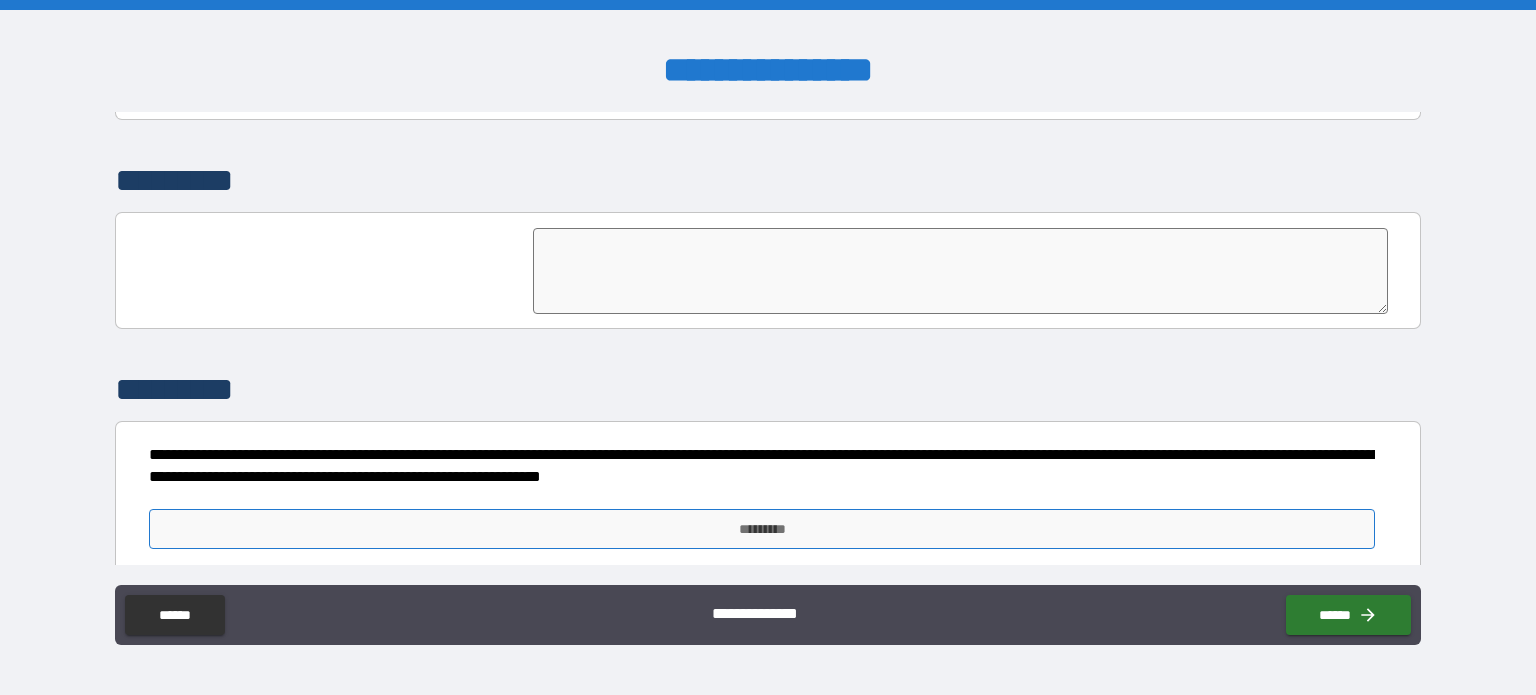 click on "*********" at bounding box center (762, 529) 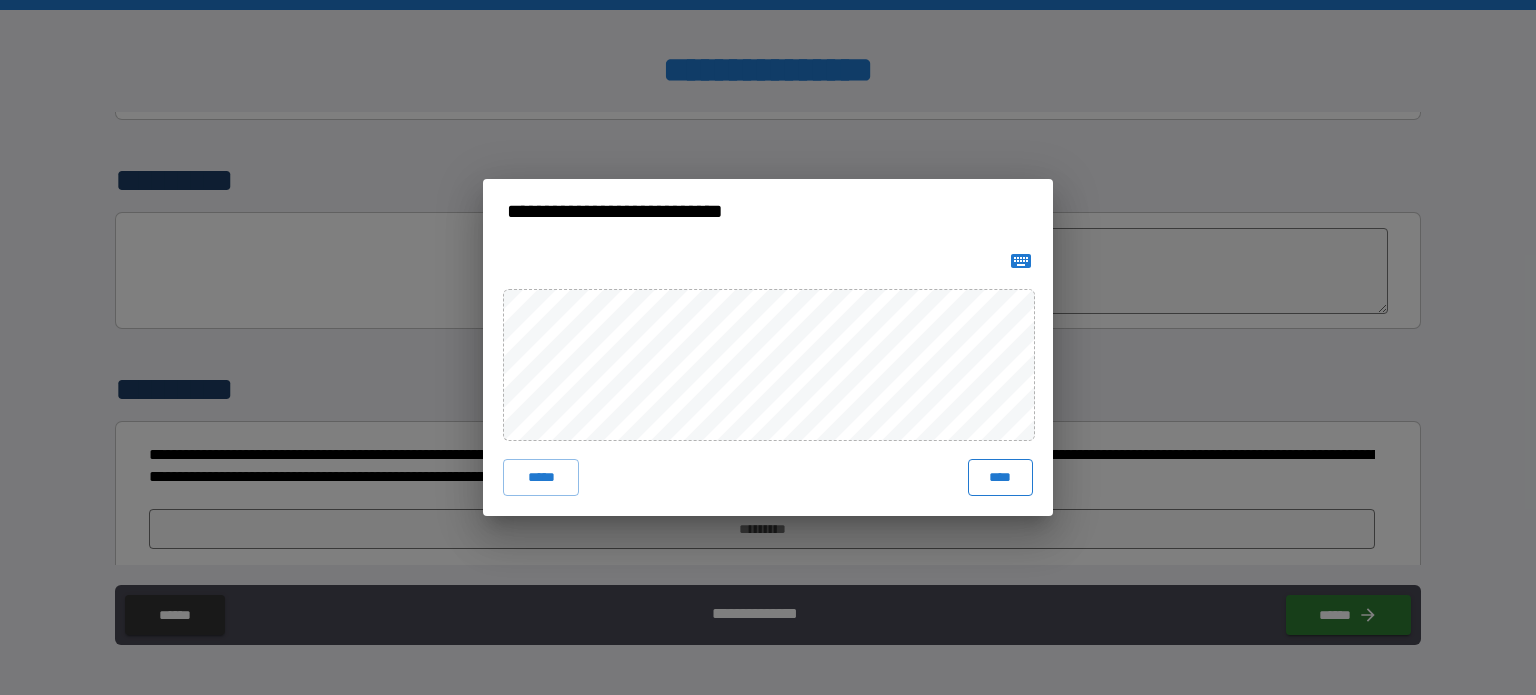 click on "****" at bounding box center [1000, 477] 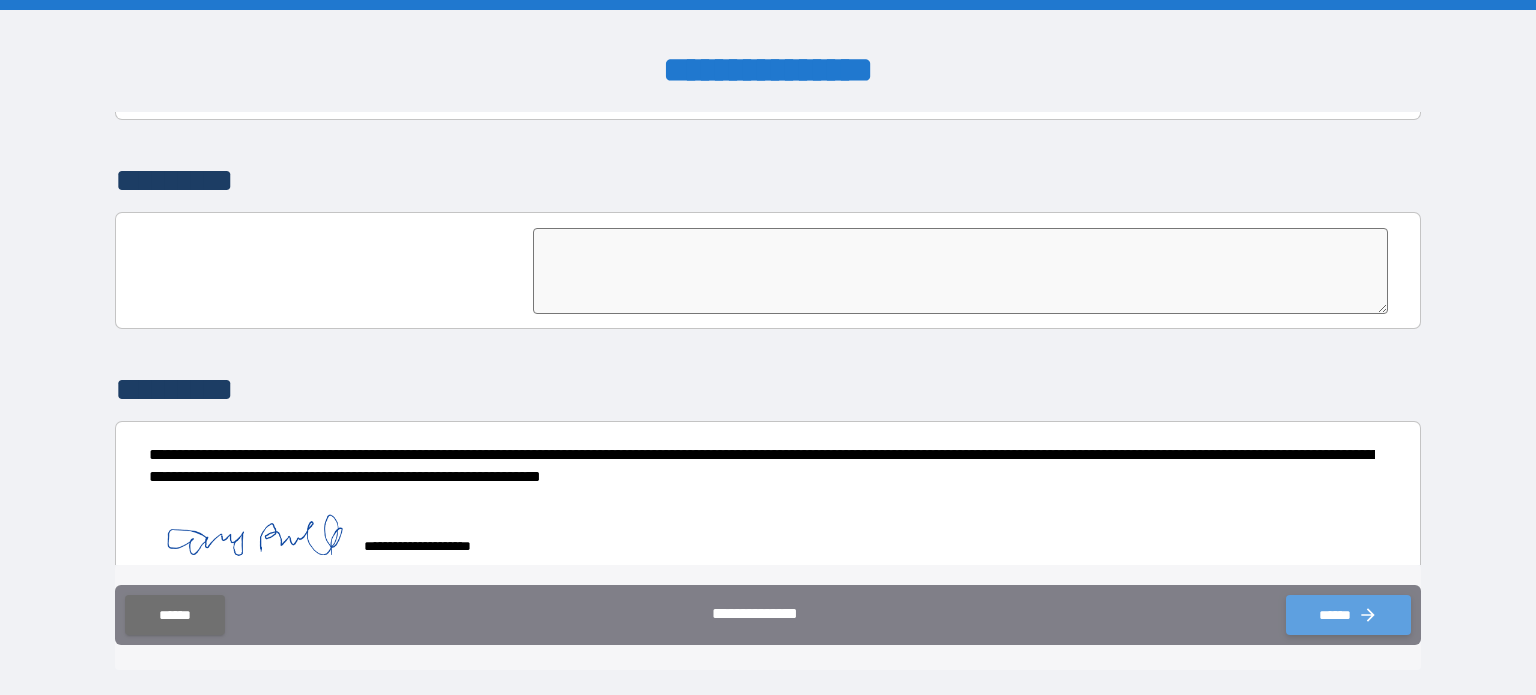 click on "******" at bounding box center (1348, 615) 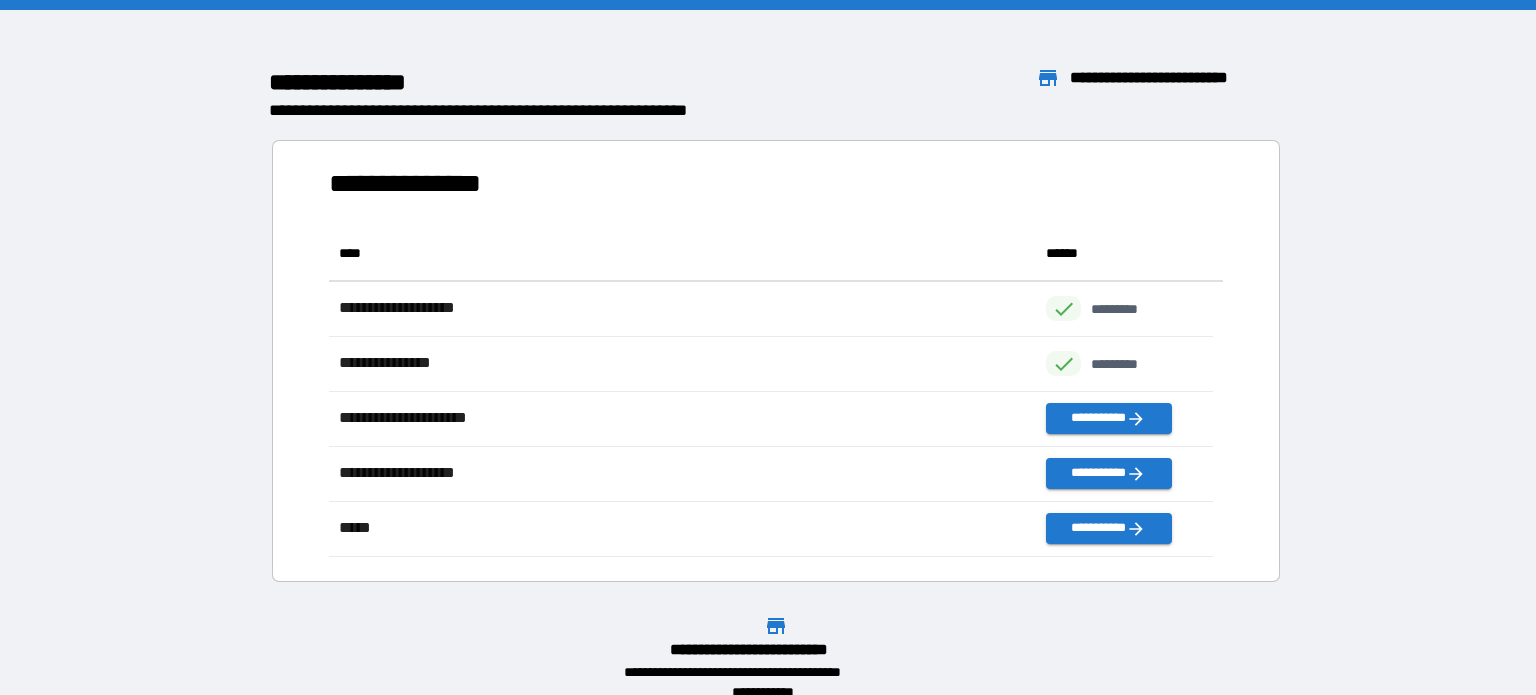 scroll, scrollTop: 16, scrollLeft: 16, axis: both 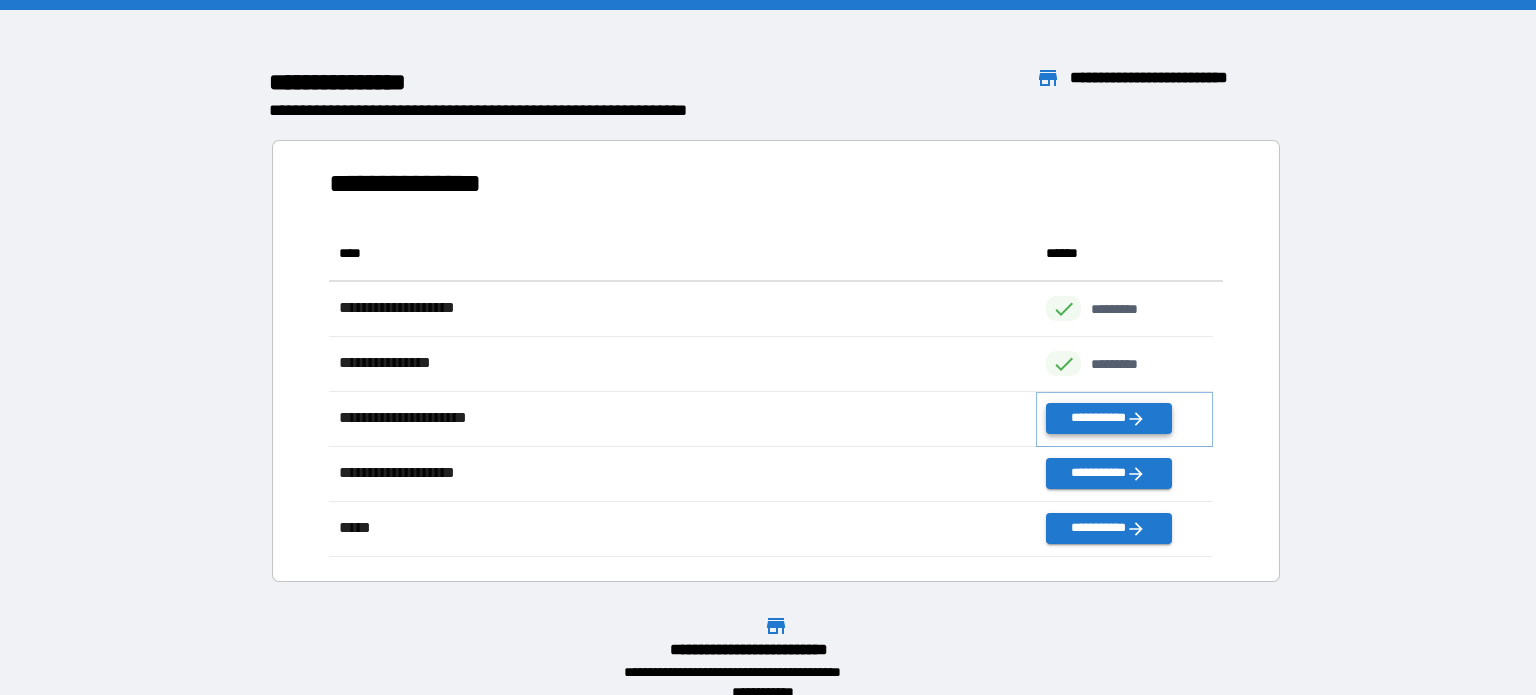 click on "**********" at bounding box center (1108, 418) 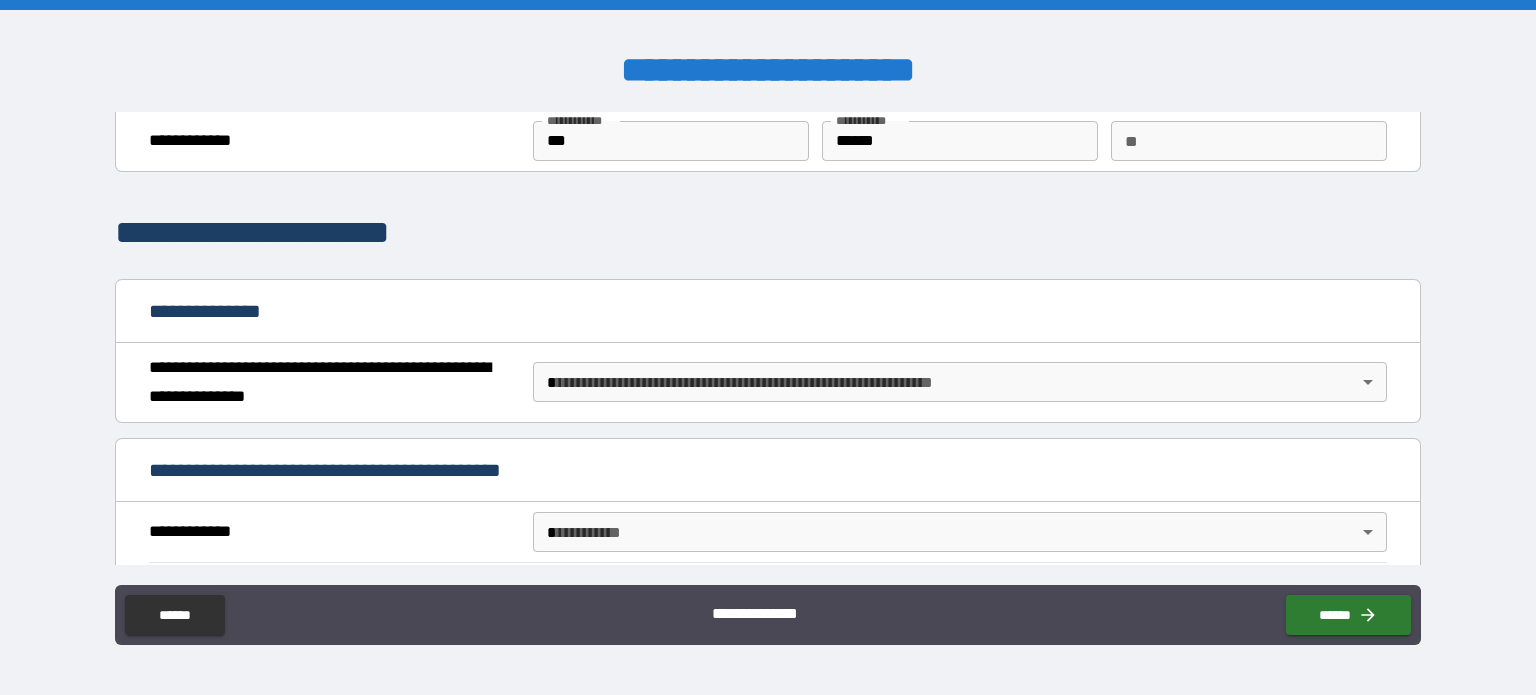 scroll, scrollTop: 100, scrollLeft: 0, axis: vertical 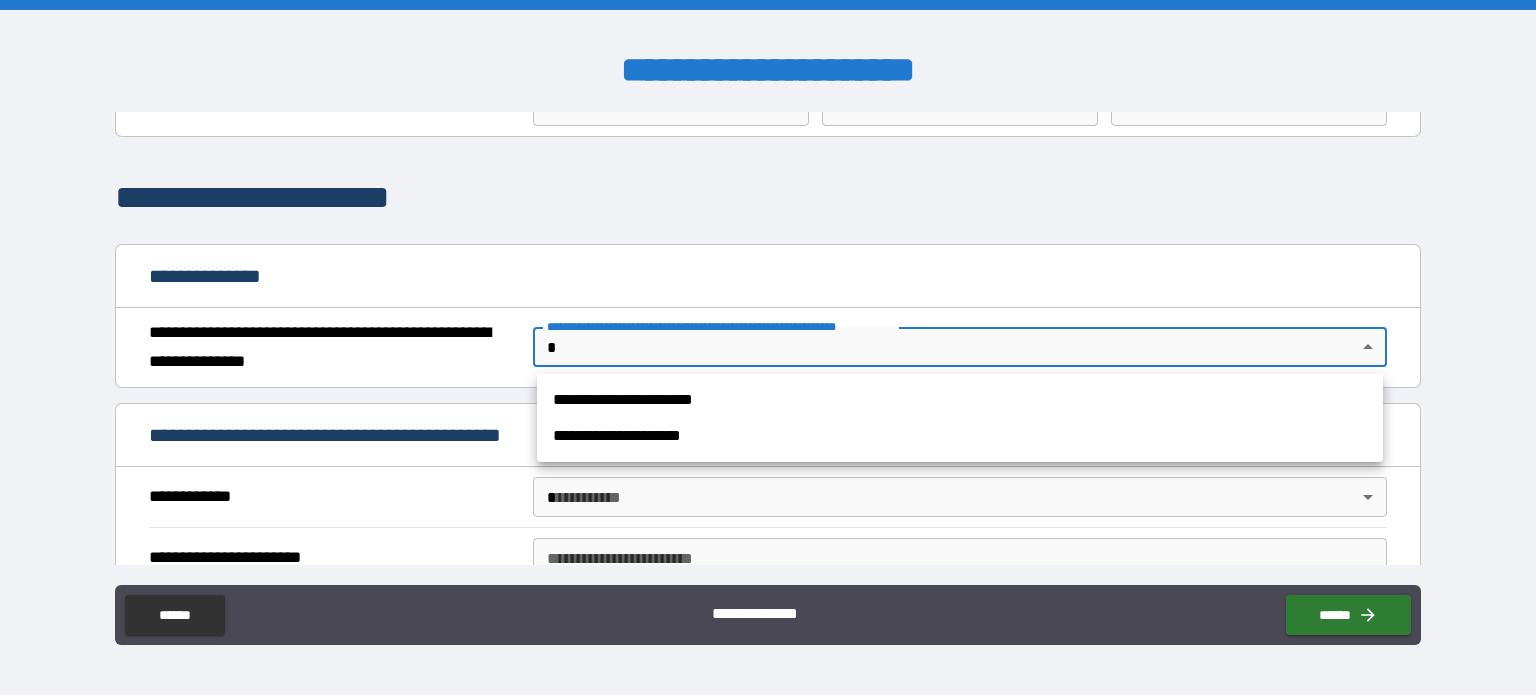 click on "**********" at bounding box center (768, 347) 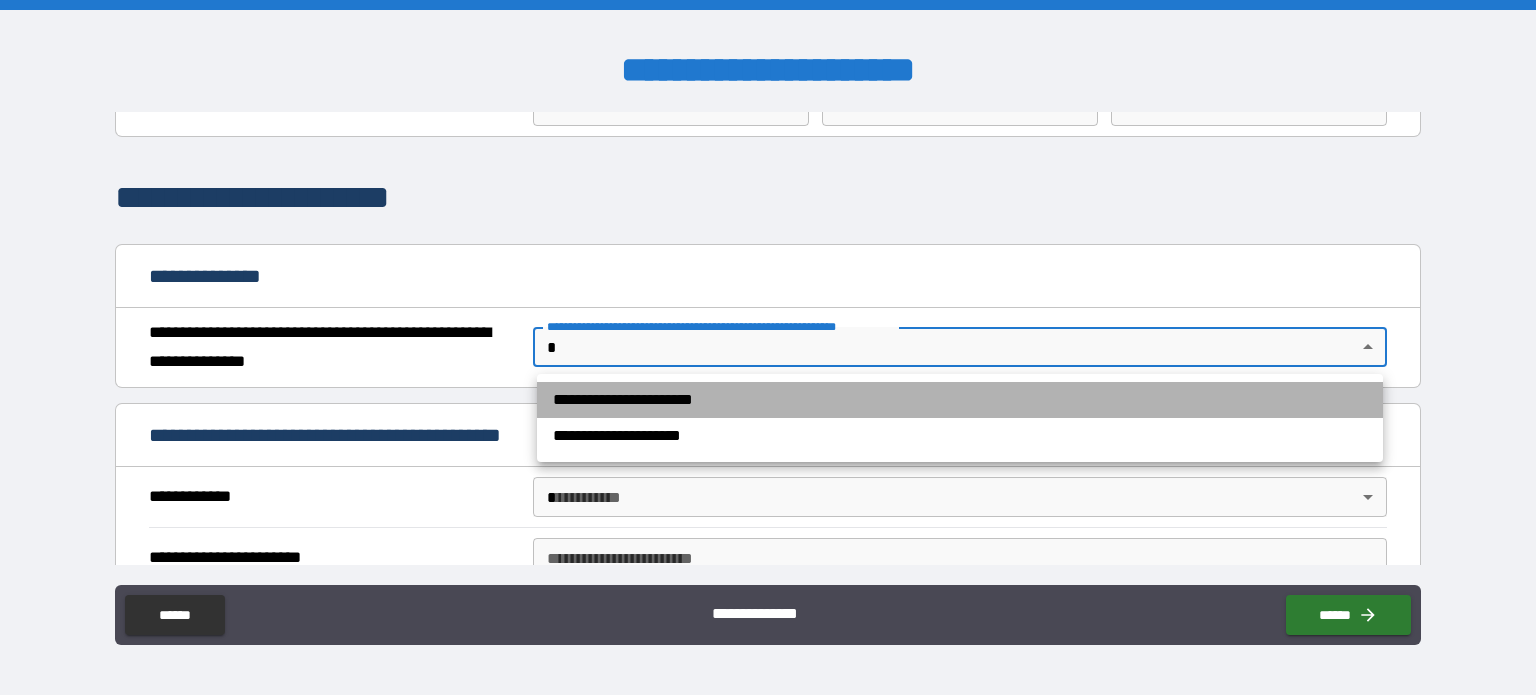 click on "**********" at bounding box center (960, 400) 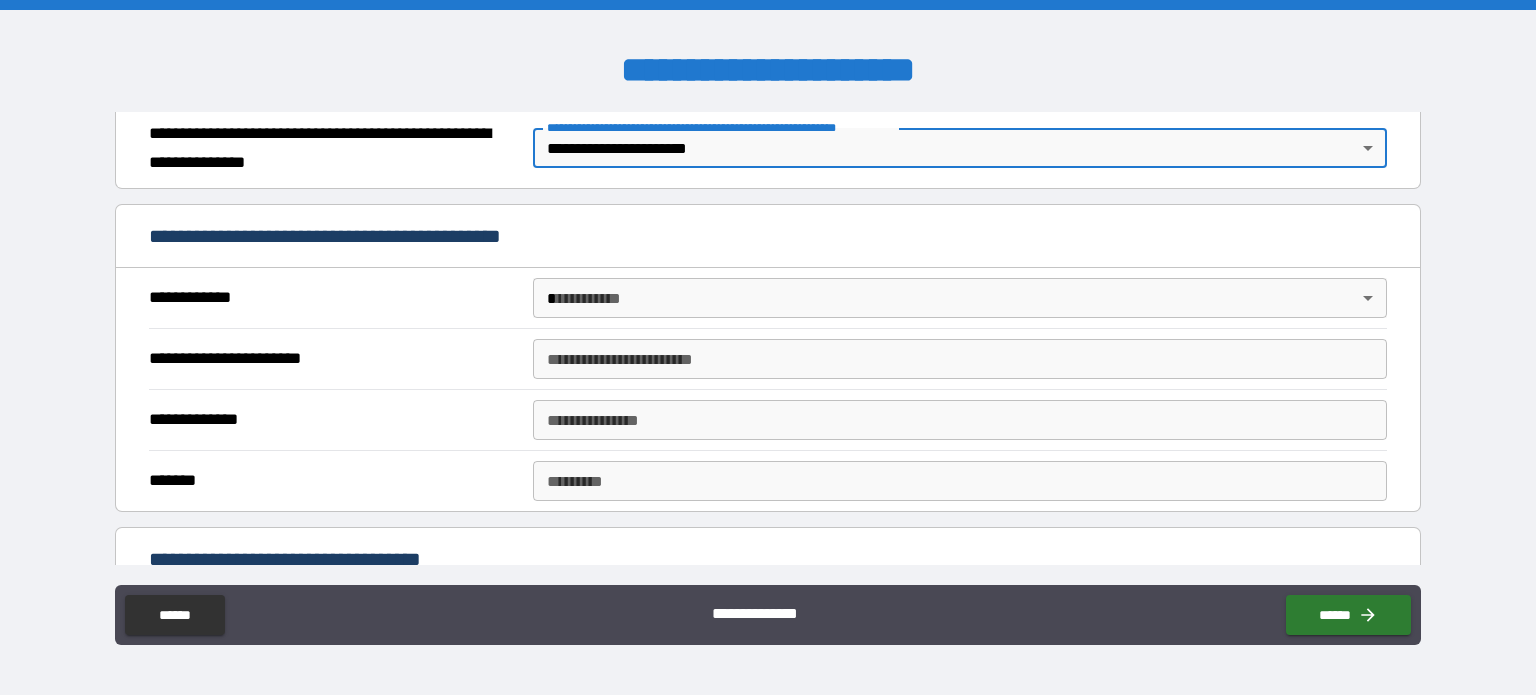 scroll, scrollTop: 300, scrollLeft: 0, axis: vertical 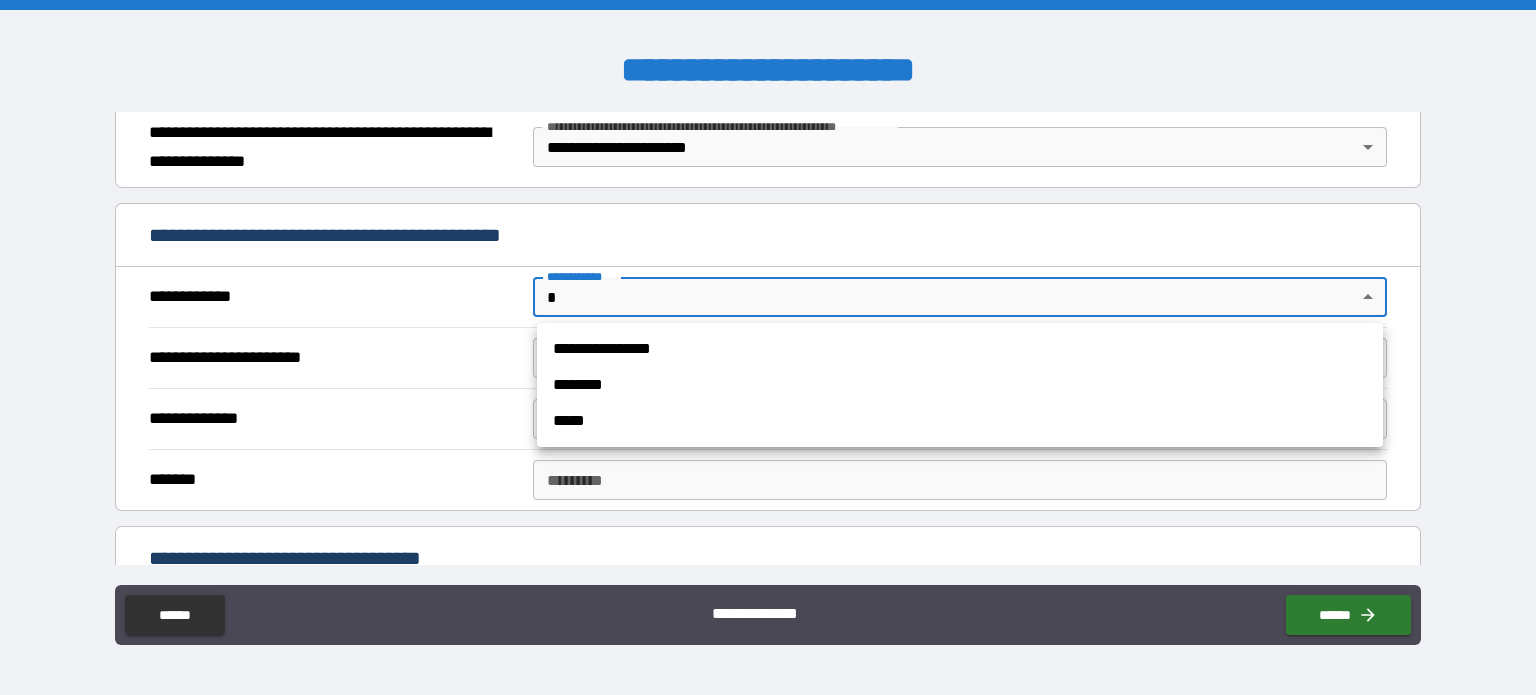 click on "**********" at bounding box center (768, 347) 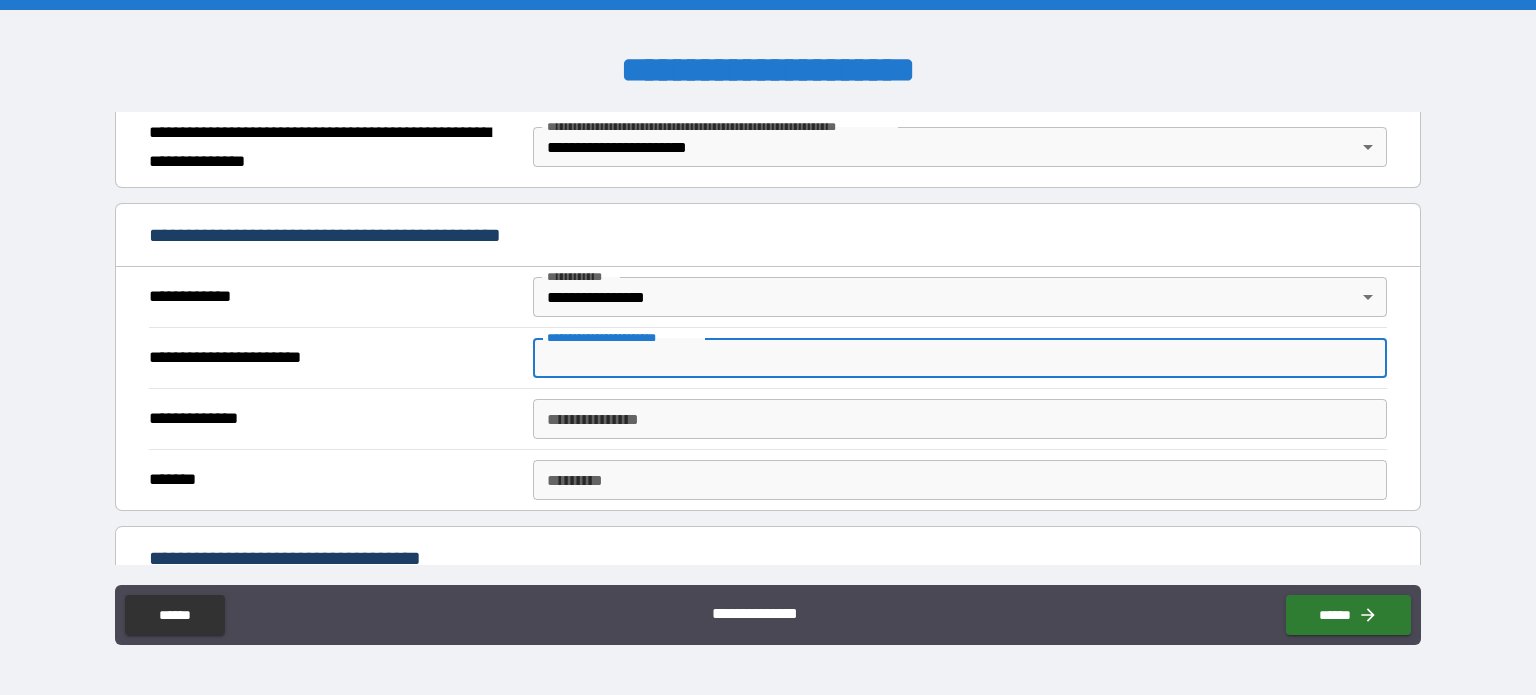 click on "**********" at bounding box center [960, 358] 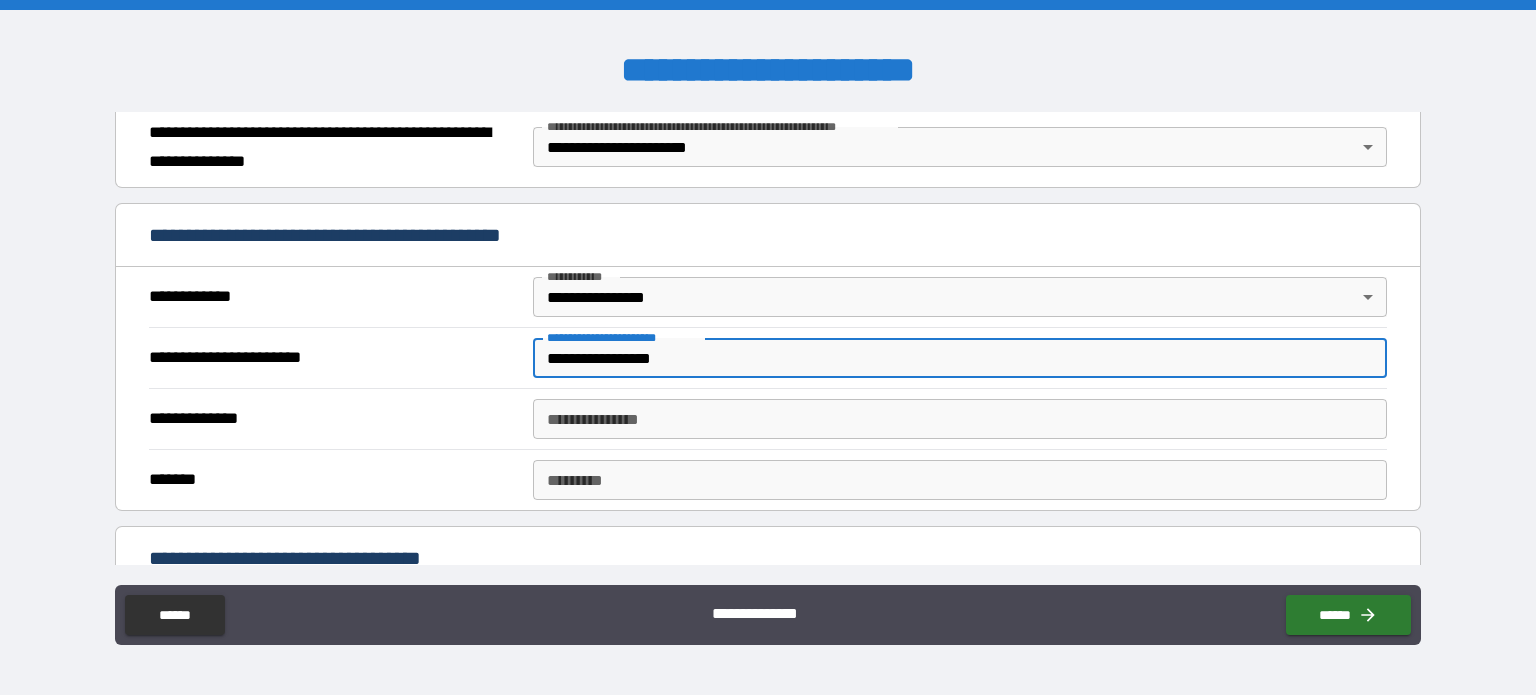 type on "**********" 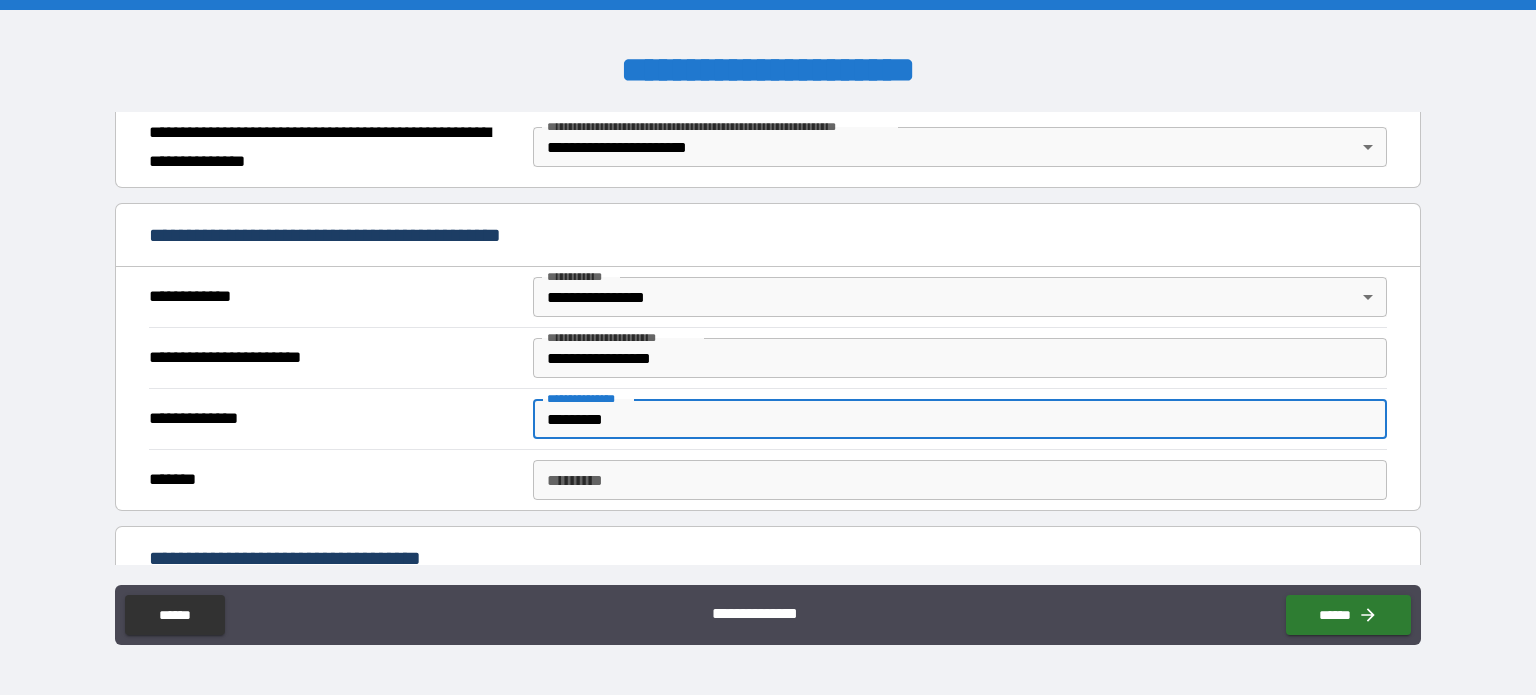 type on "*********" 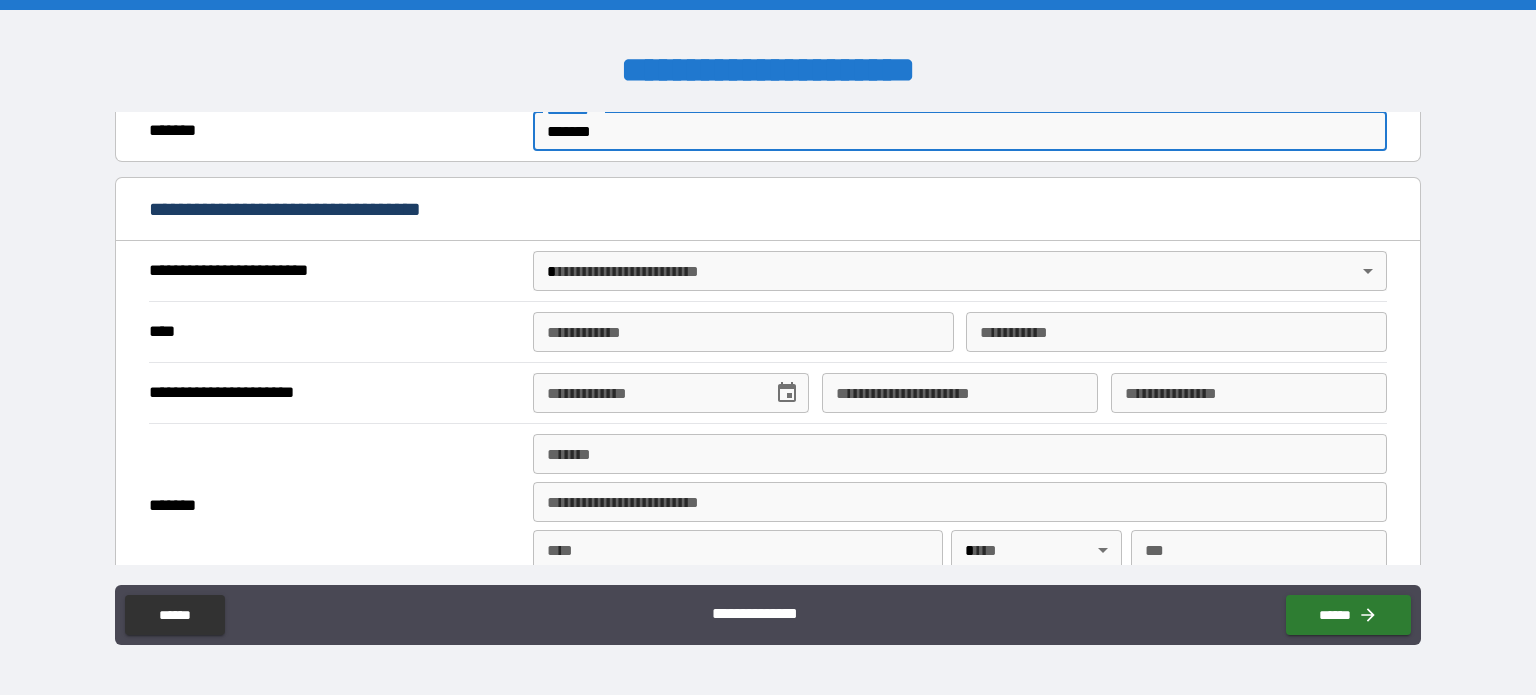 scroll, scrollTop: 700, scrollLeft: 0, axis: vertical 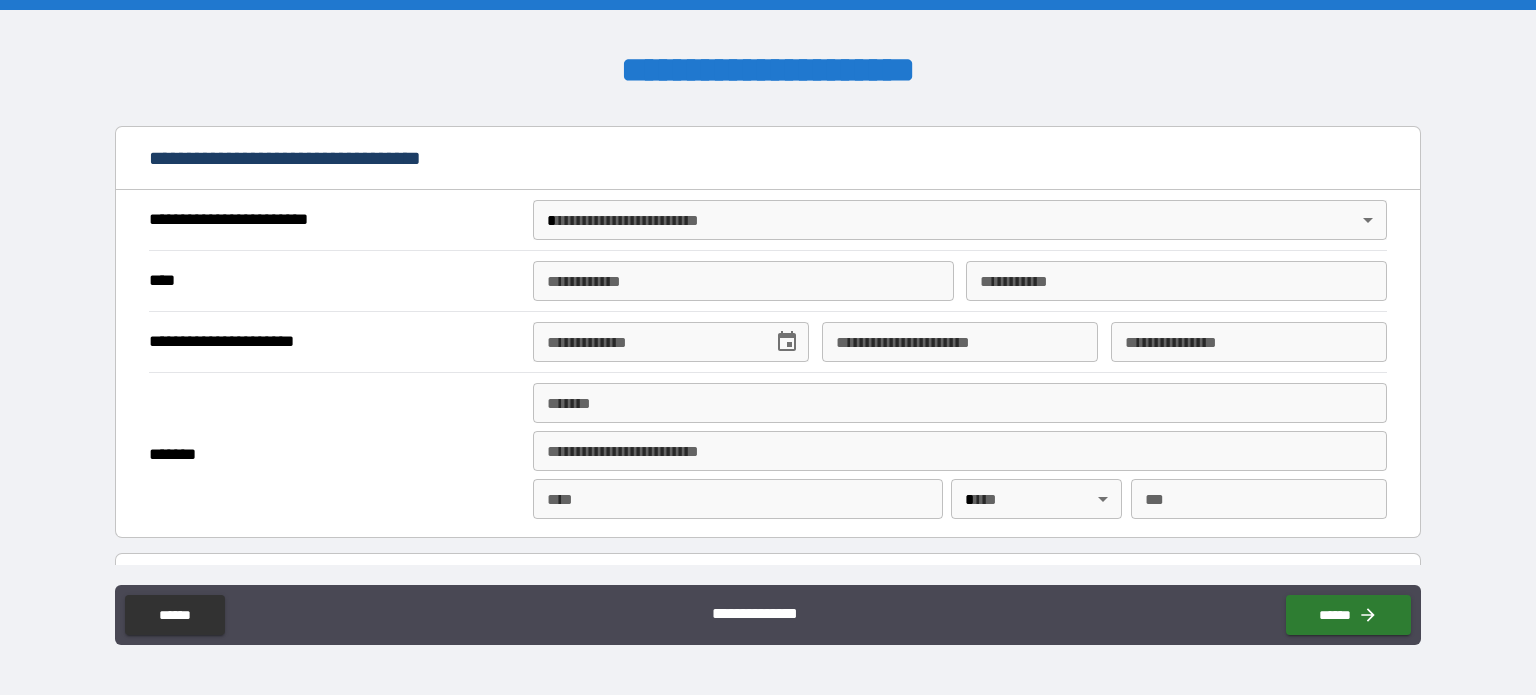 type on "*******" 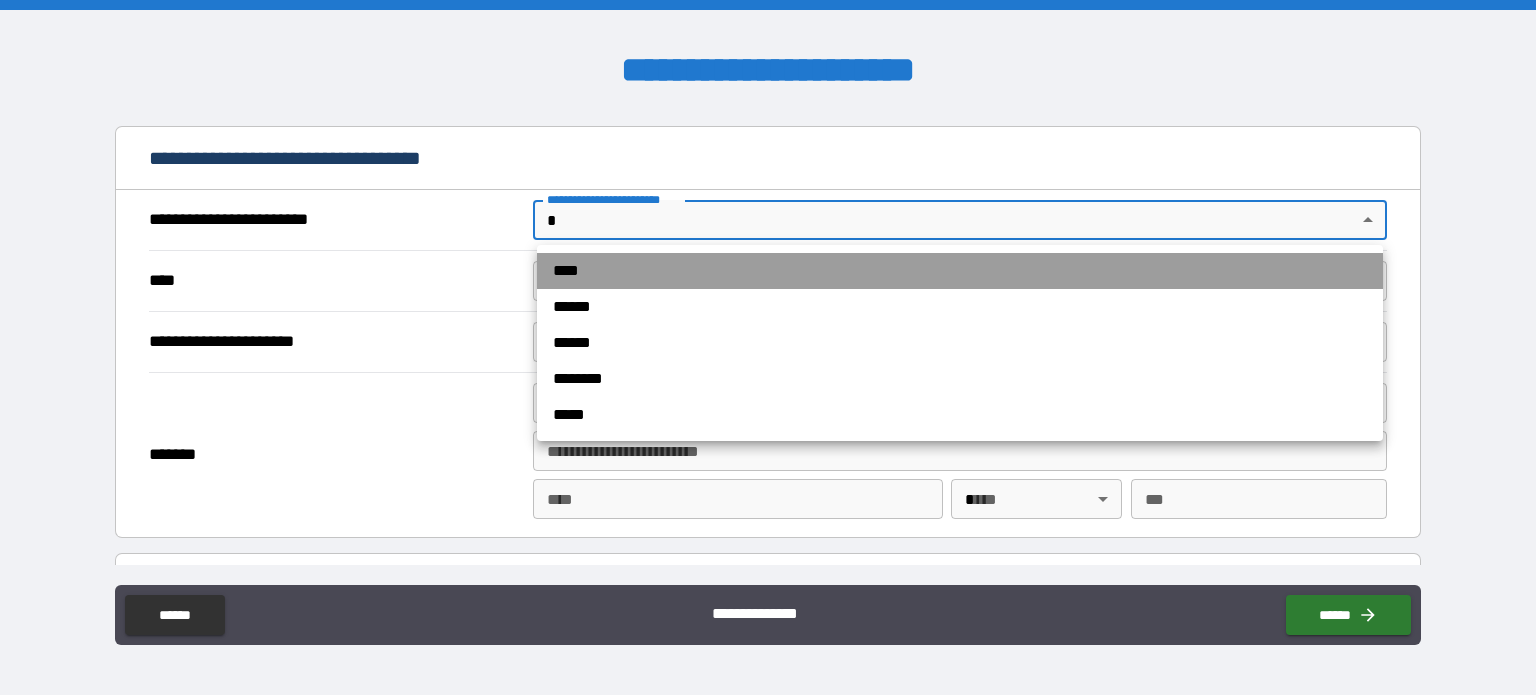 click on "****" at bounding box center (960, 271) 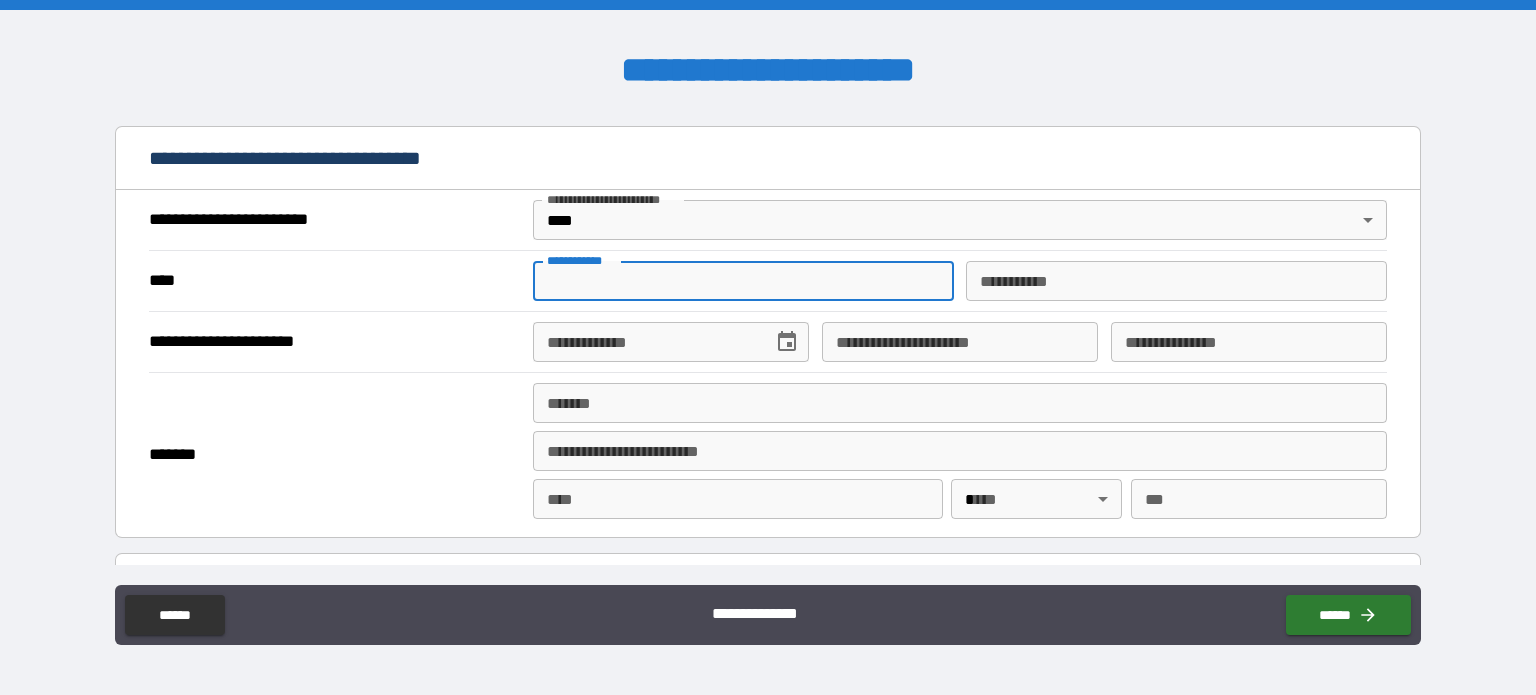 click on "**********" at bounding box center [743, 281] 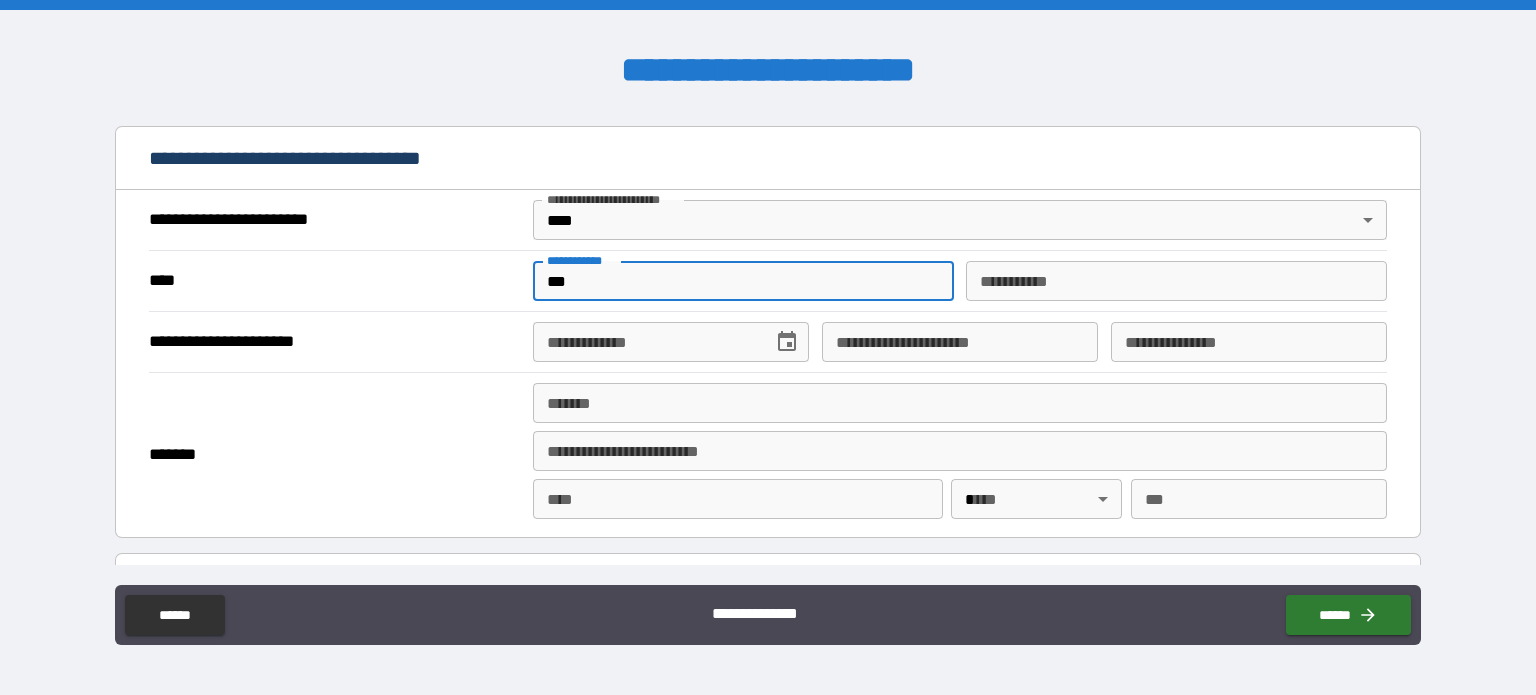 type on "***" 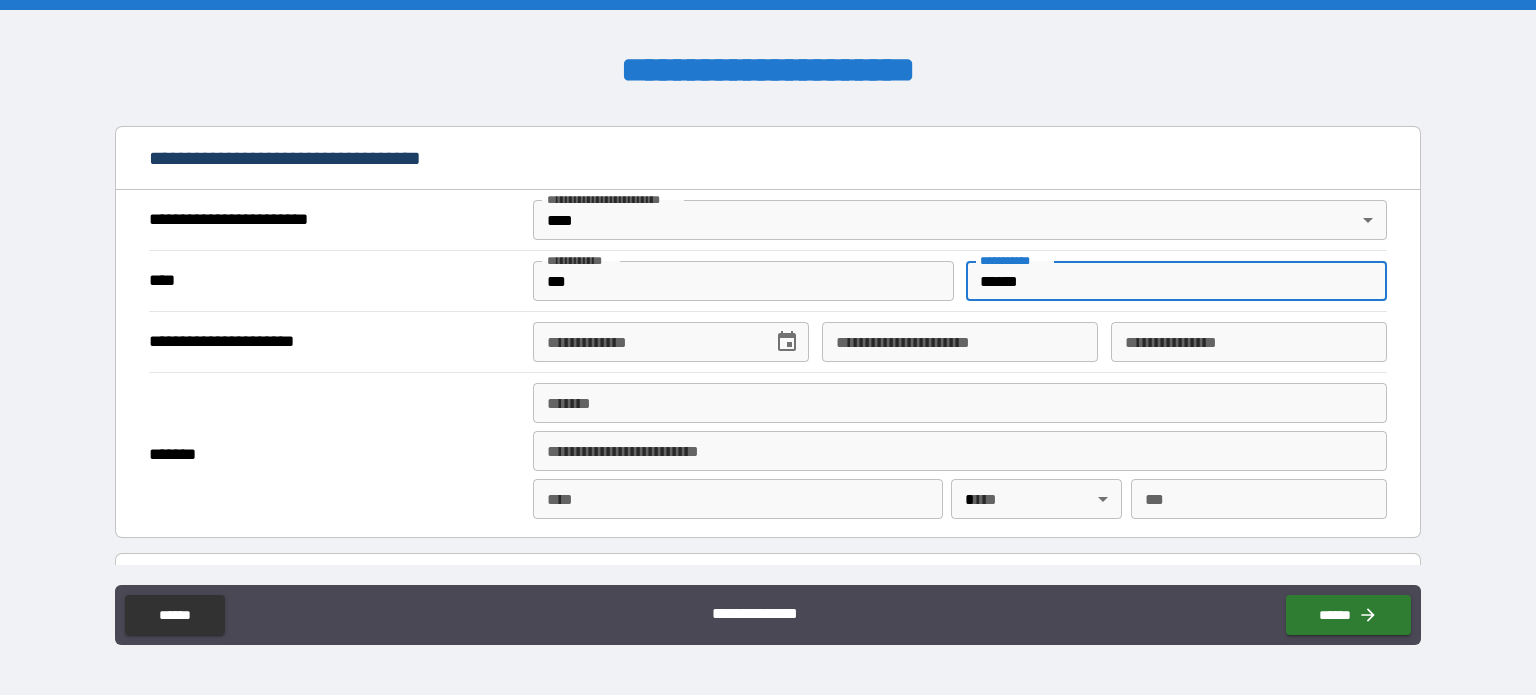 type on "******" 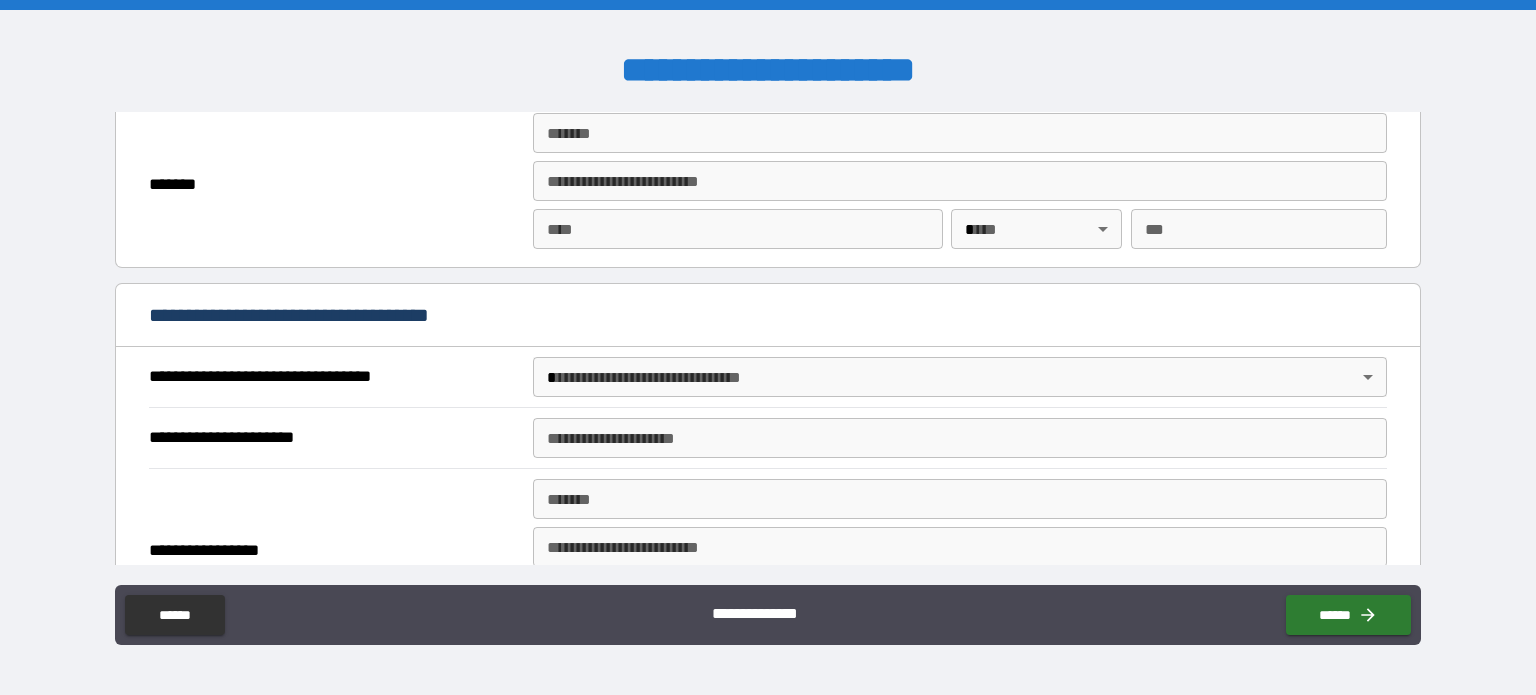 scroll, scrollTop: 1000, scrollLeft: 0, axis: vertical 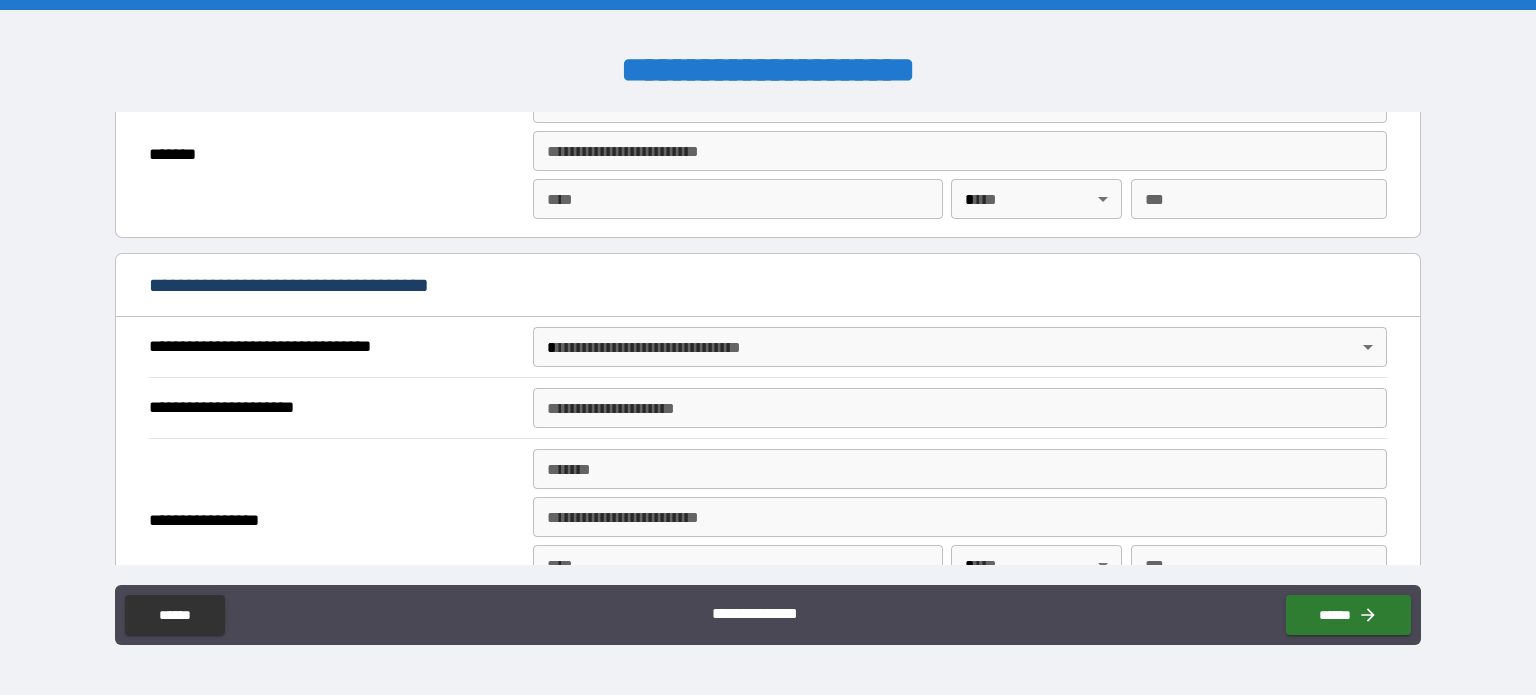 type on "**********" 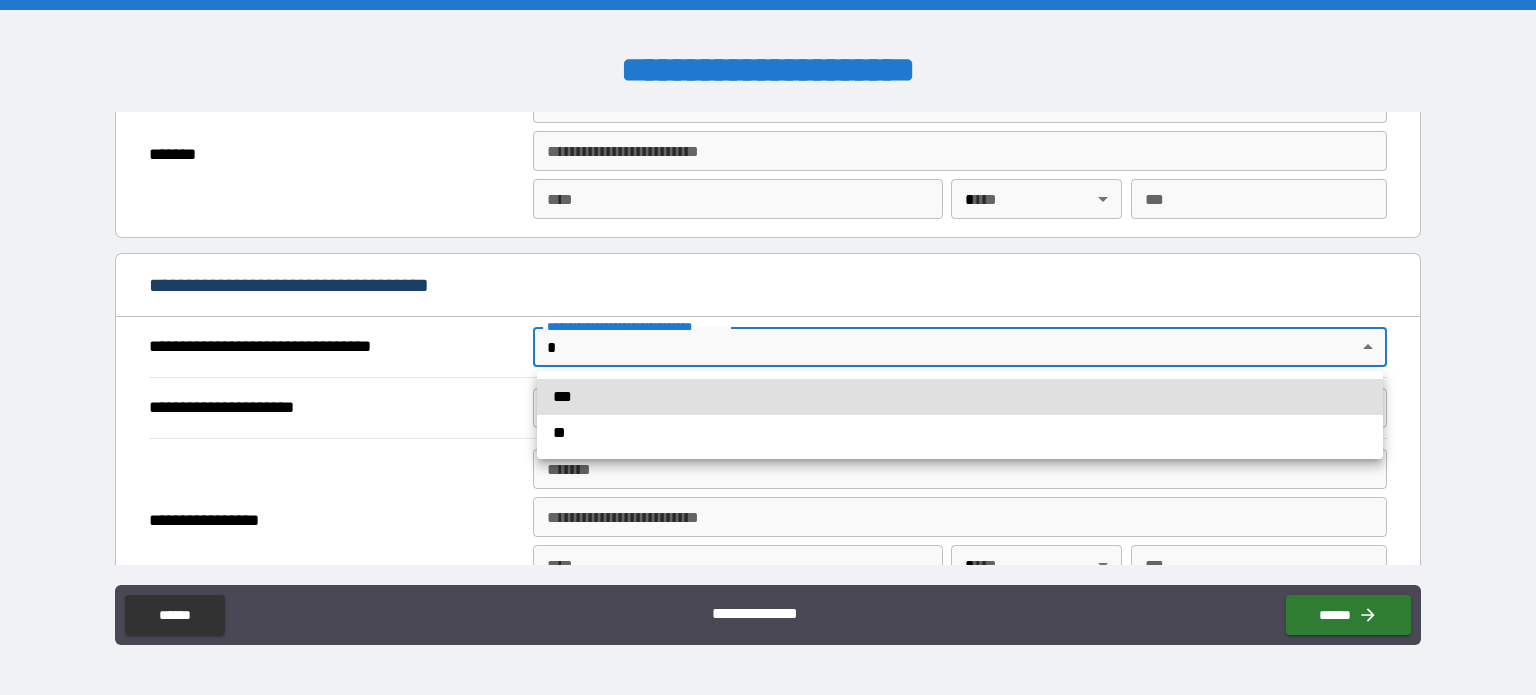 click on "**********" at bounding box center (768, 347) 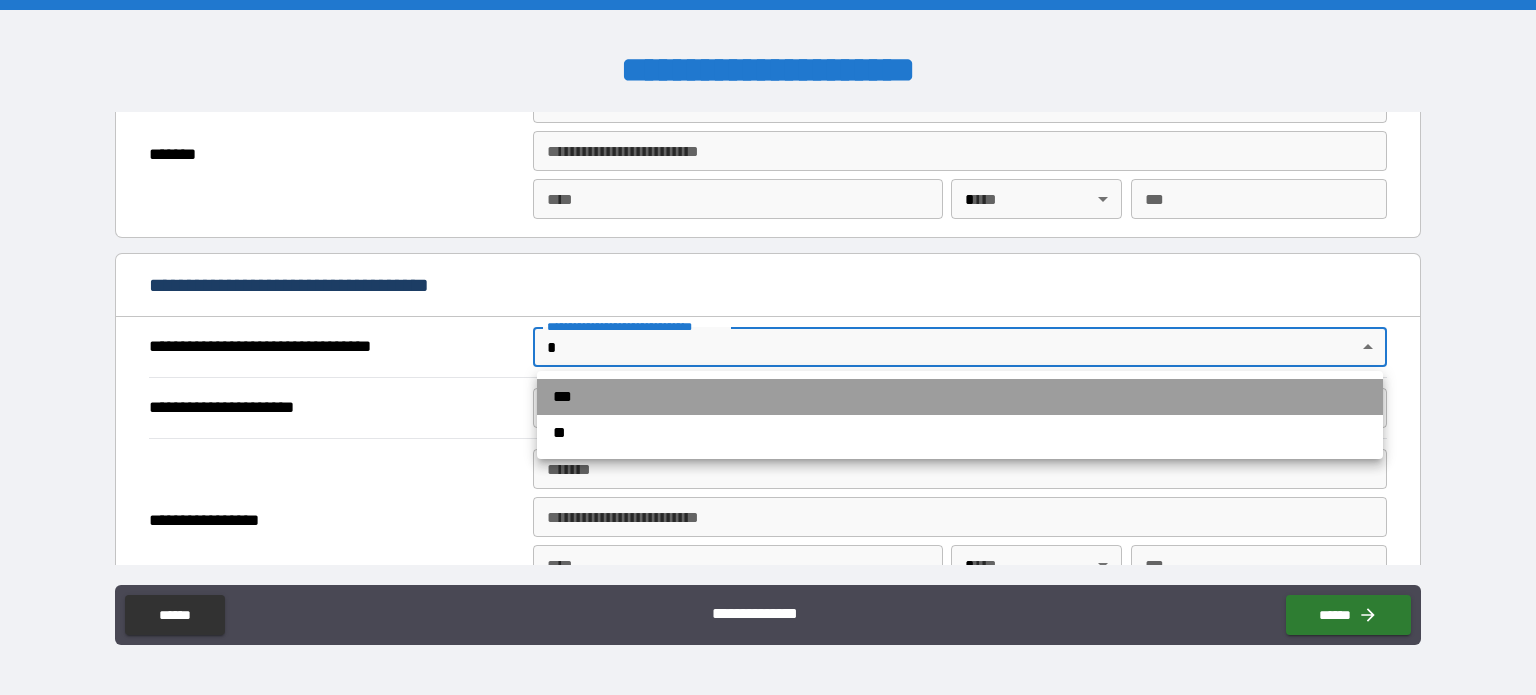 click on "***" at bounding box center [960, 397] 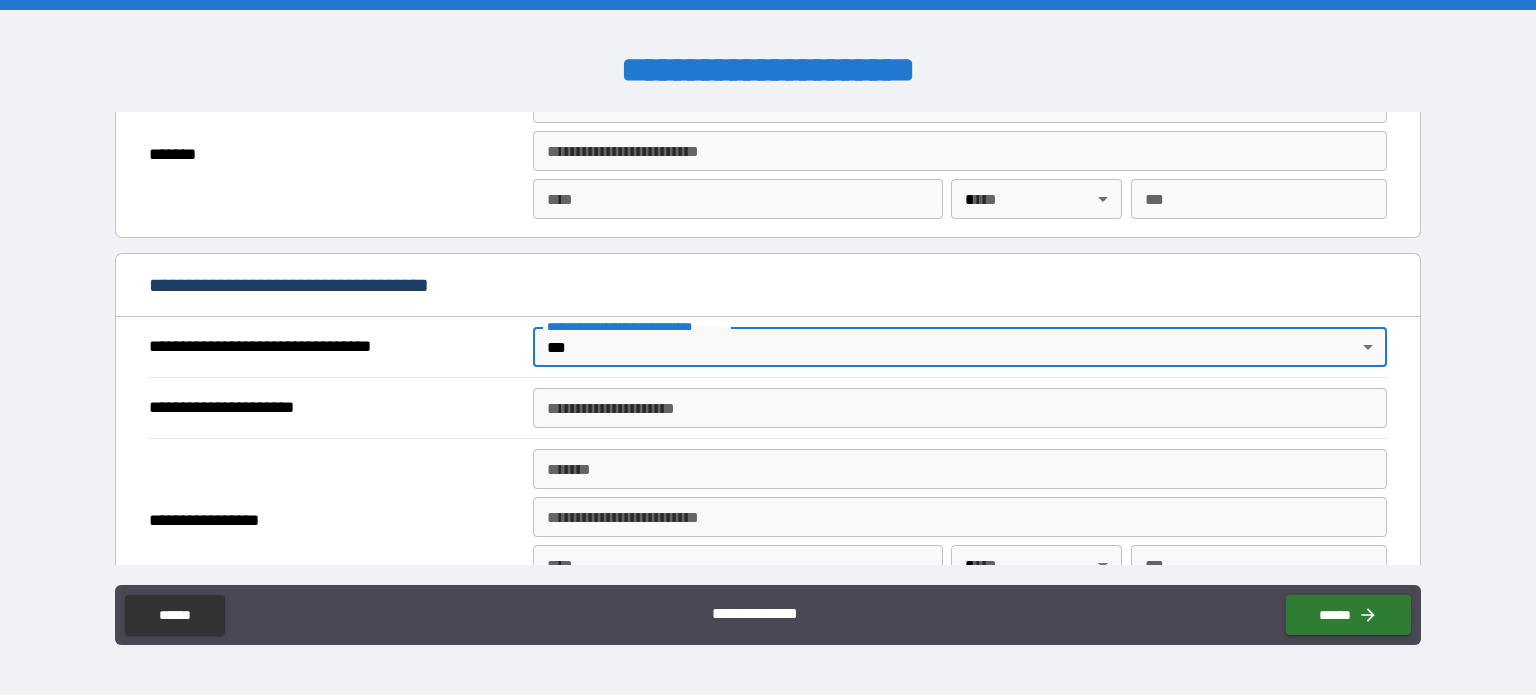 click on "**********" at bounding box center [960, 408] 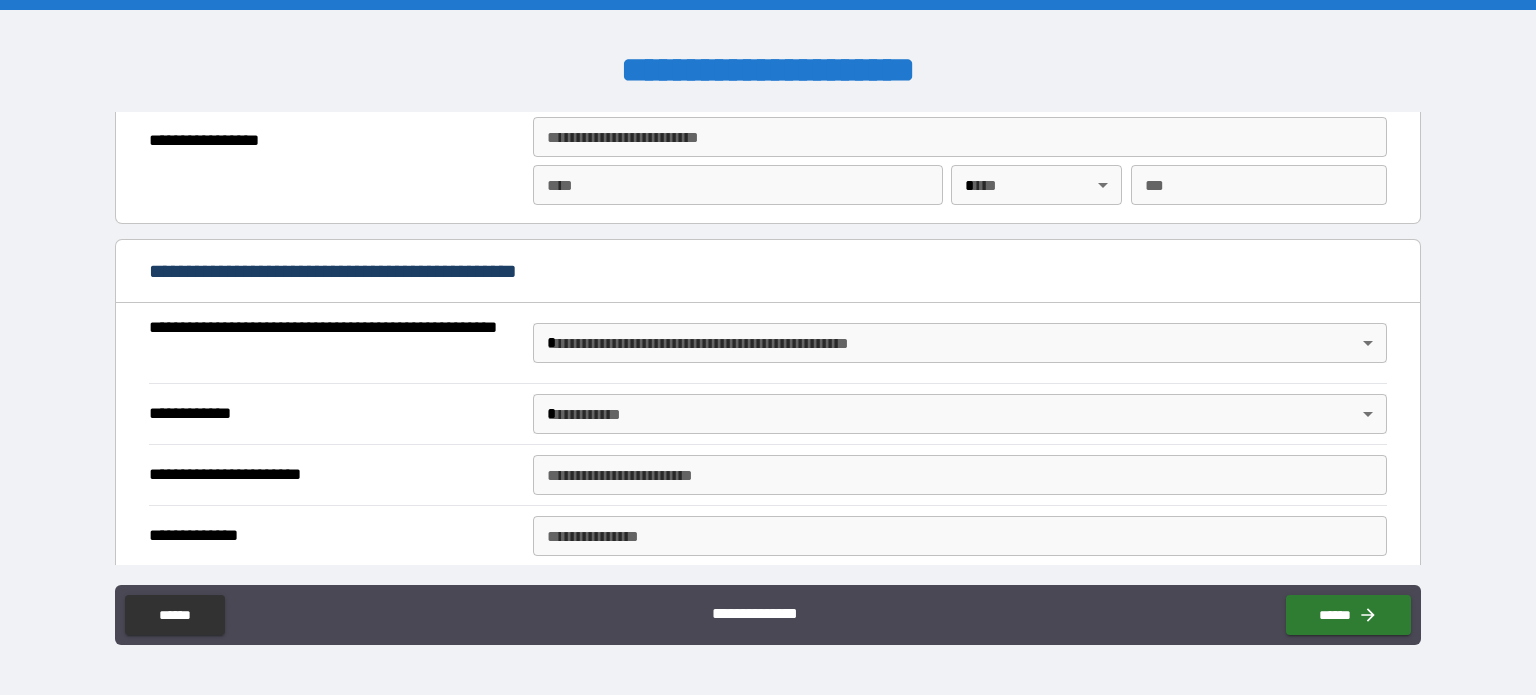 scroll, scrollTop: 1400, scrollLeft: 0, axis: vertical 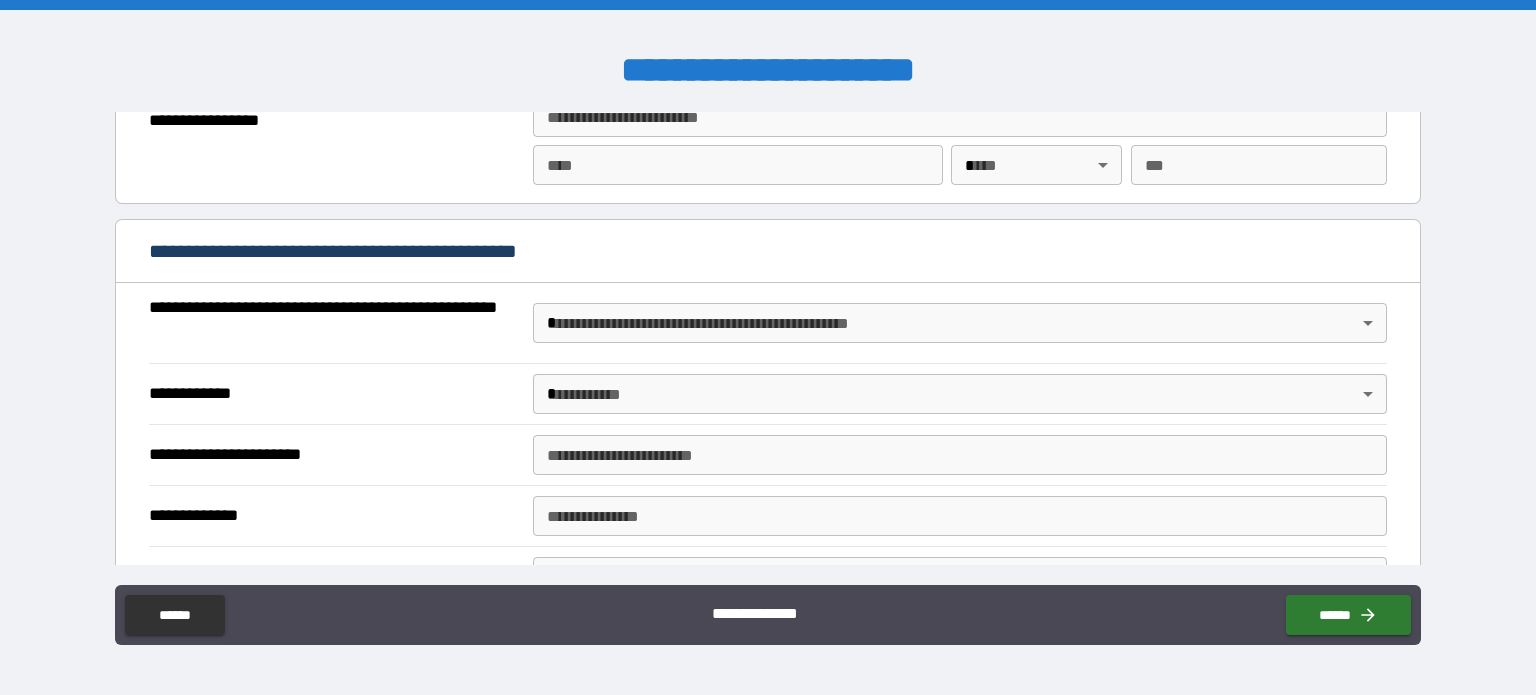 type on "***" 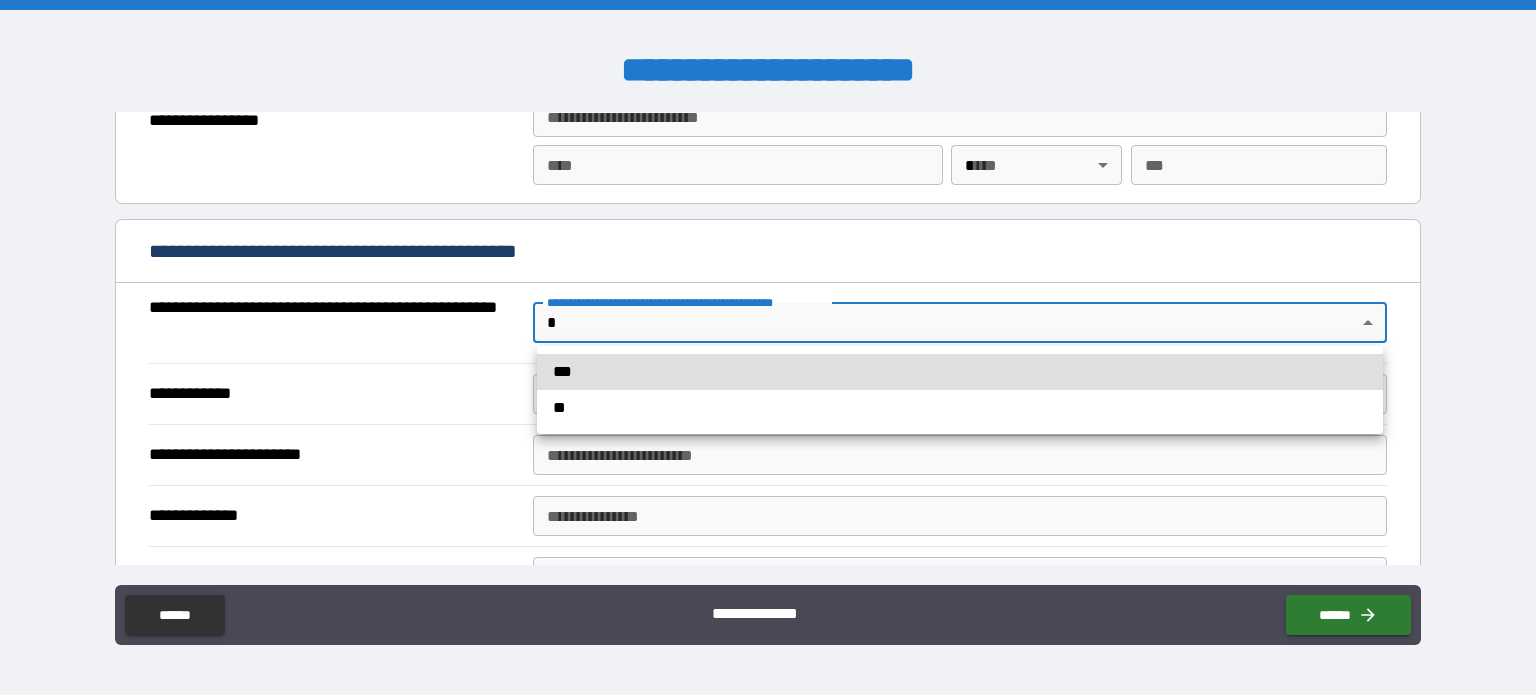 click on "**" at bounding box center [960, 408] 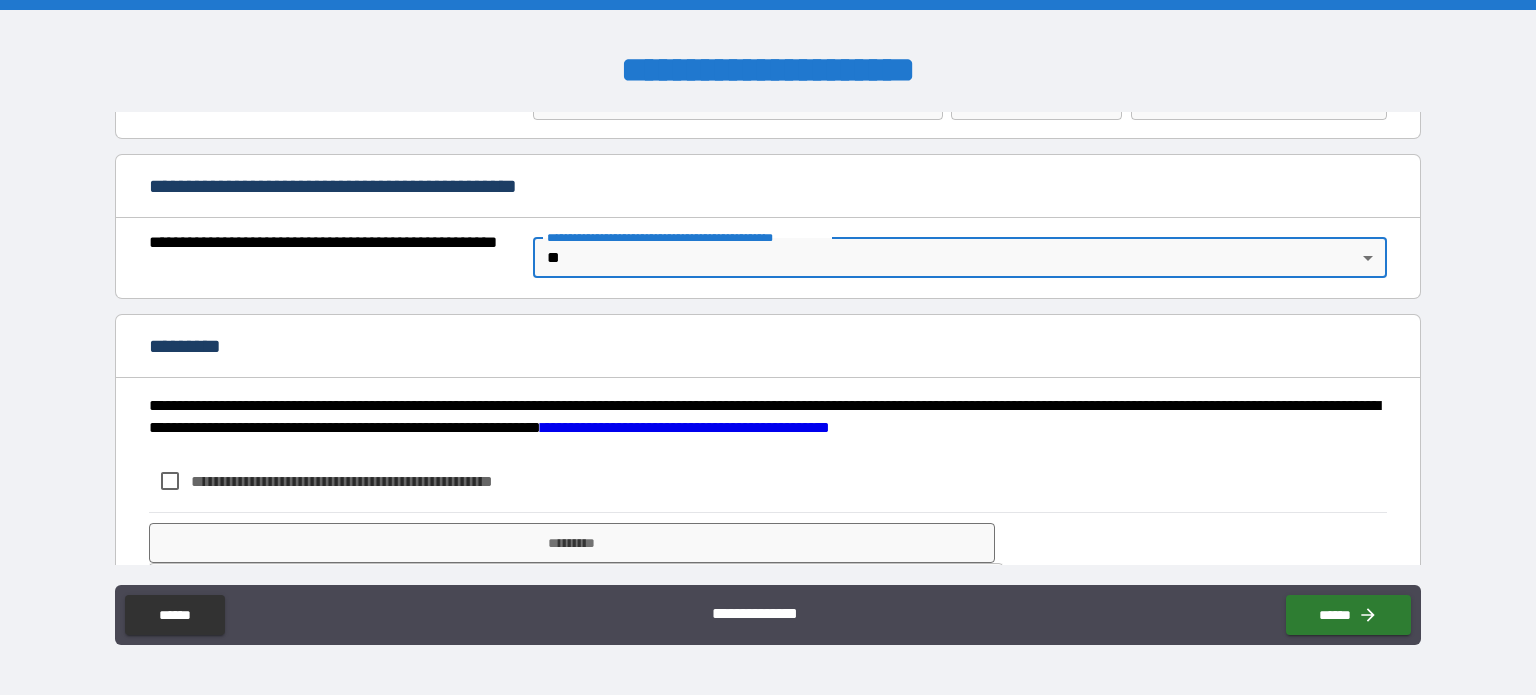 scroll, scrollTop: 1500, scrollLeft: 0, axis: vertical 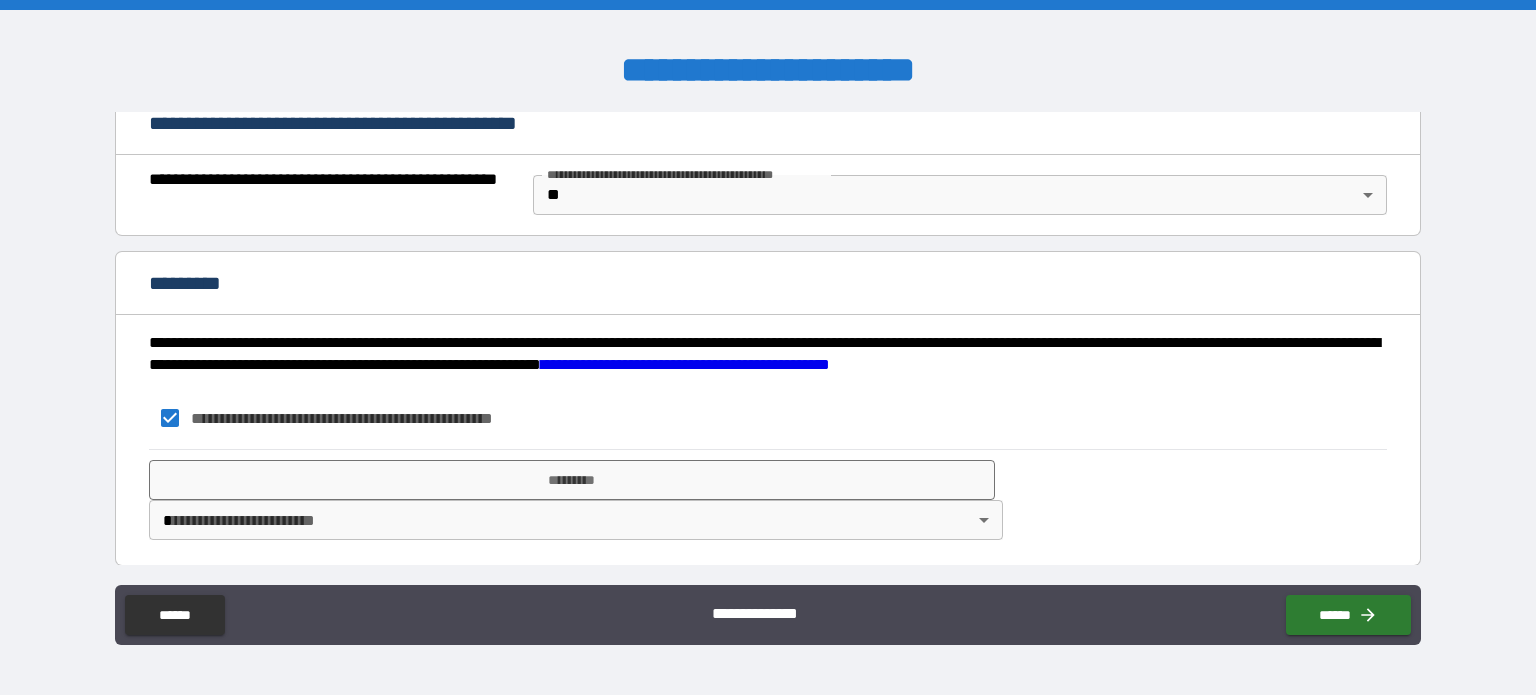 click on "**********" at bounding box center [768, 347] 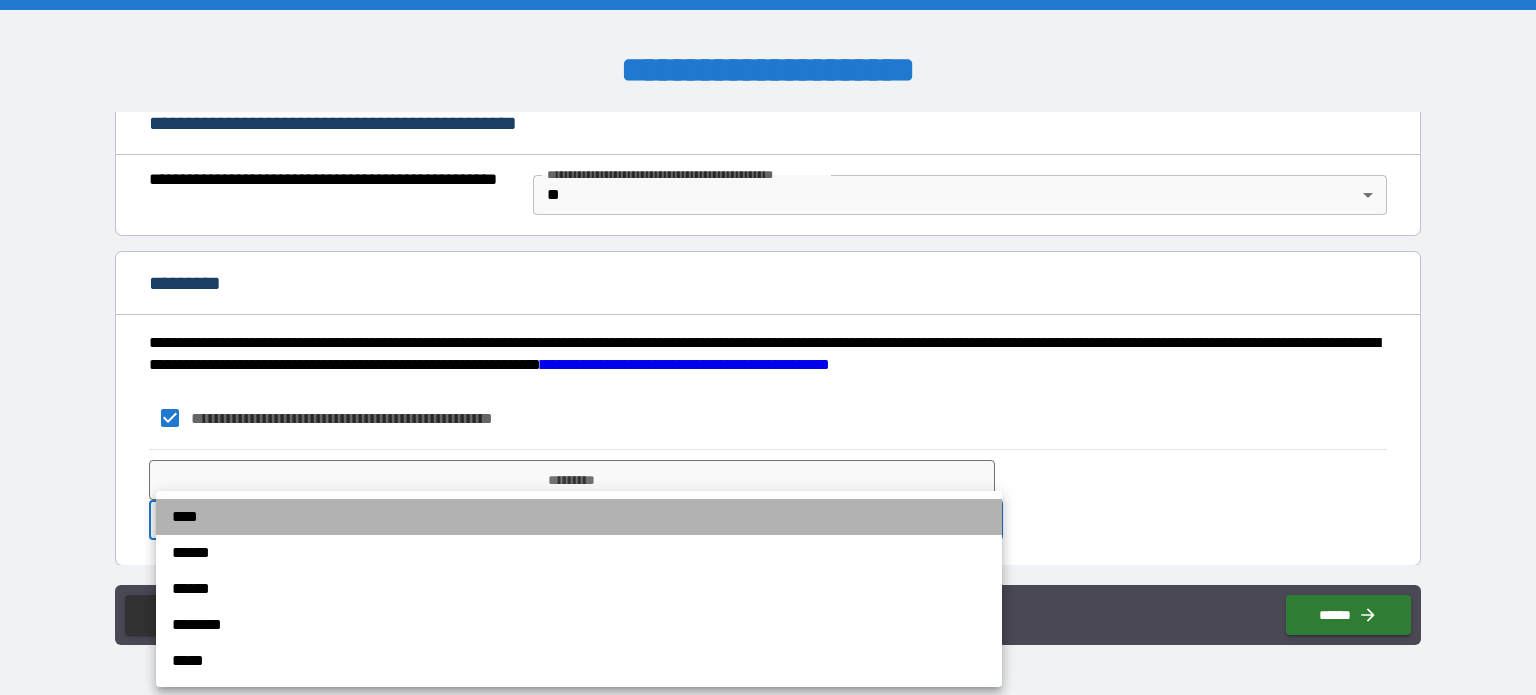 click on "****" at bounding box center [579, 517] 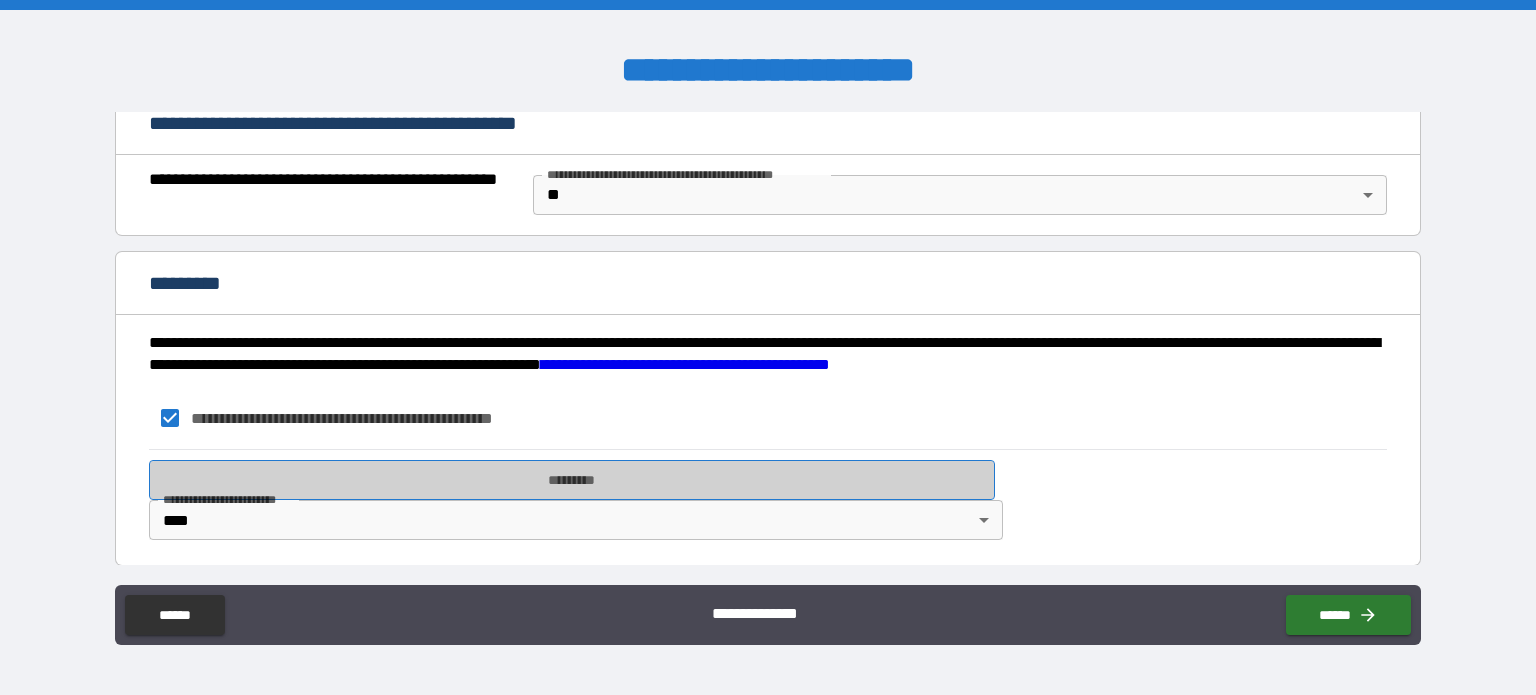 click on "*********" at bounding box center [572, 480] 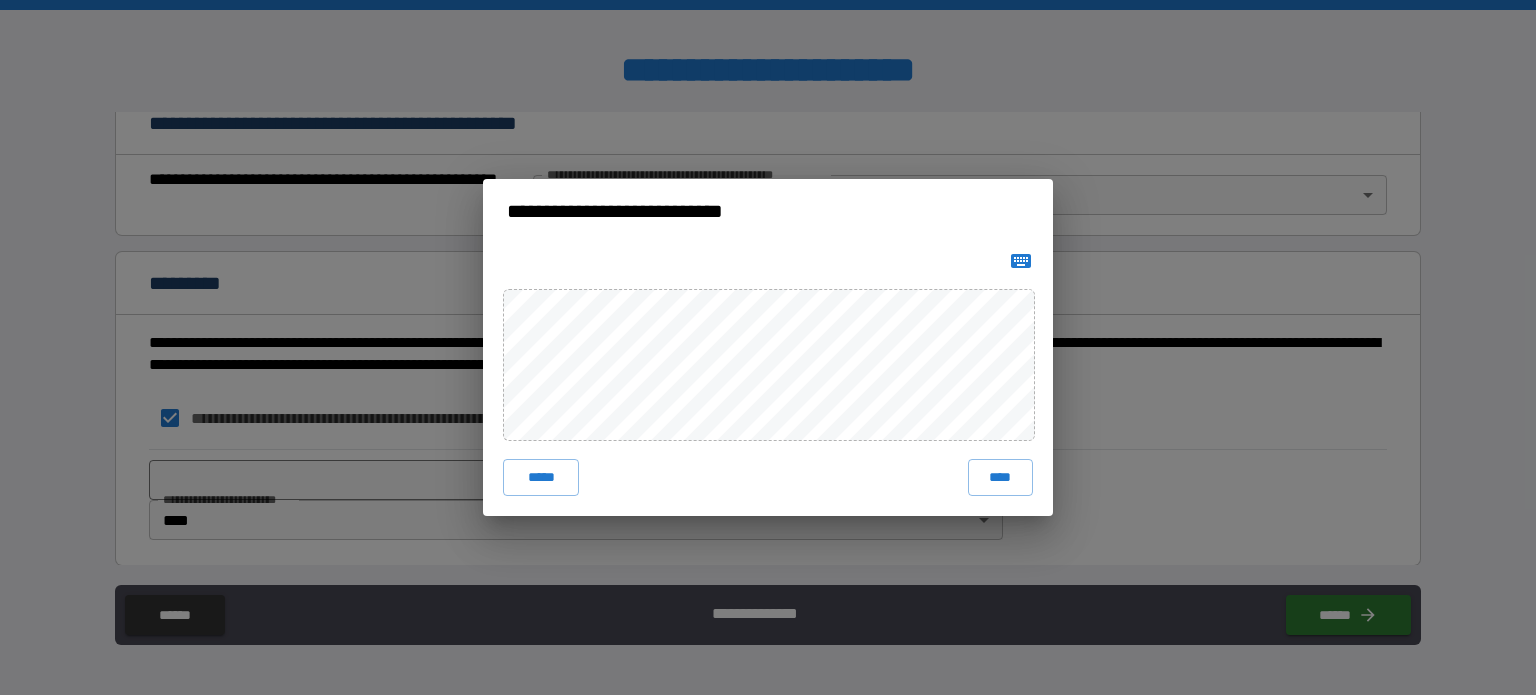 click 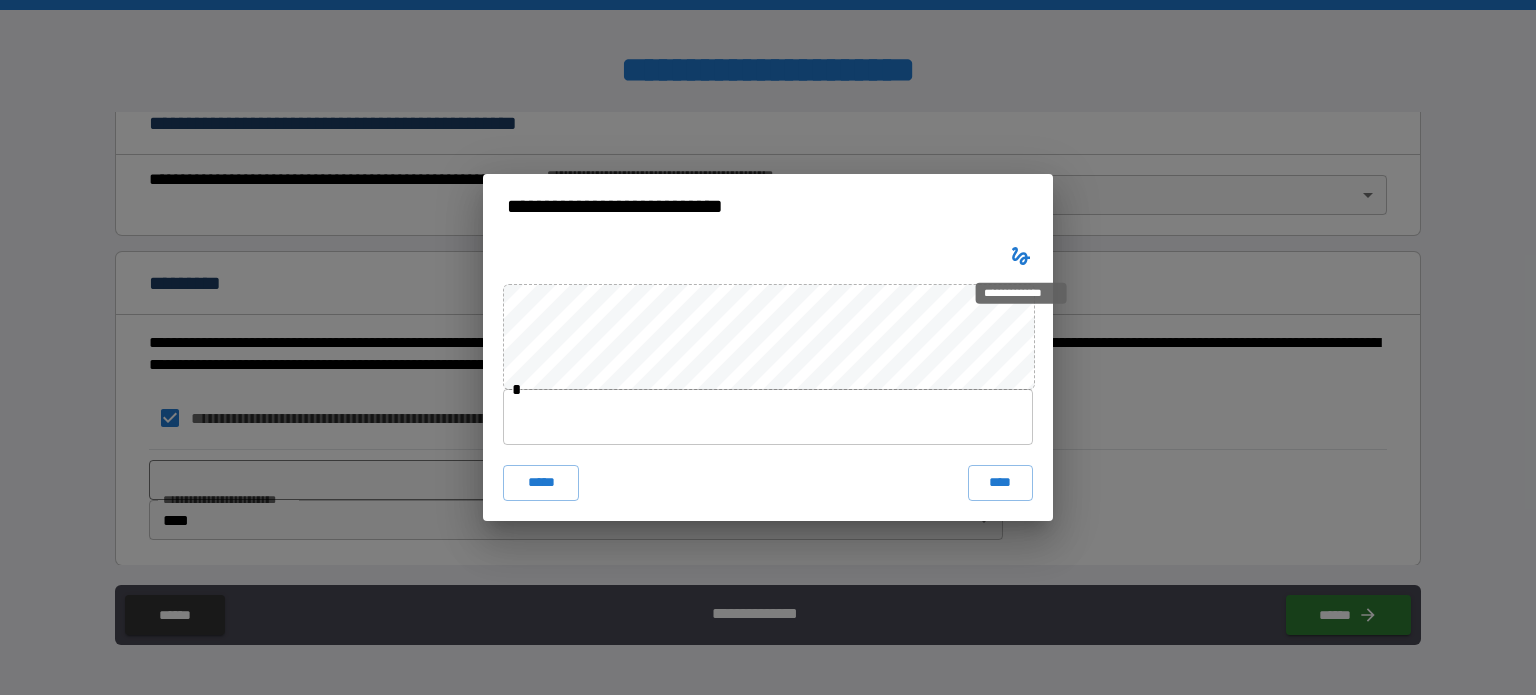 type 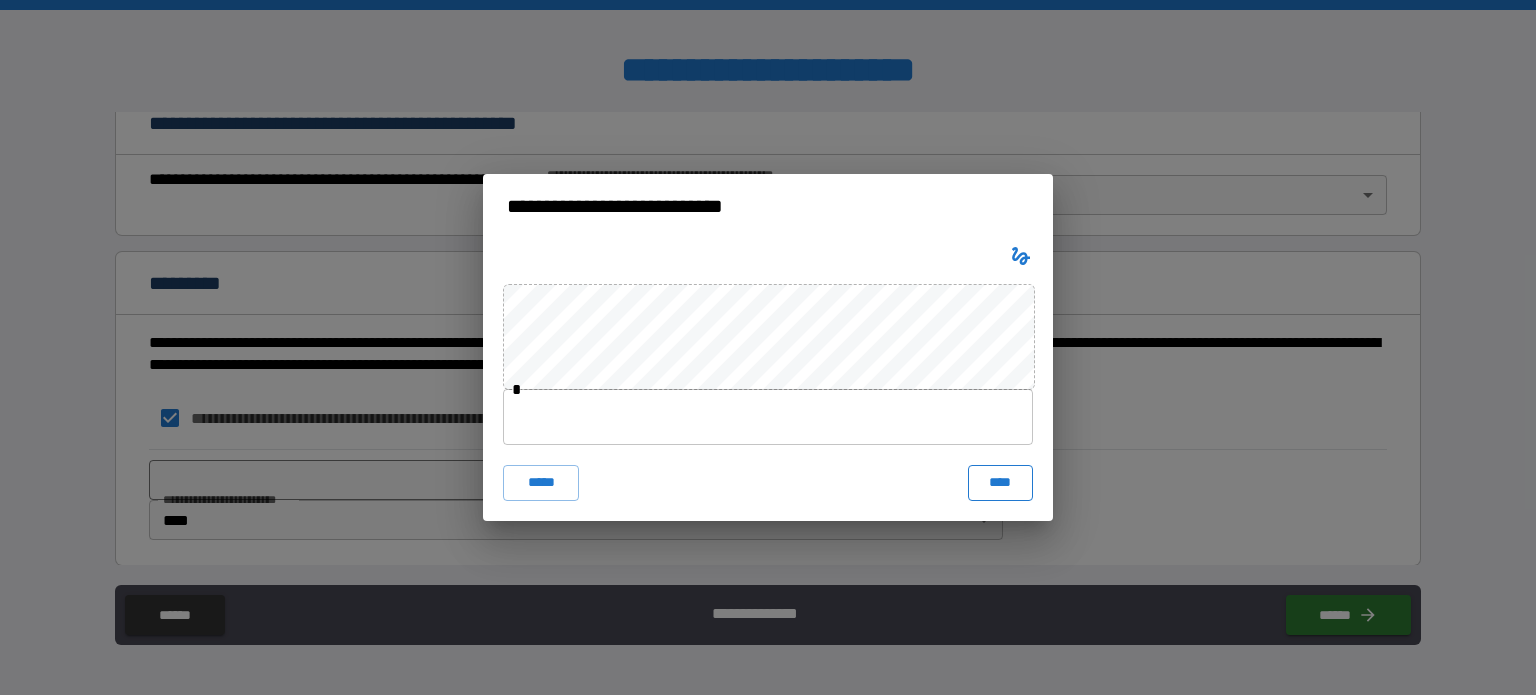 click on "****" at bounding box center (1000, 483) 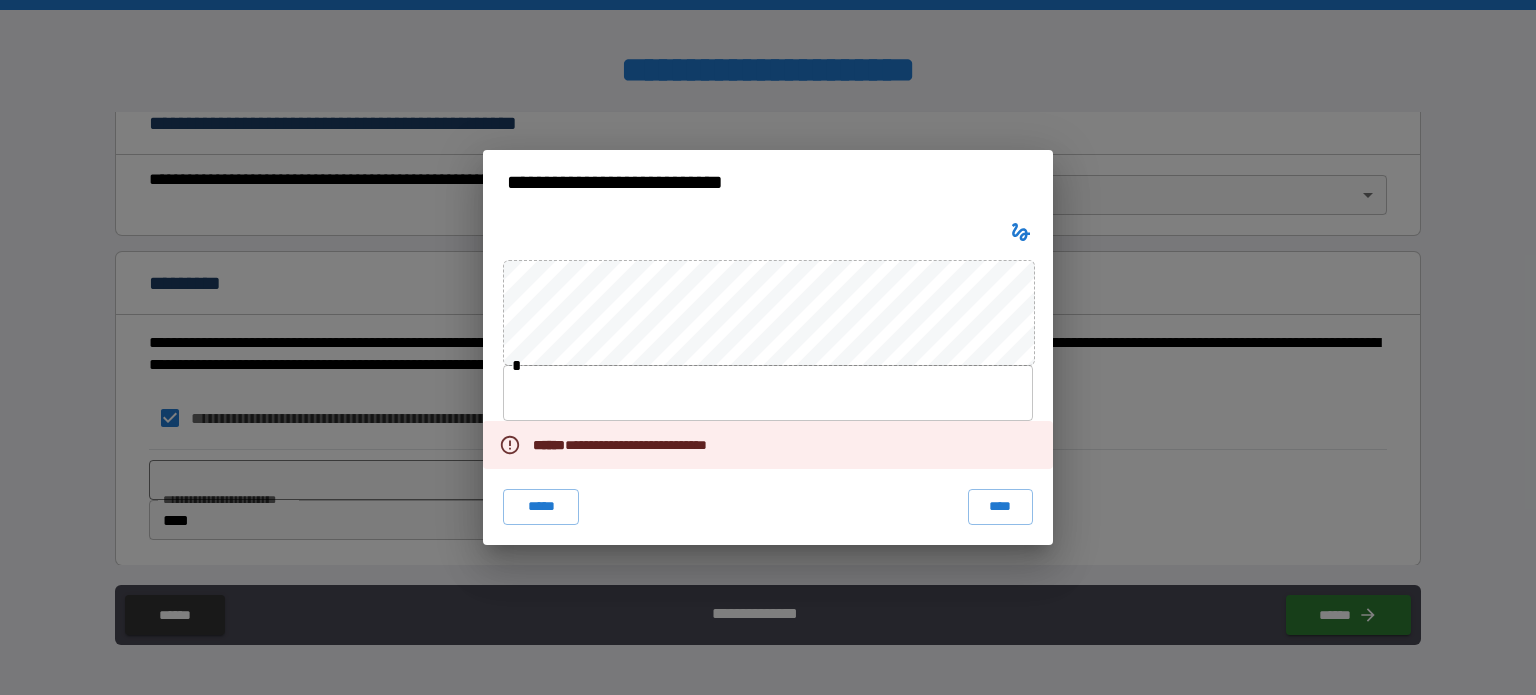 click on "**********" at bounding box center (630, 445) 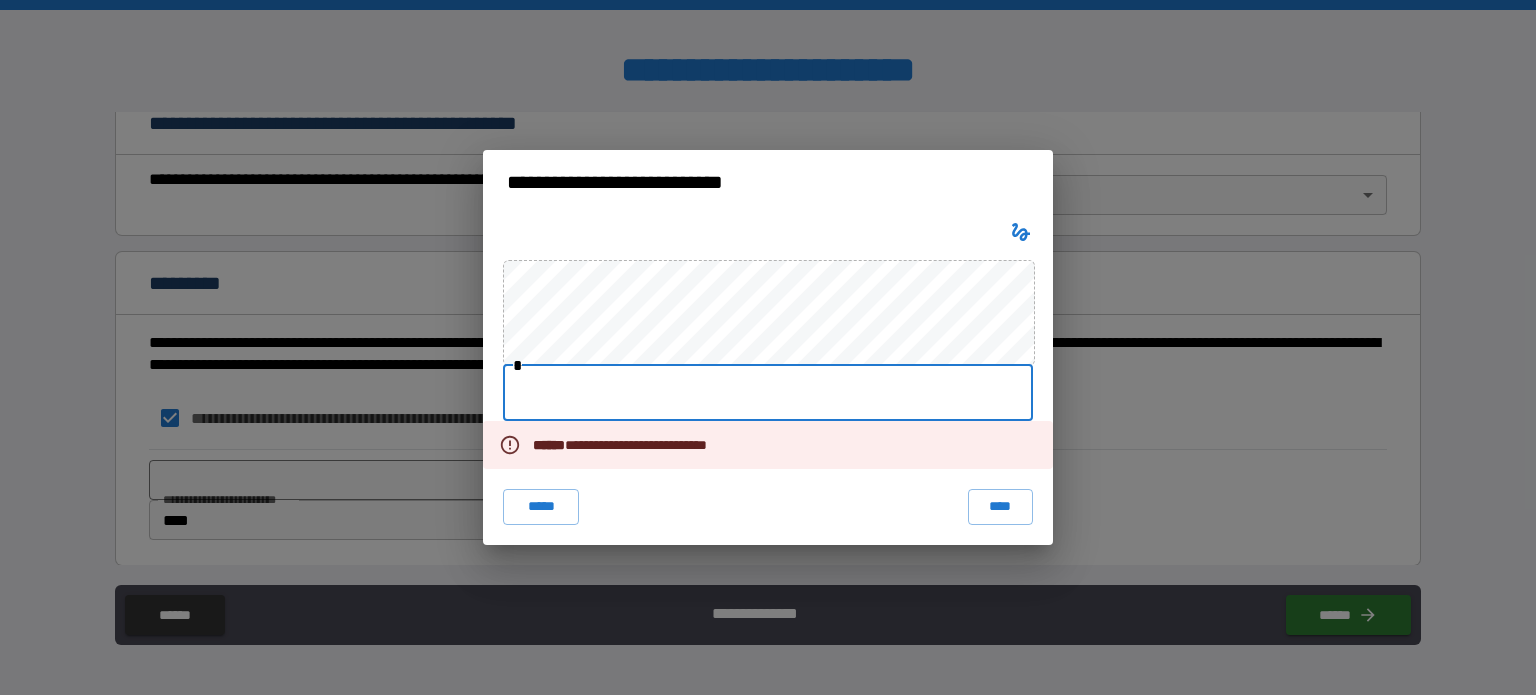 click at bounding box center [768, 393] 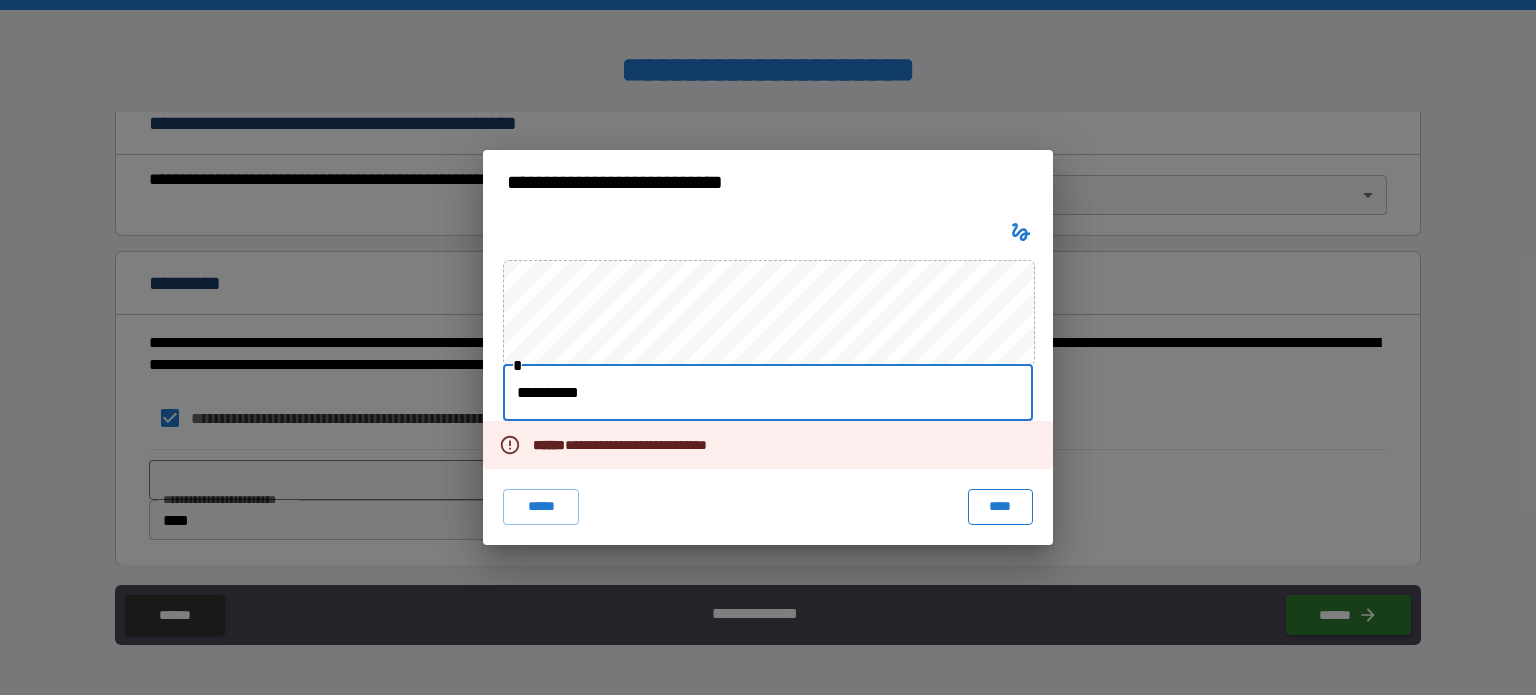 type on "**********" 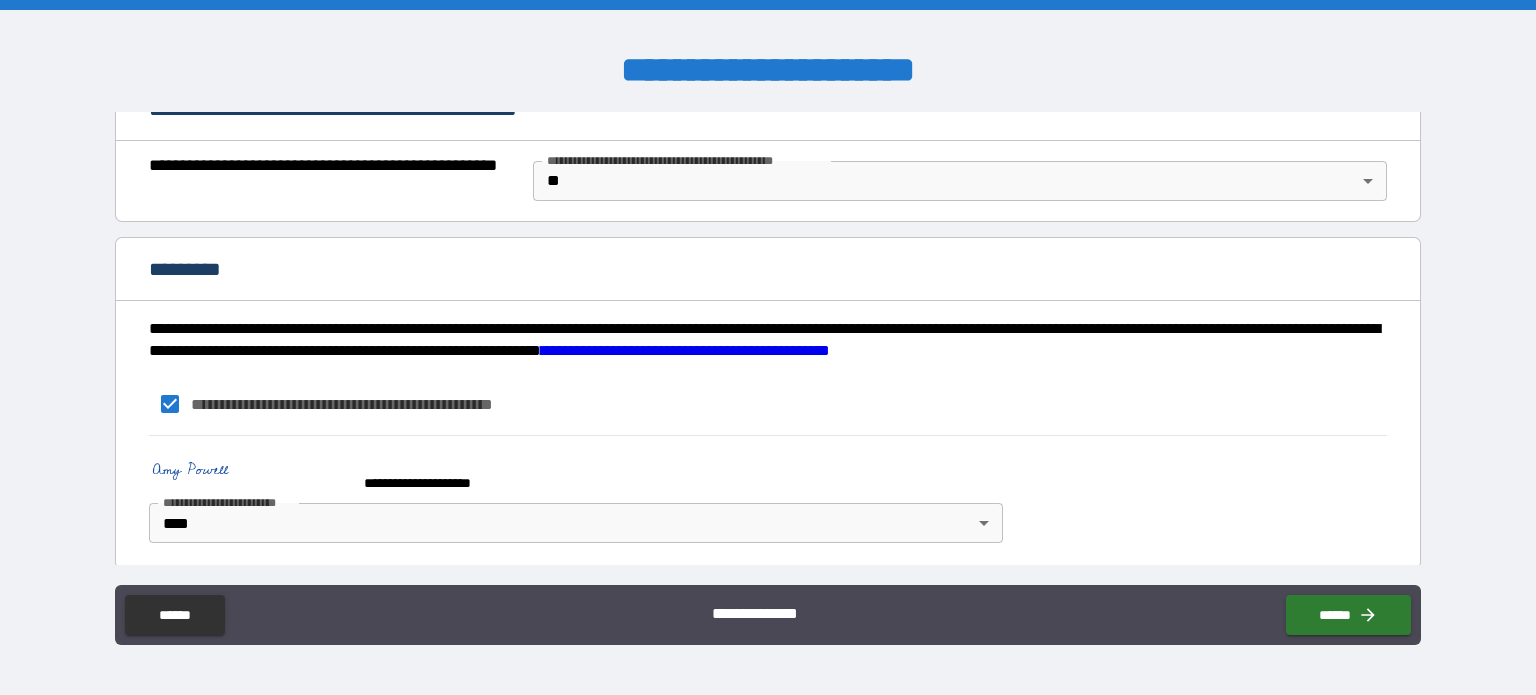 scroll, scrollTop: 1545, scrollLeft: 0, axis: vertical 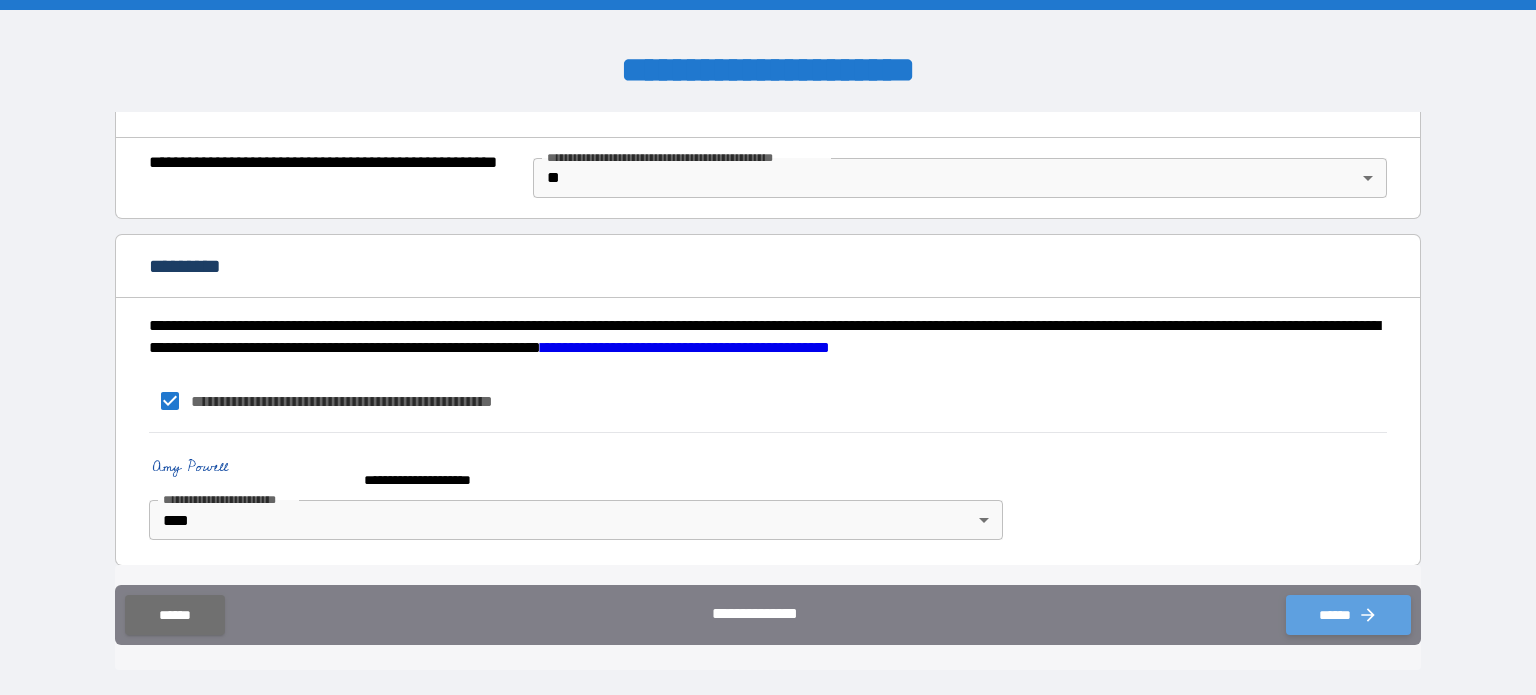 click on "******" at bounding box center (1348, 615) 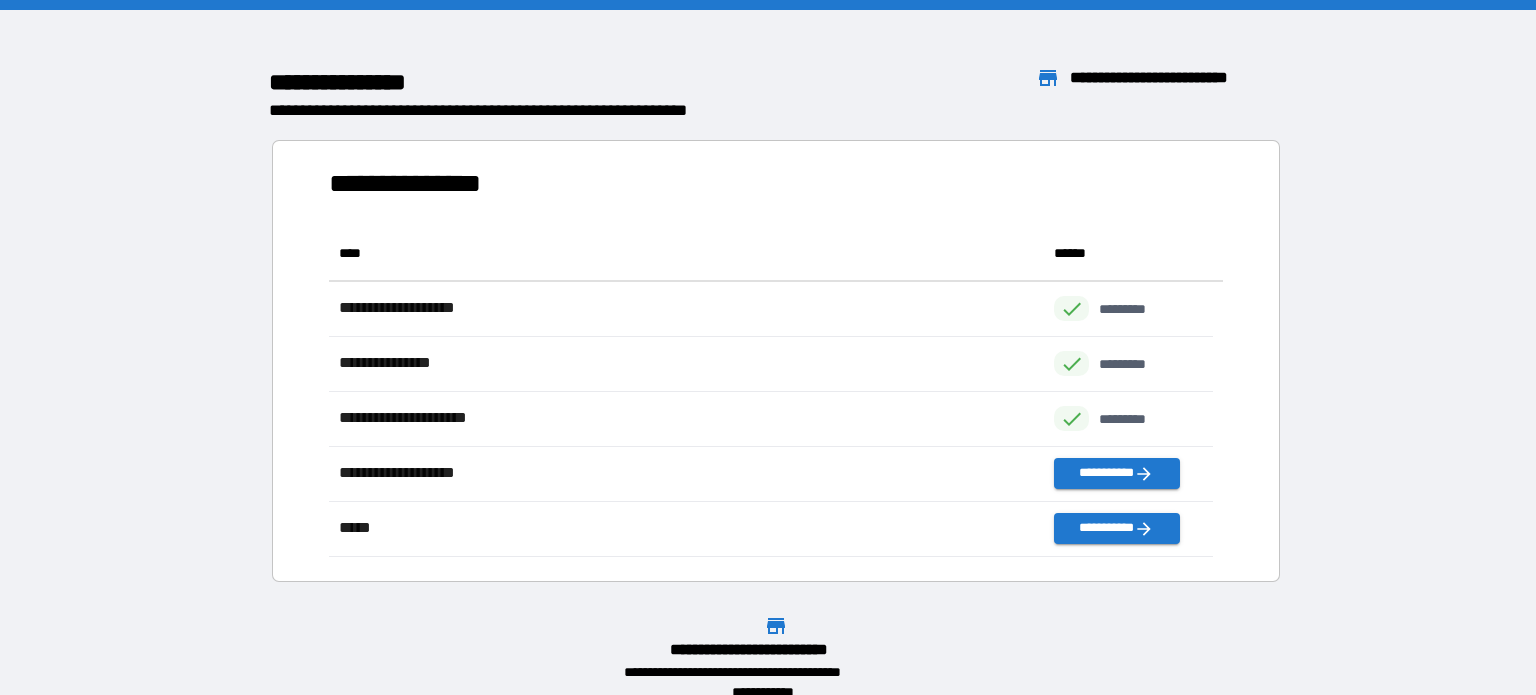 scroll, scrollTop: 16, scrollLeft: 16, axis: both 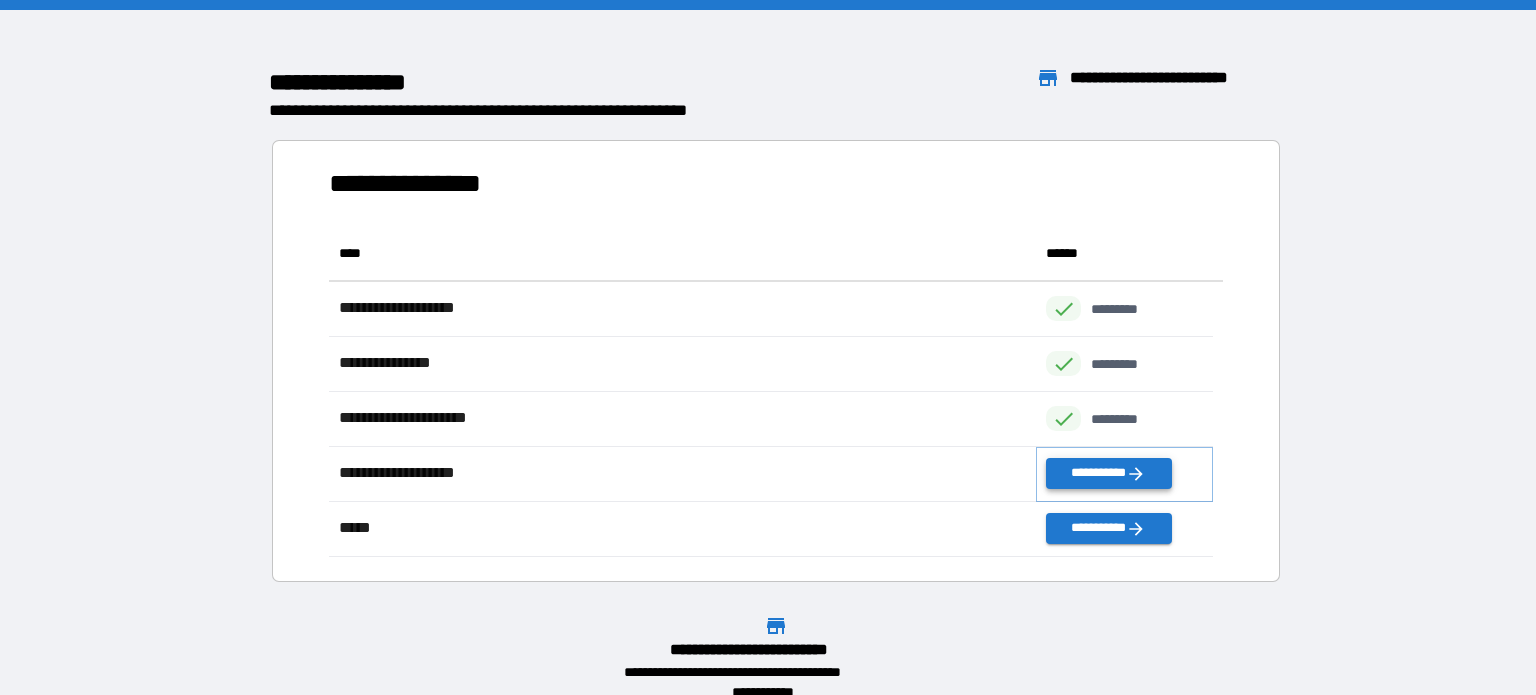 click on "**********" at bounding box center [1108, 473] 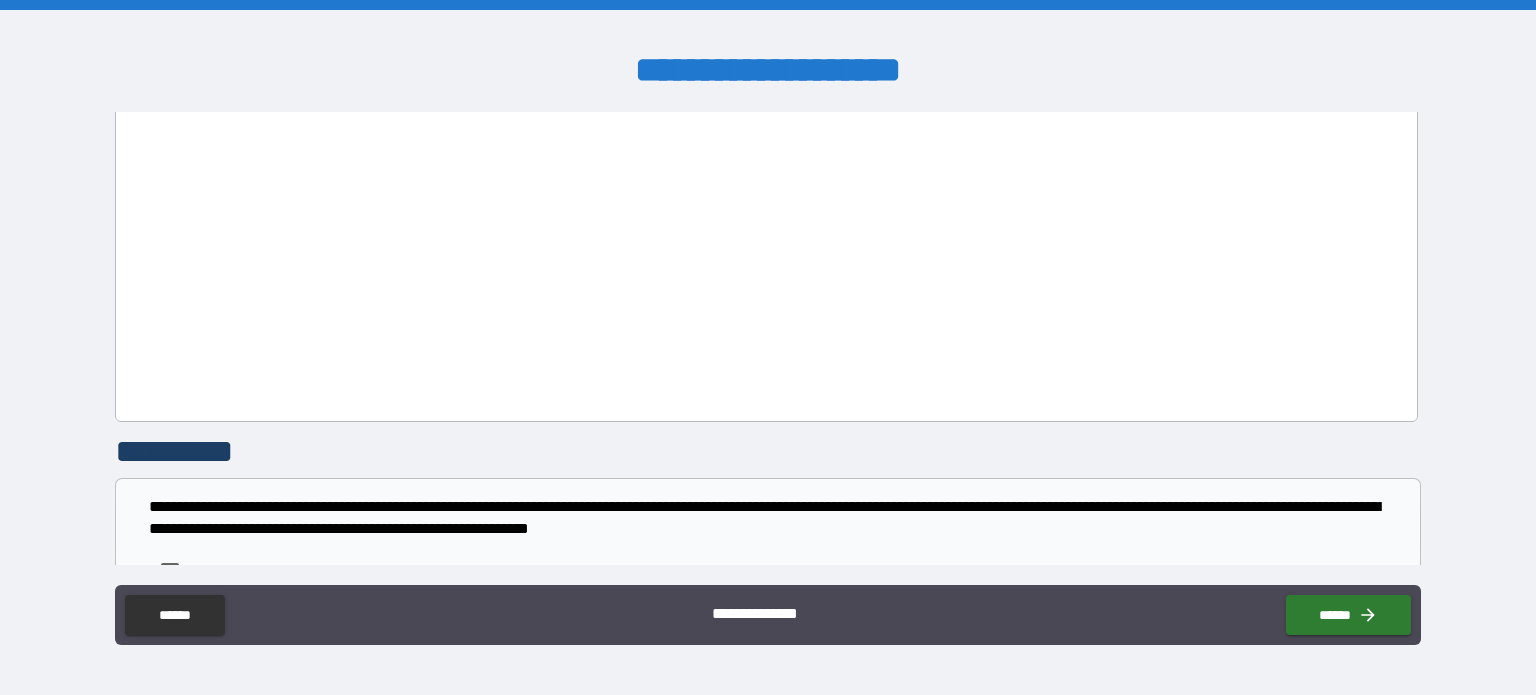 scroll, scrollTop: 3244, scrollLeft: 0, axis: vertical 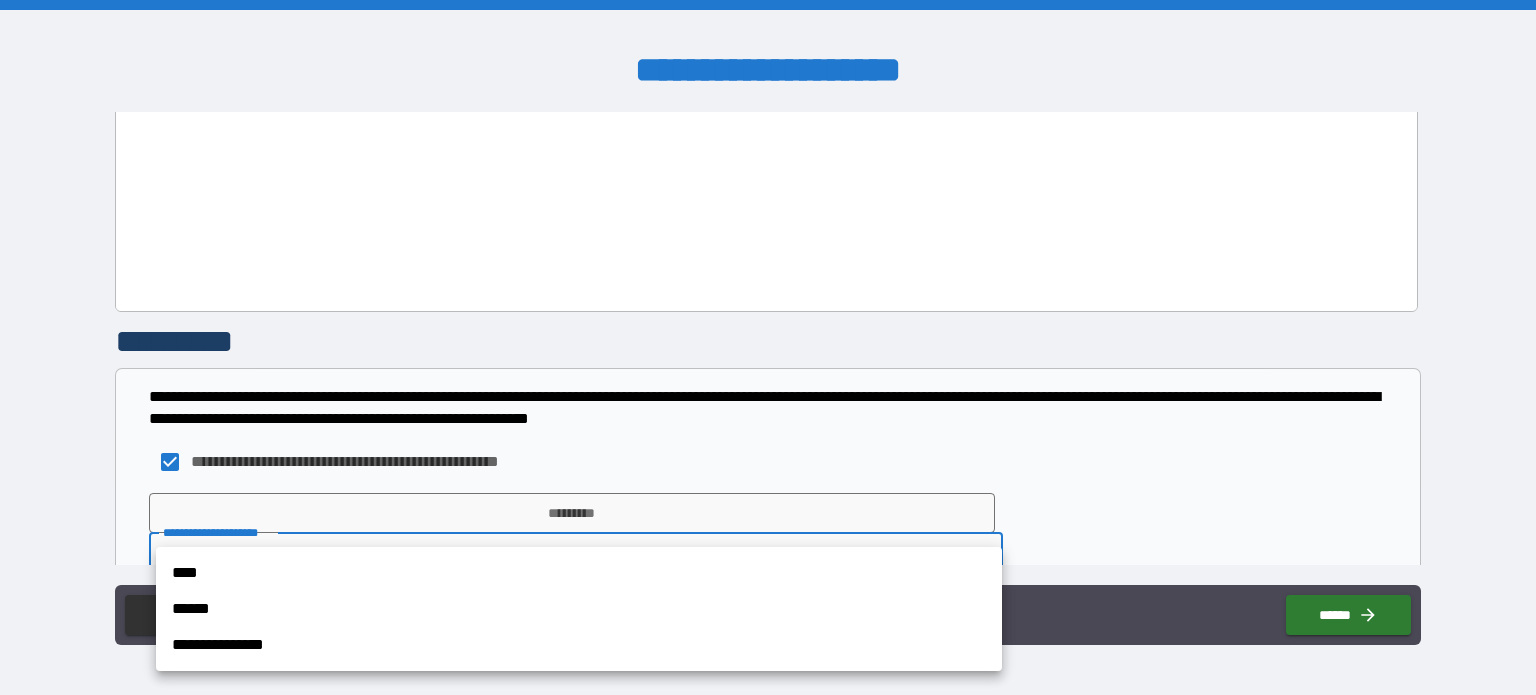 click on "**********" at bounding box center [768, 347] 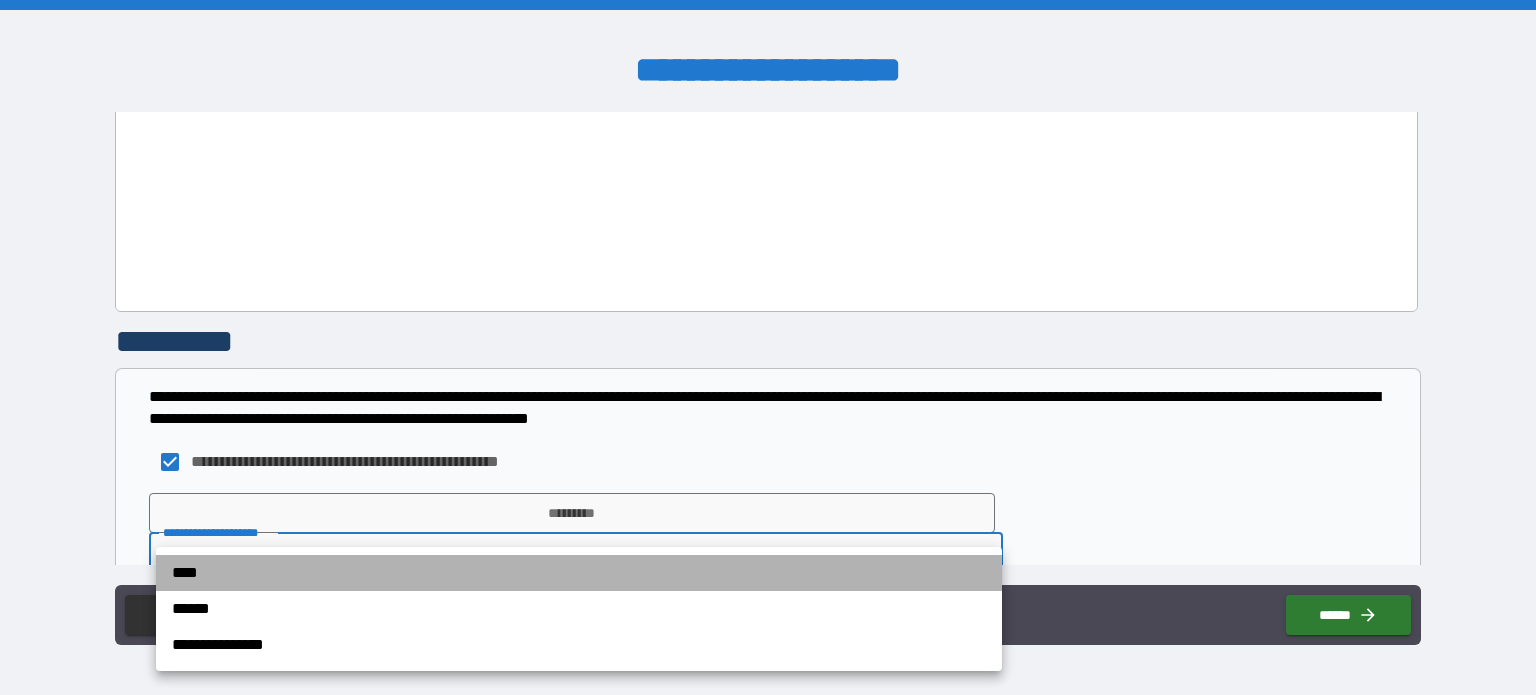 click on "****" at bounding box center [579, 573] 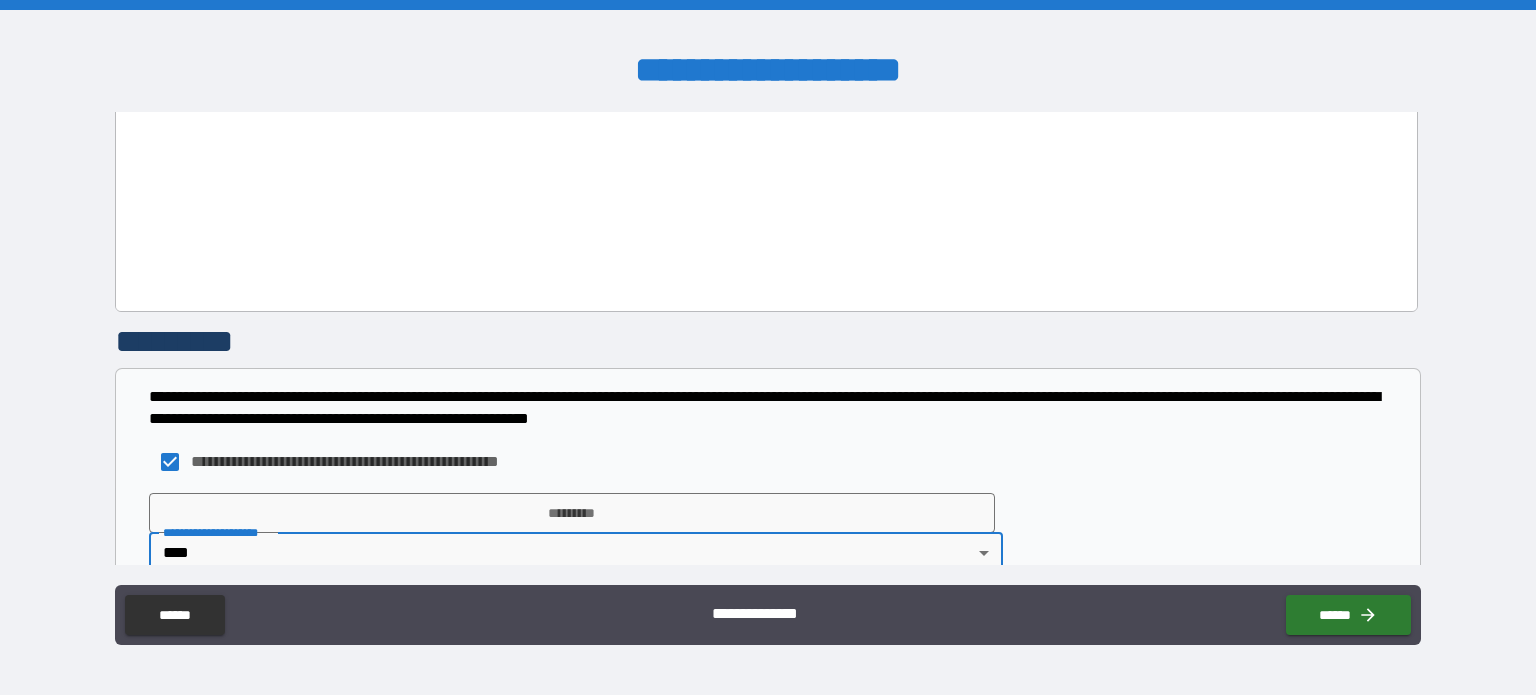 click on "*********" at bounding box center (572, 513) 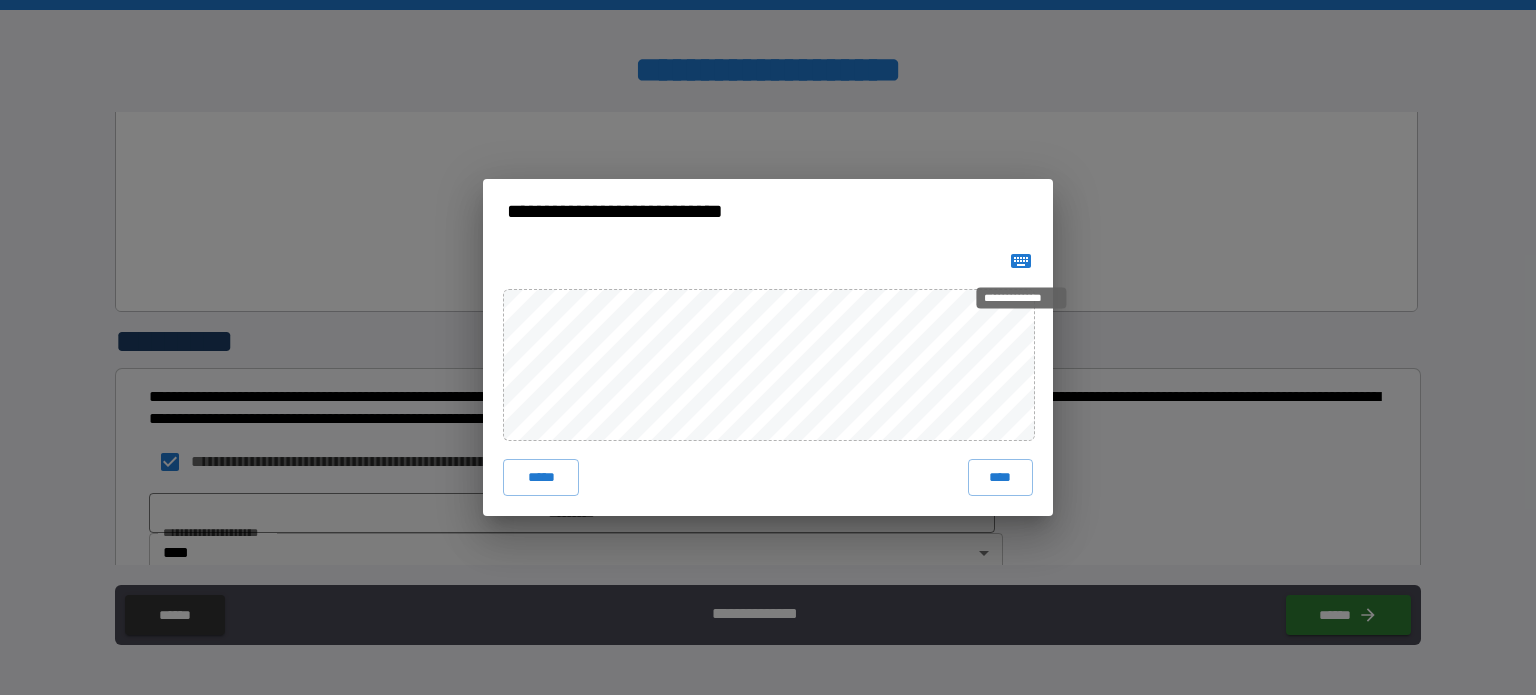 click 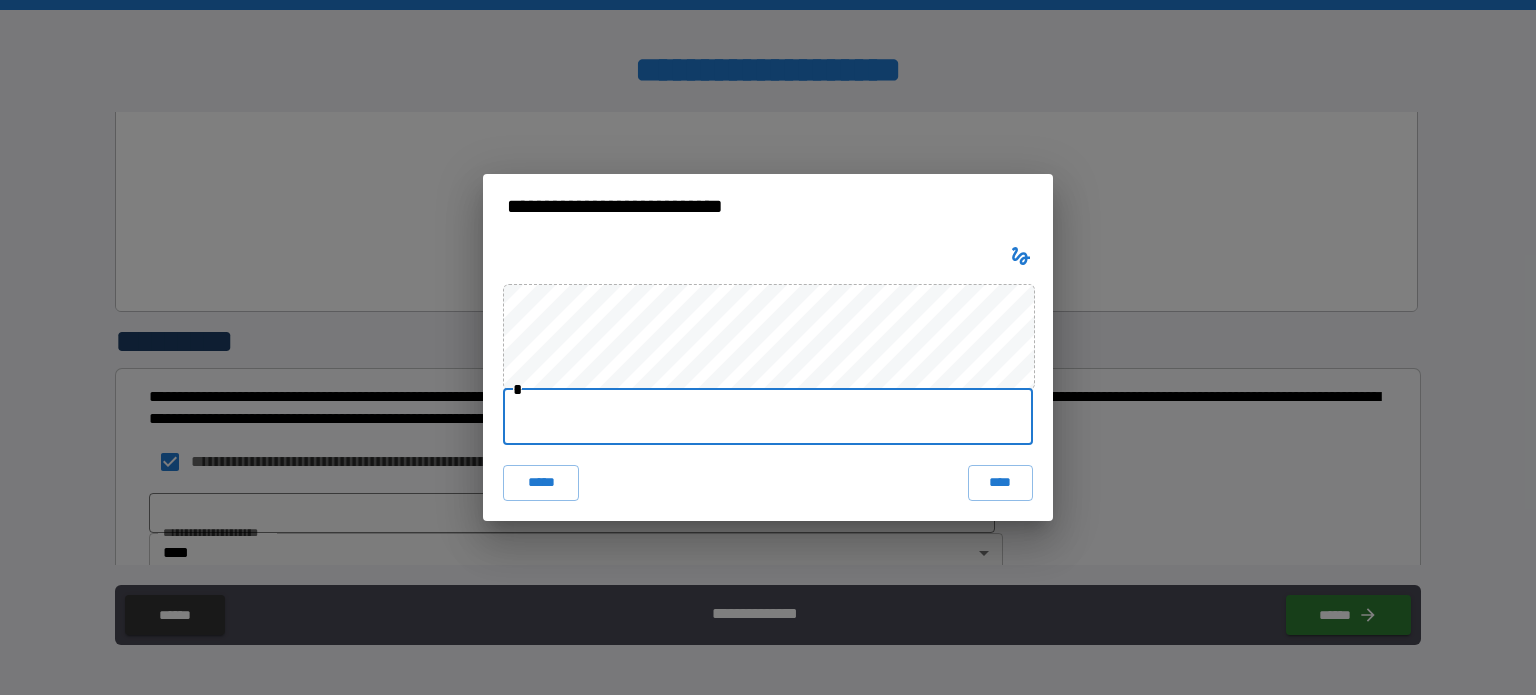 click at bounding box center (768, 417) 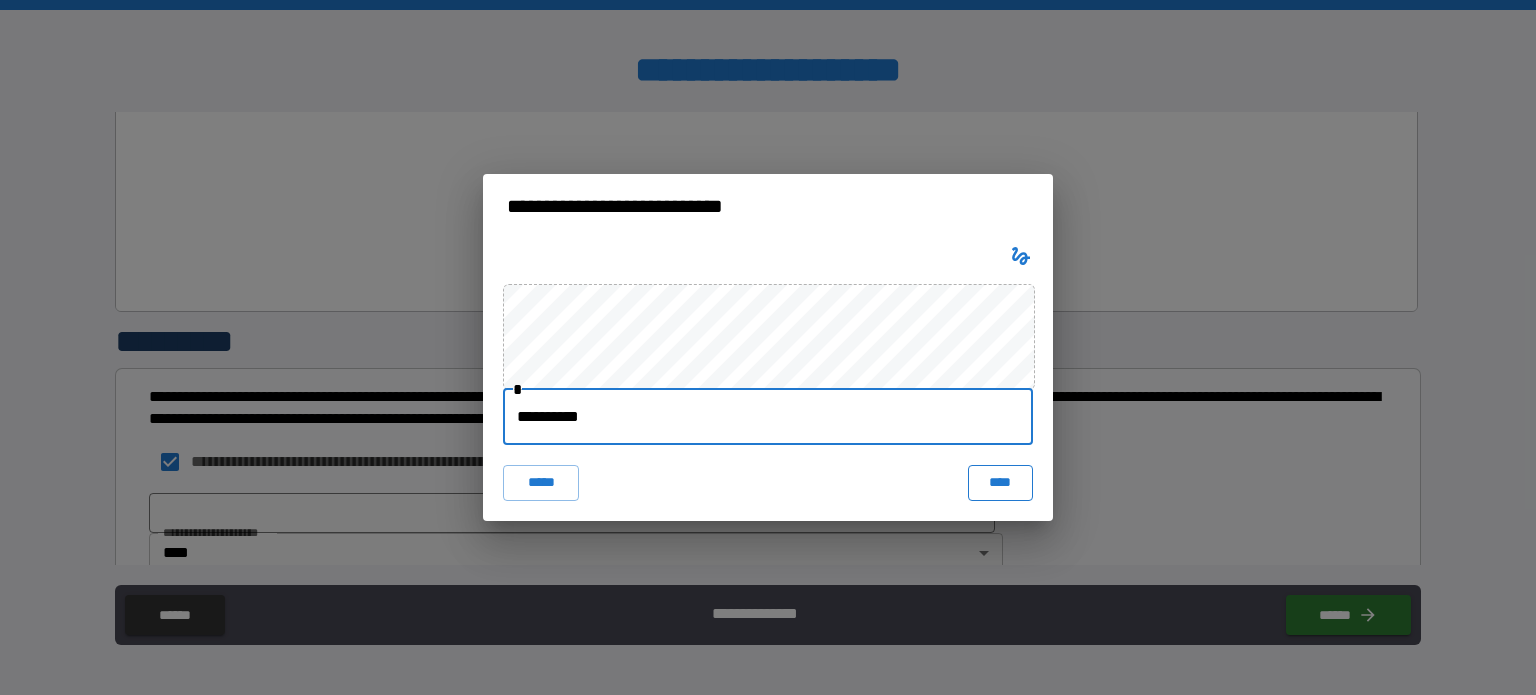 type on "**********" 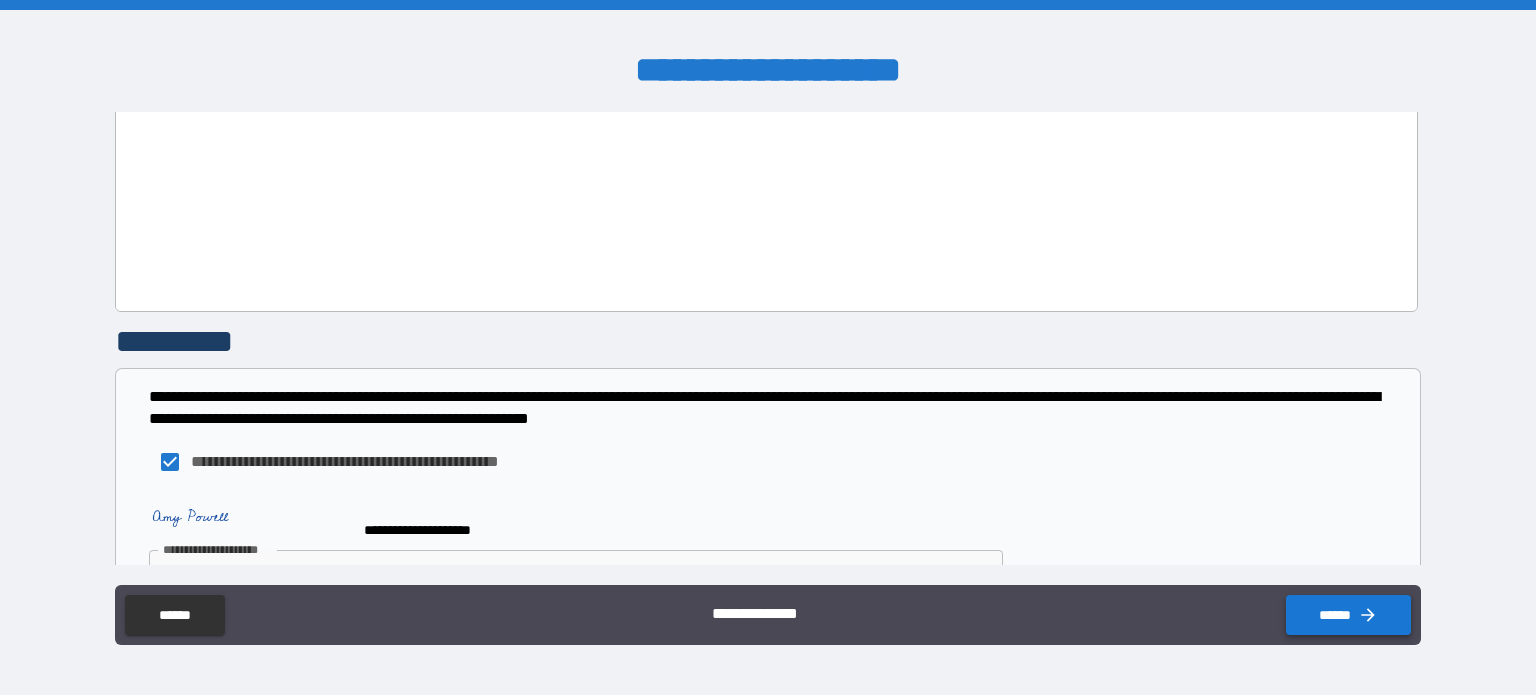 click on "******" at bounding box center (1348, 615) 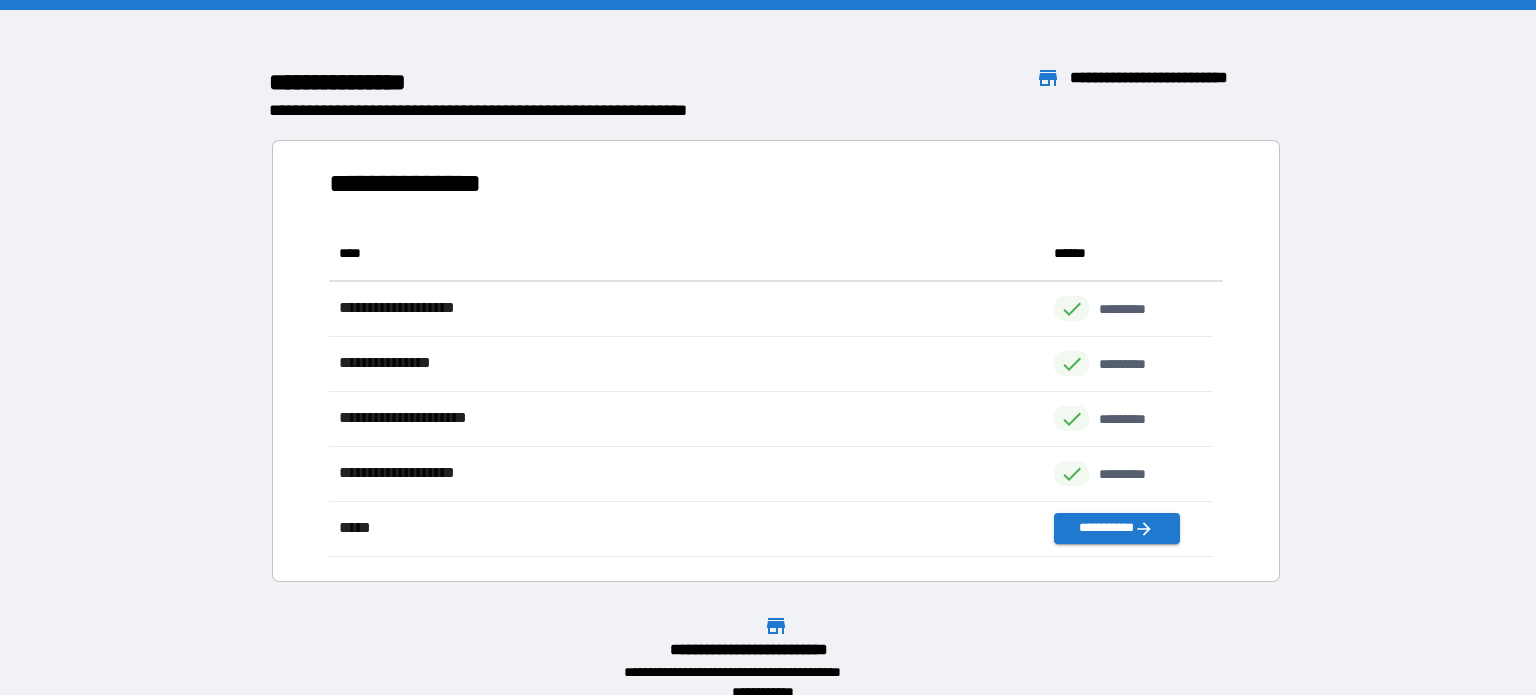 scroll, scrollTop: 16, scrollLeft: 16, axis: both 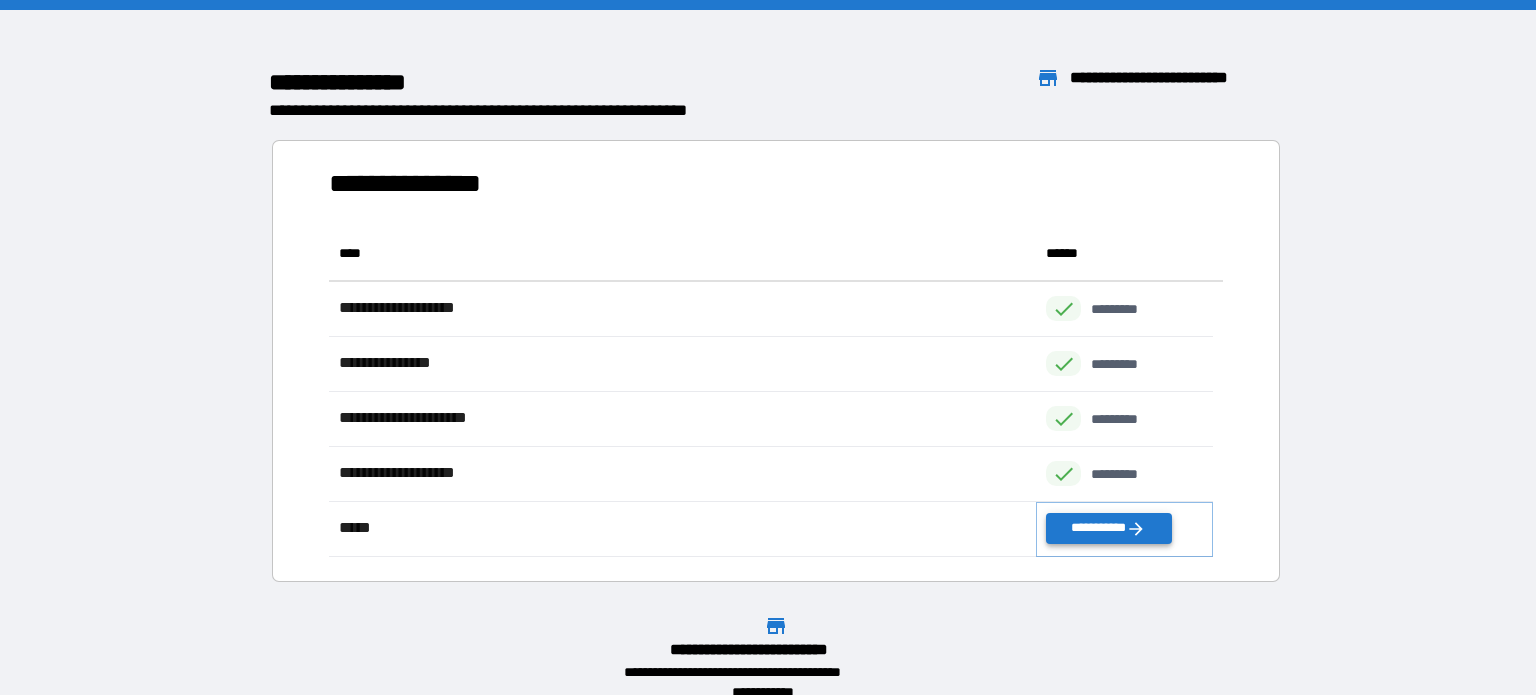 click on "**********" at bounding box center [1108, 528] 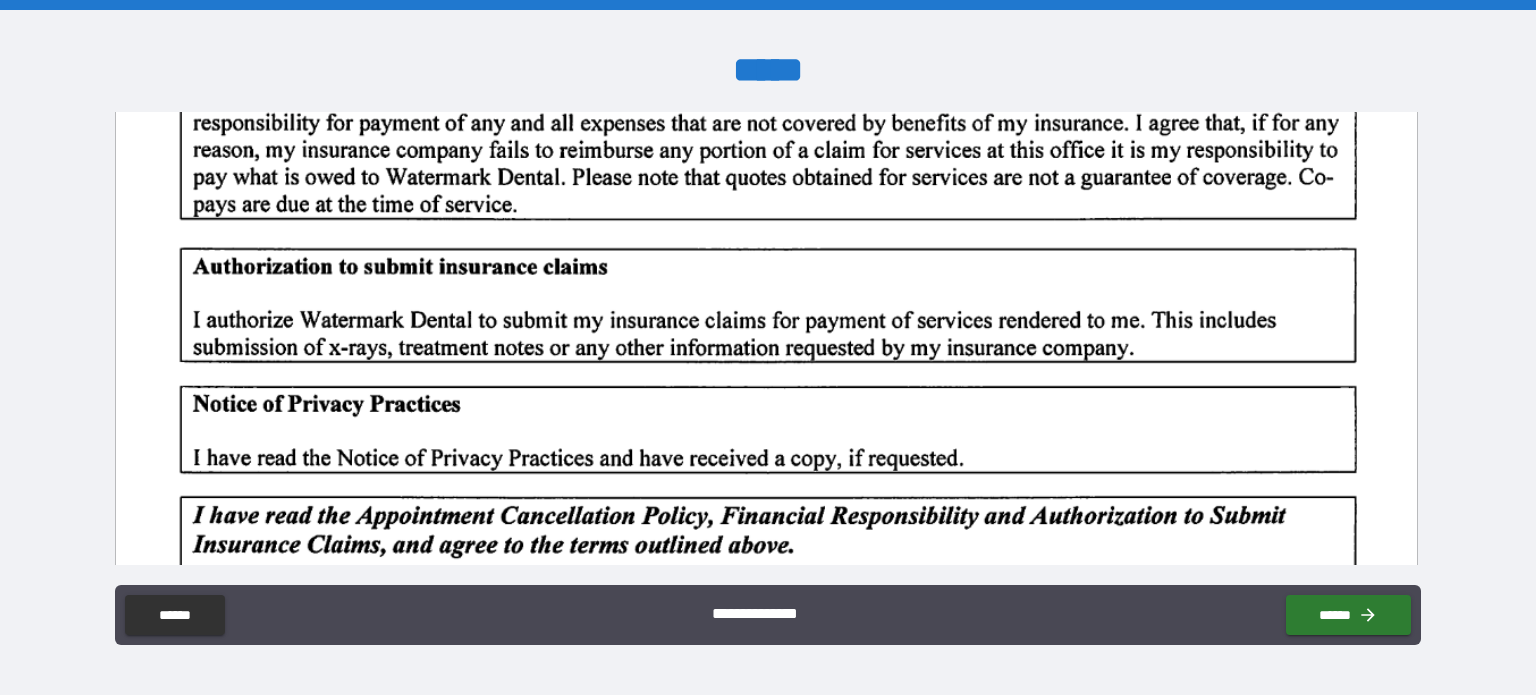 scroll, scrollTop: 1533, scrollLeft: 0, axis: vertical 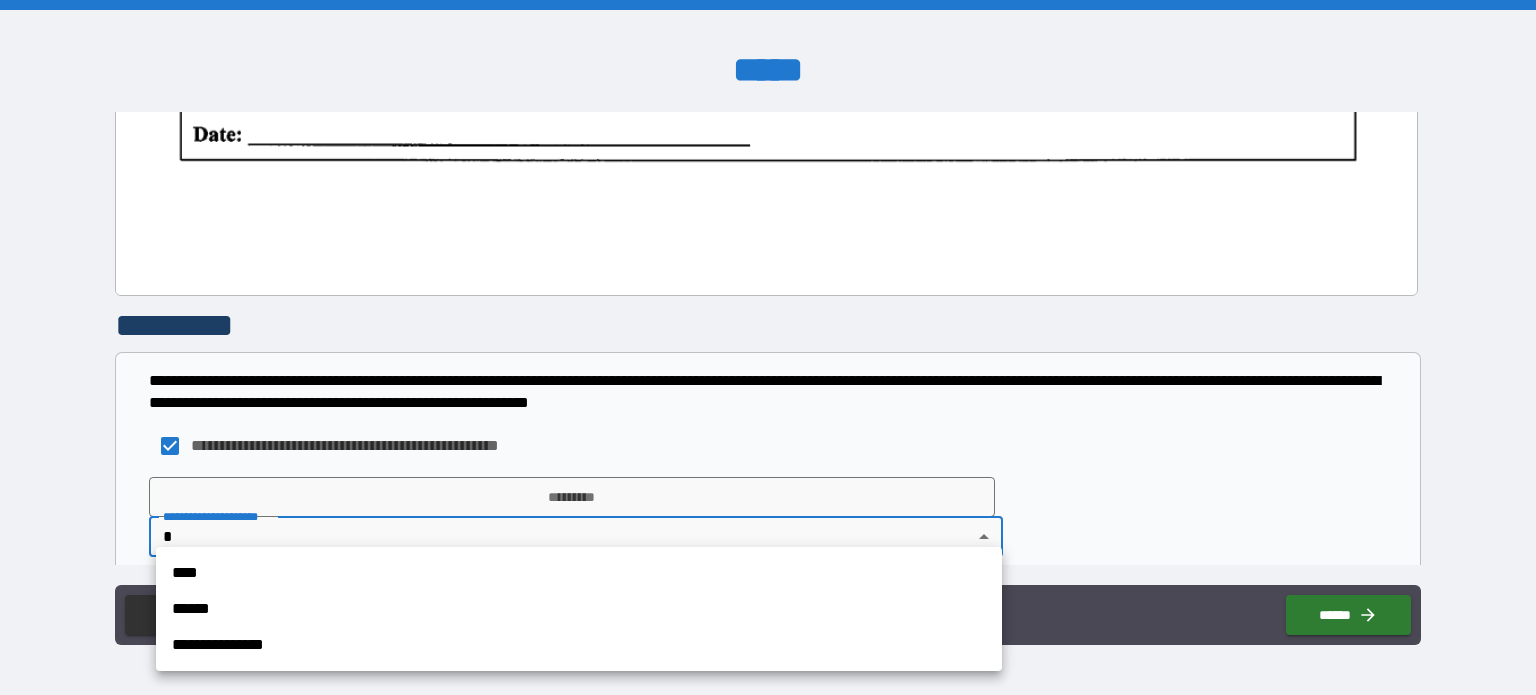 click on "**********" at bounding box center (768, 347) 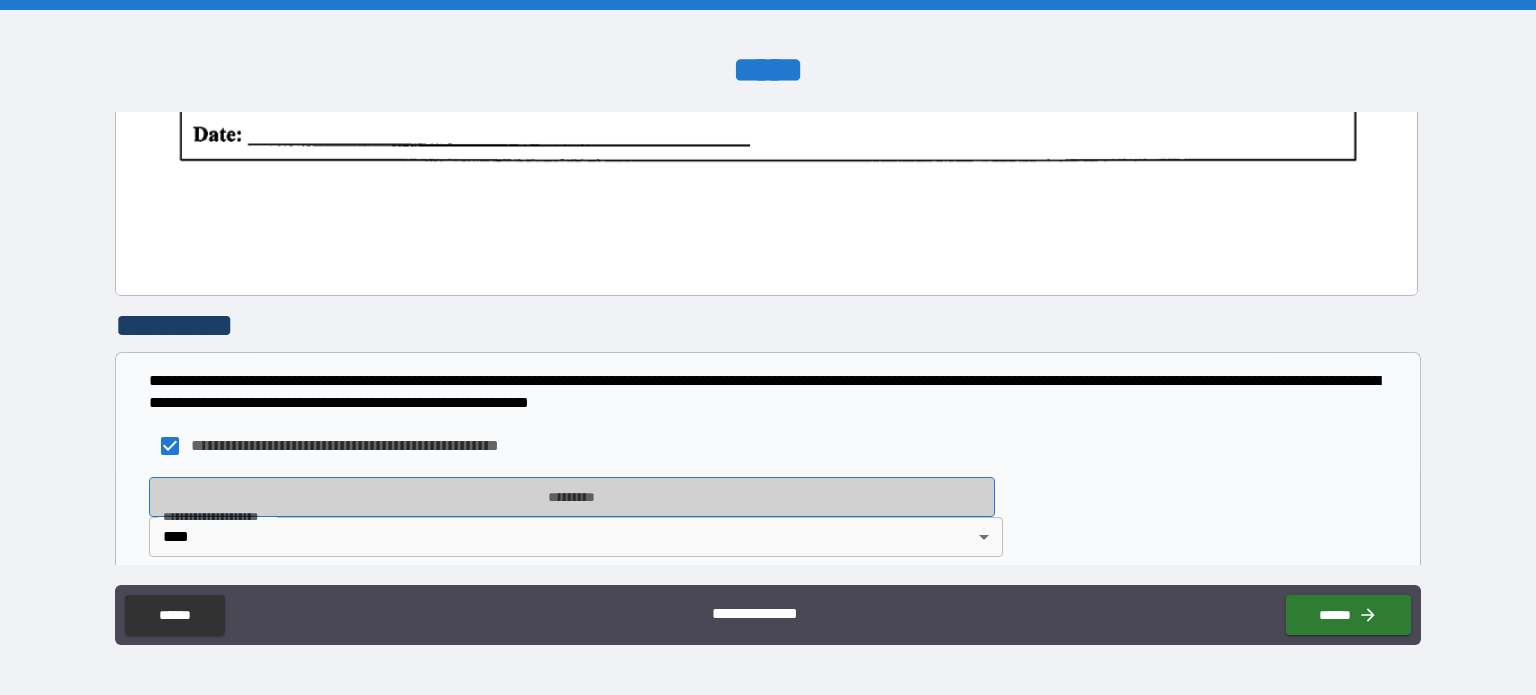 click on "*********" at bounding box center [572, 497] 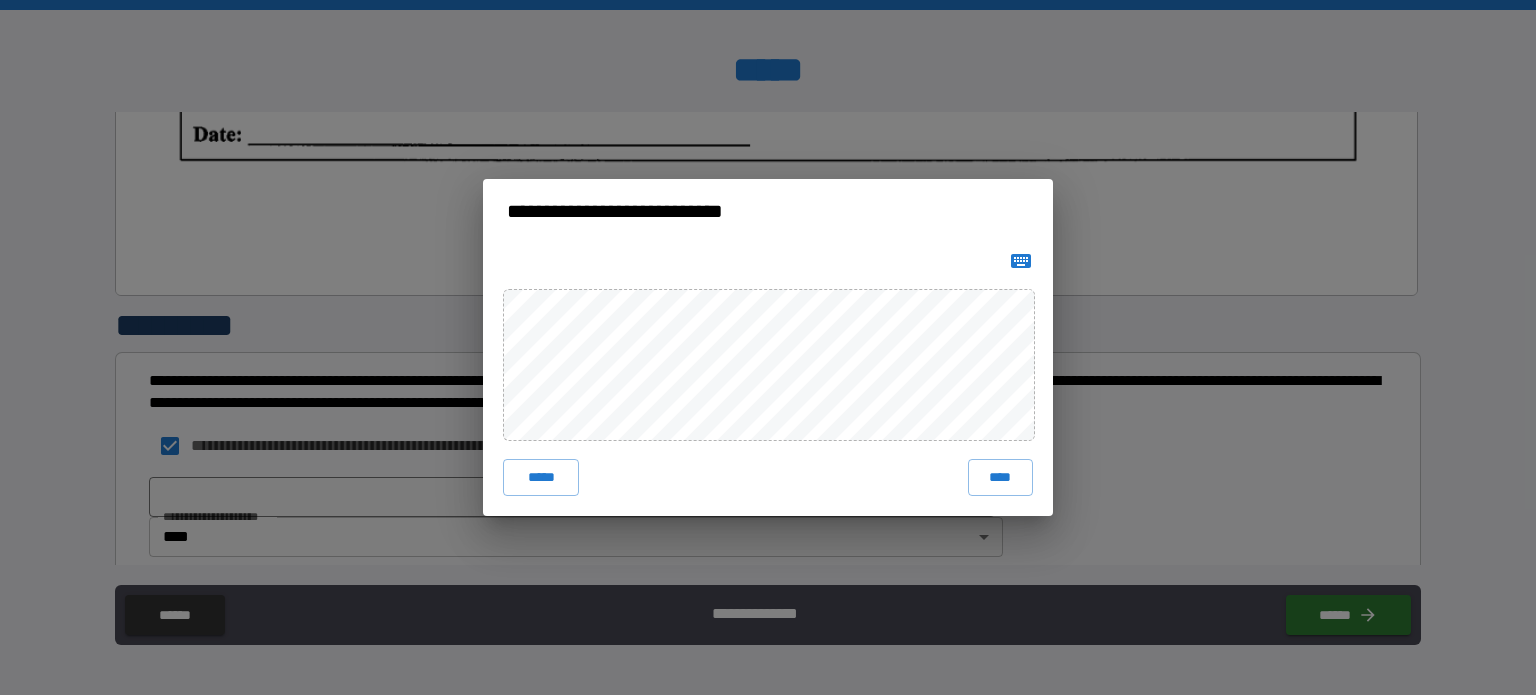 click 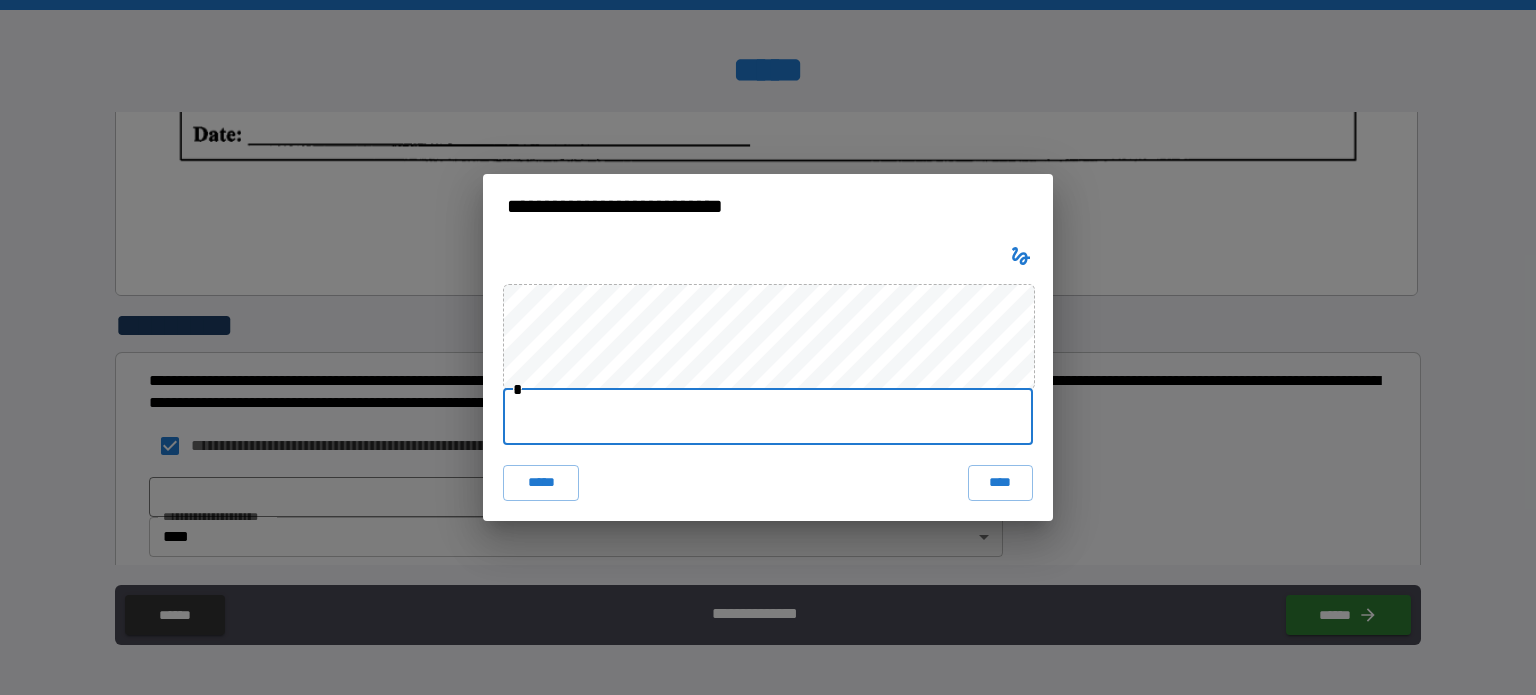 click at bounding box center [768, 417] 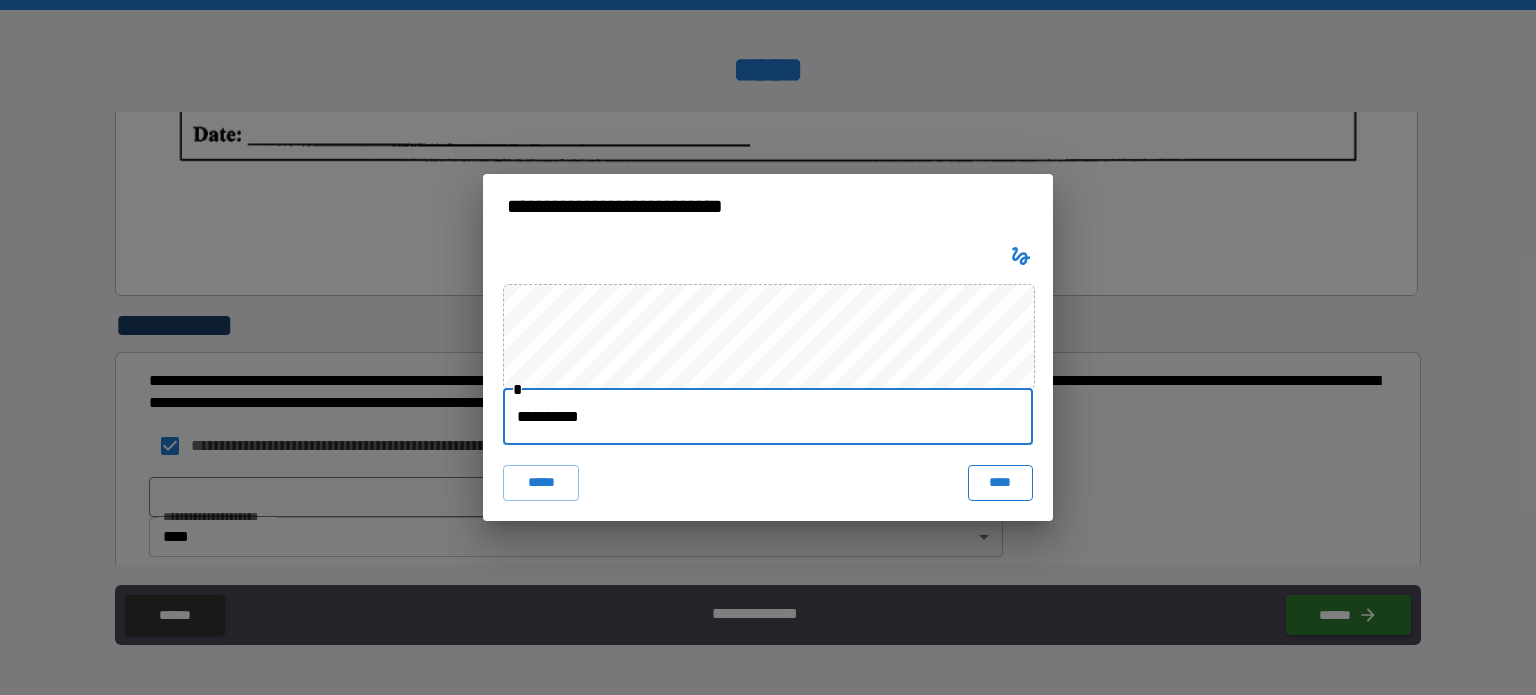 type on "**********" 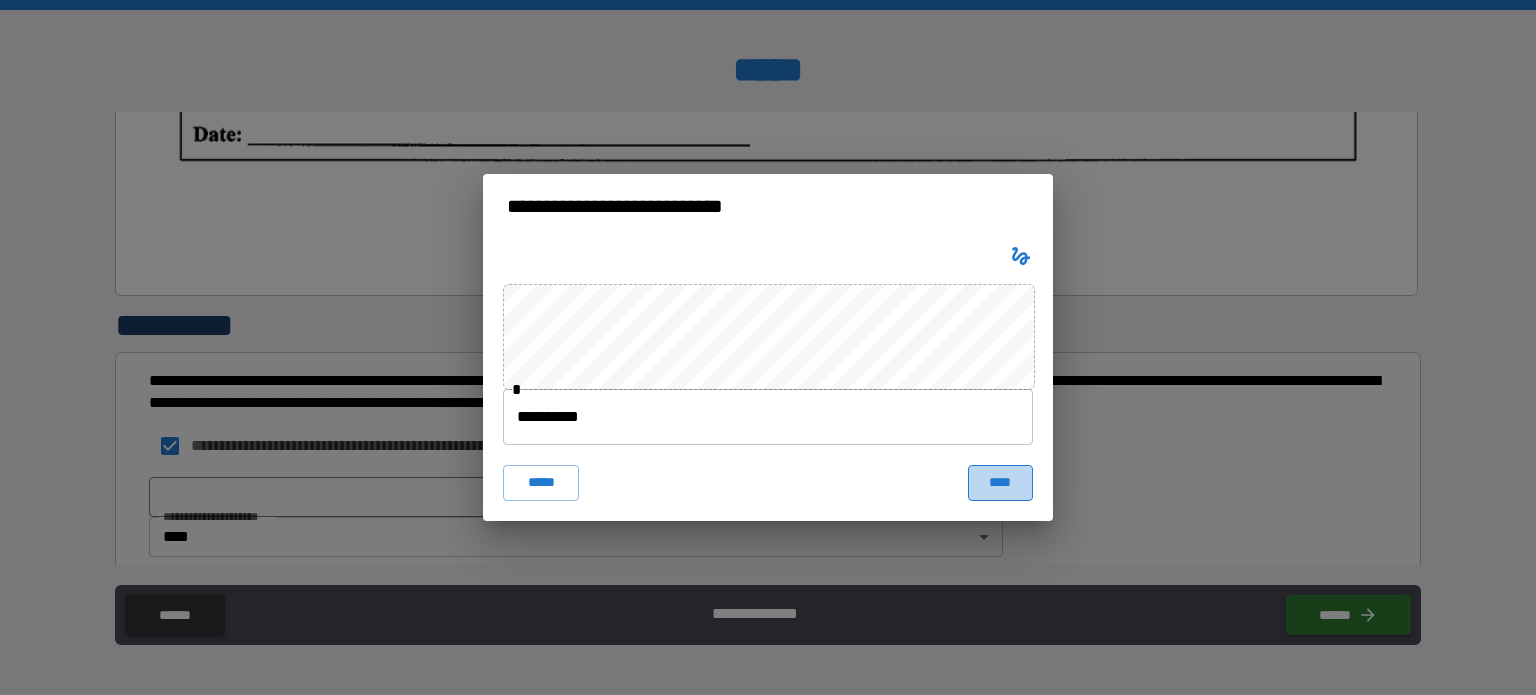 click on "****" at bounding box center [1000, 483] 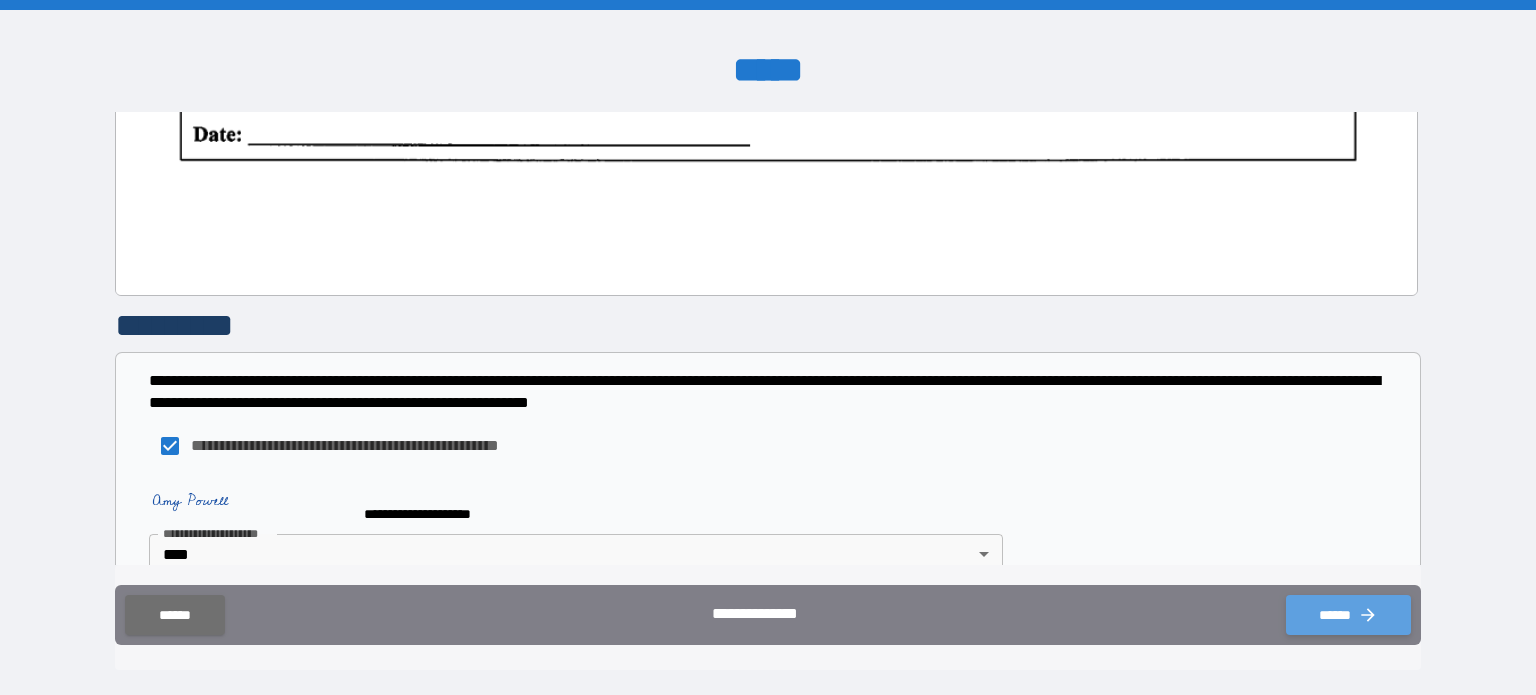 click 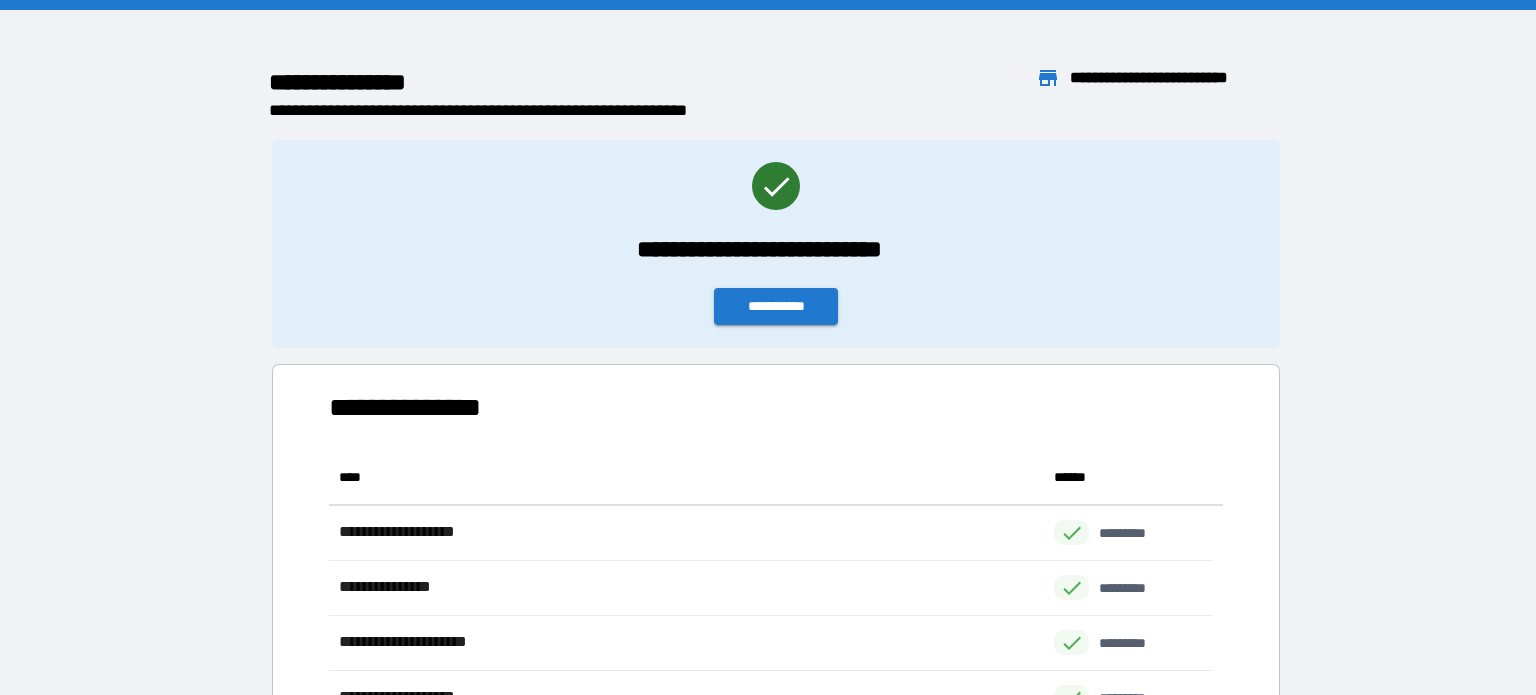 scroll, scrollTop: 16, scrollLeft: 16, axis: both 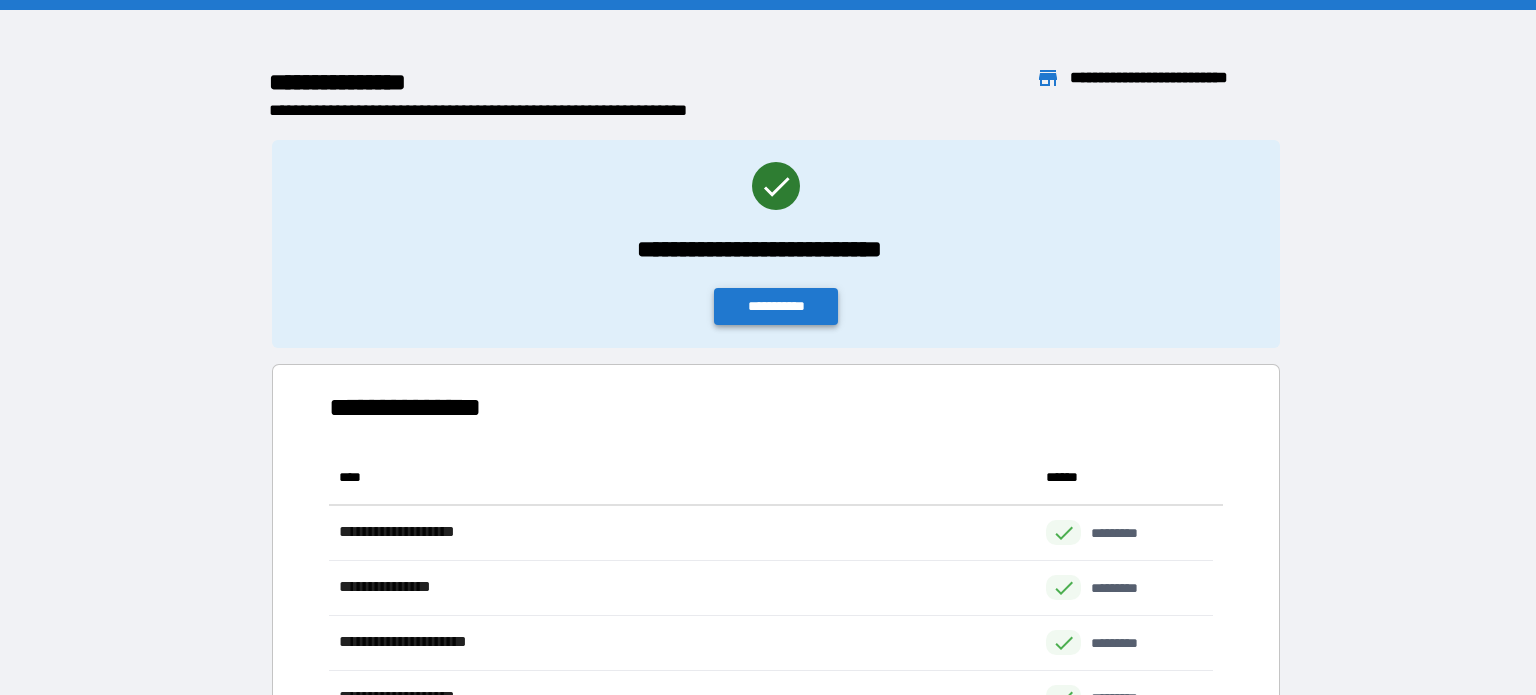 click on "**********" at bounding box center (776, 306) 